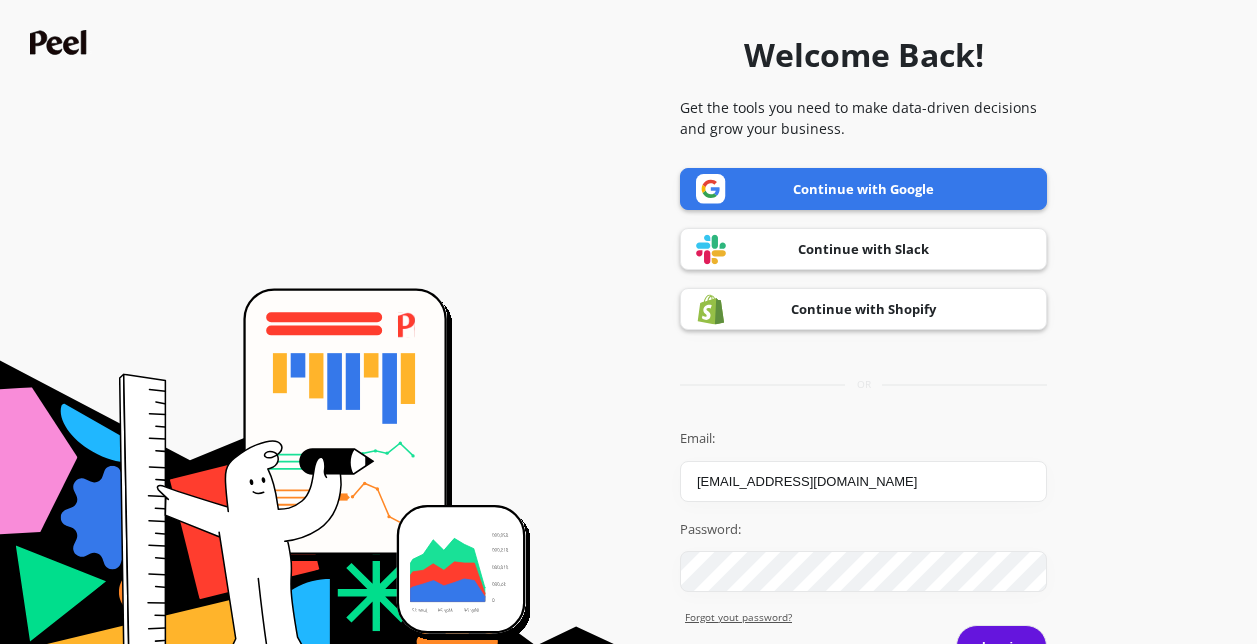 scroll, scrollTop: 0, scrollLeft: 0, axis: both 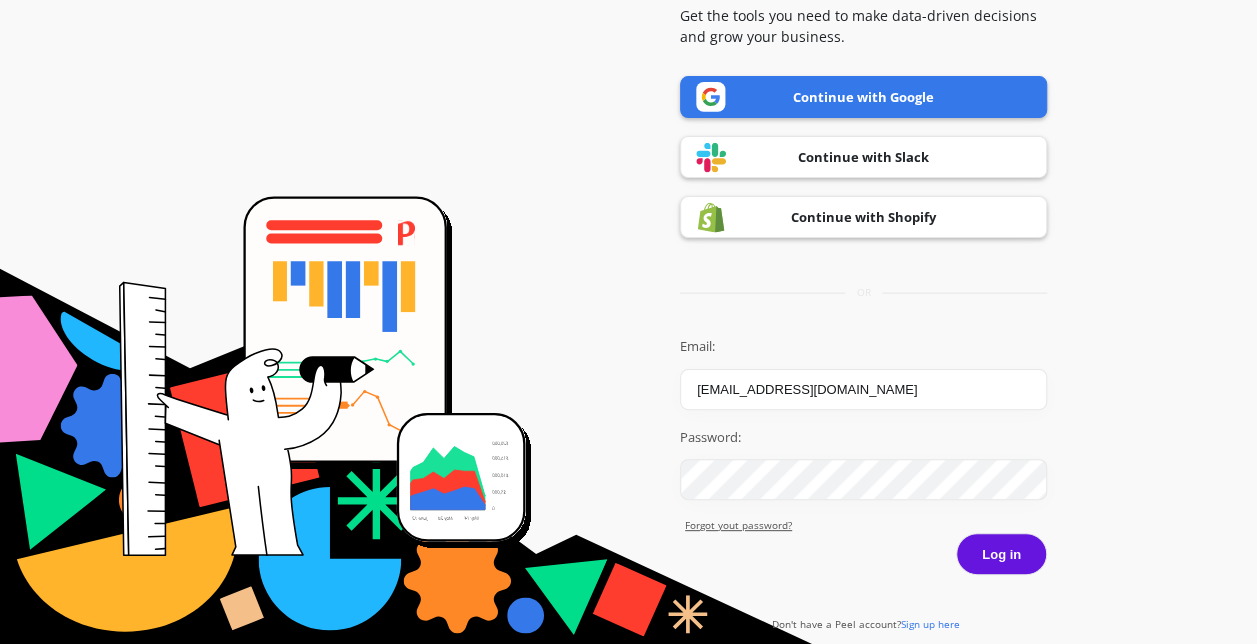 click on "Log in" at bounding box center (1001, 554) 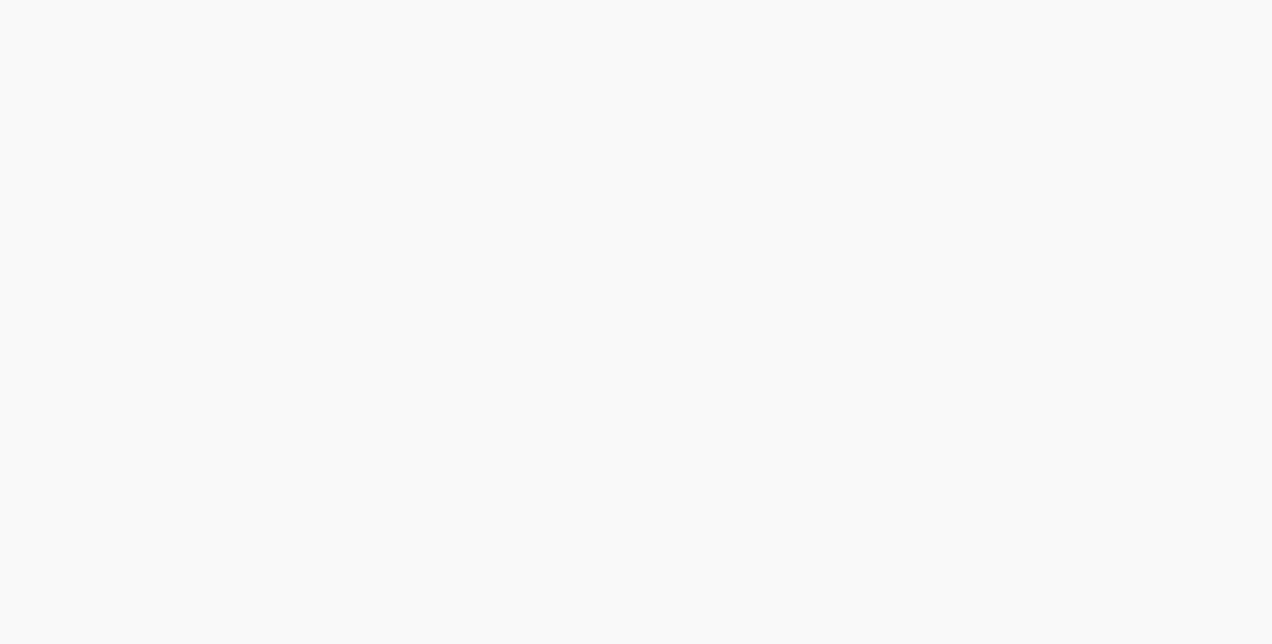 scroll, scrollTop: 0, scrollLeft: 0, axis: both 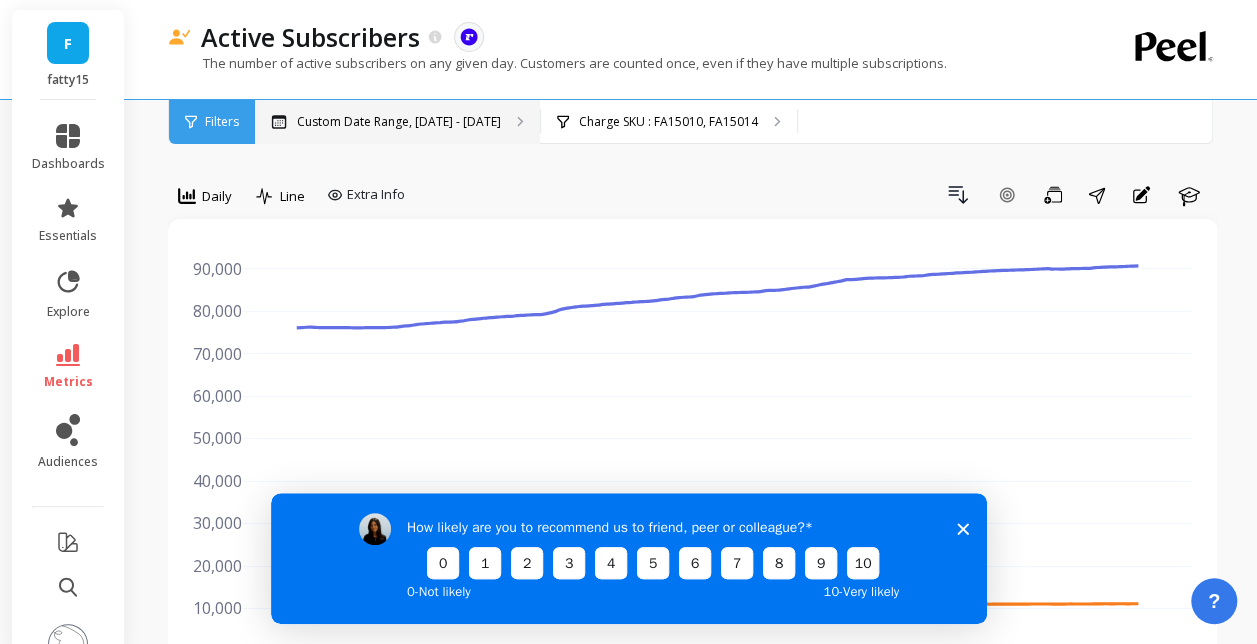 click on "Custom Date Range,  [DATE] - [DATE]" at bounding box center (399, 122) 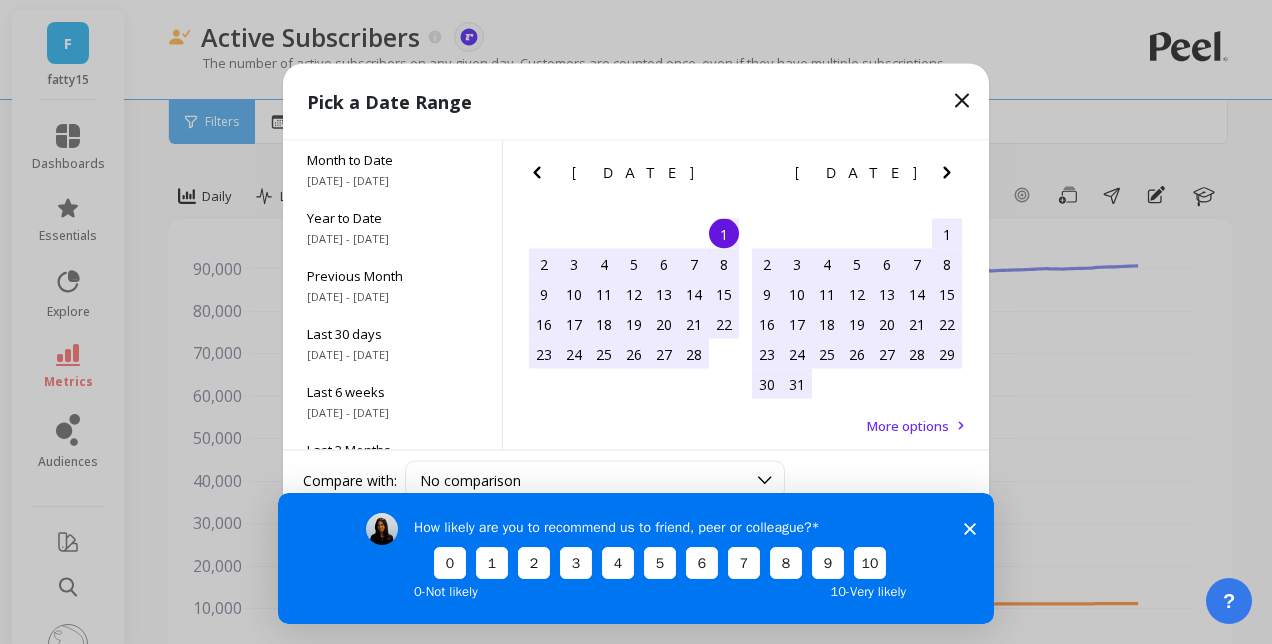 click 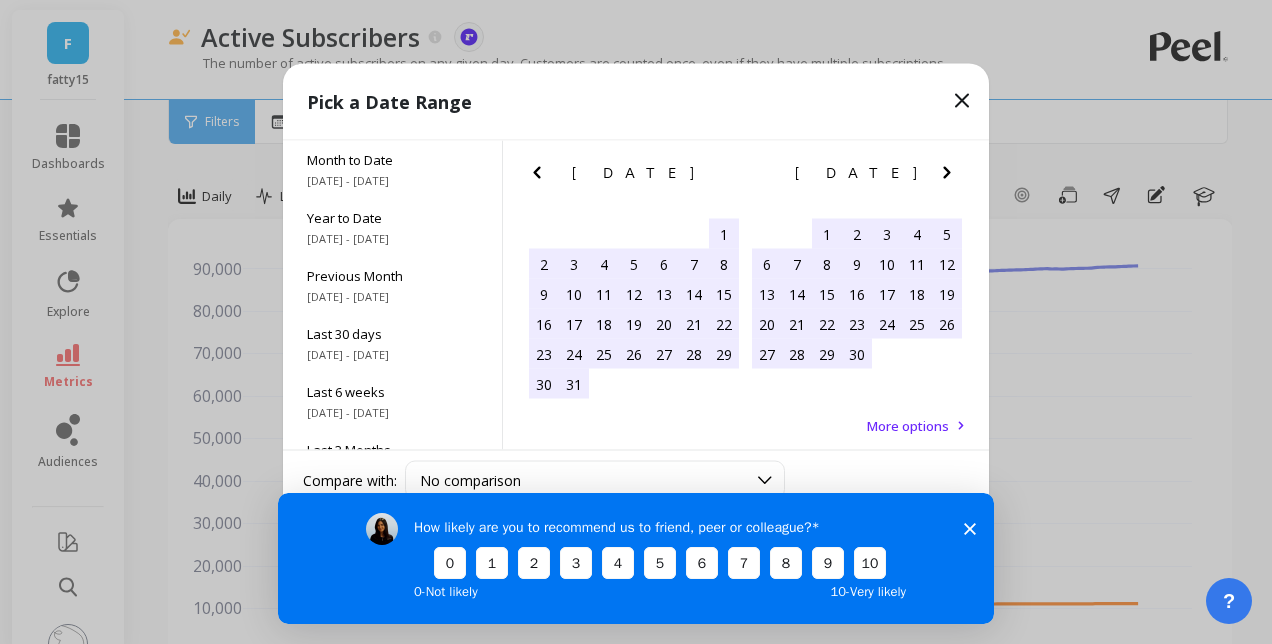 click 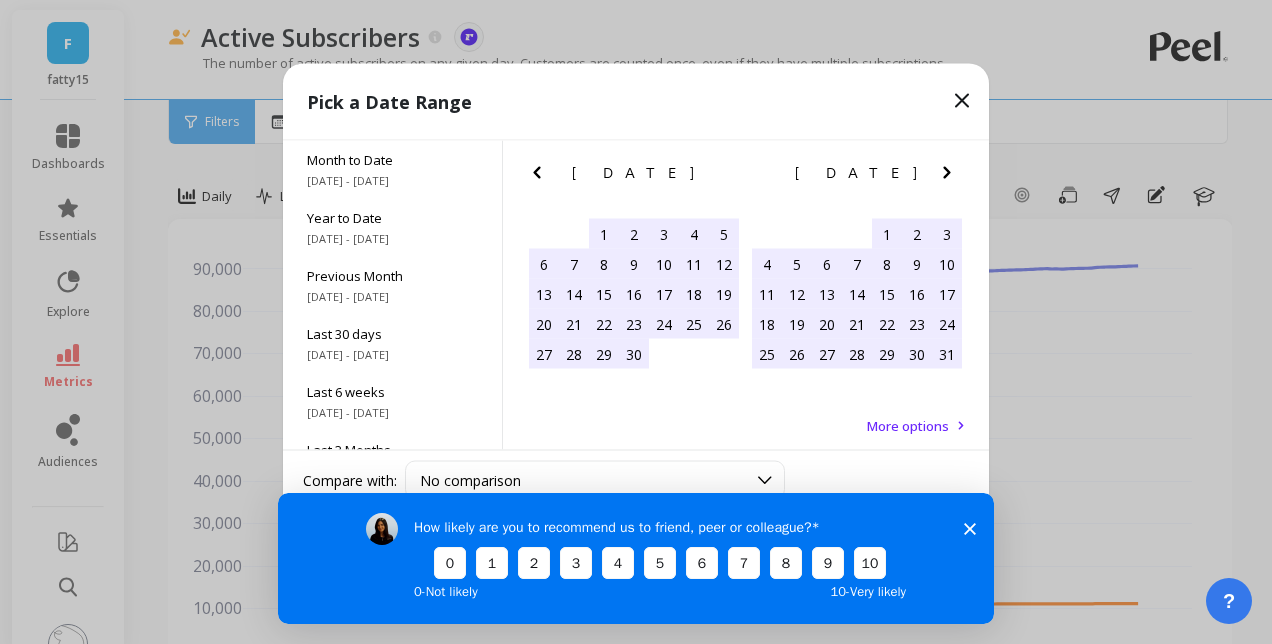 click 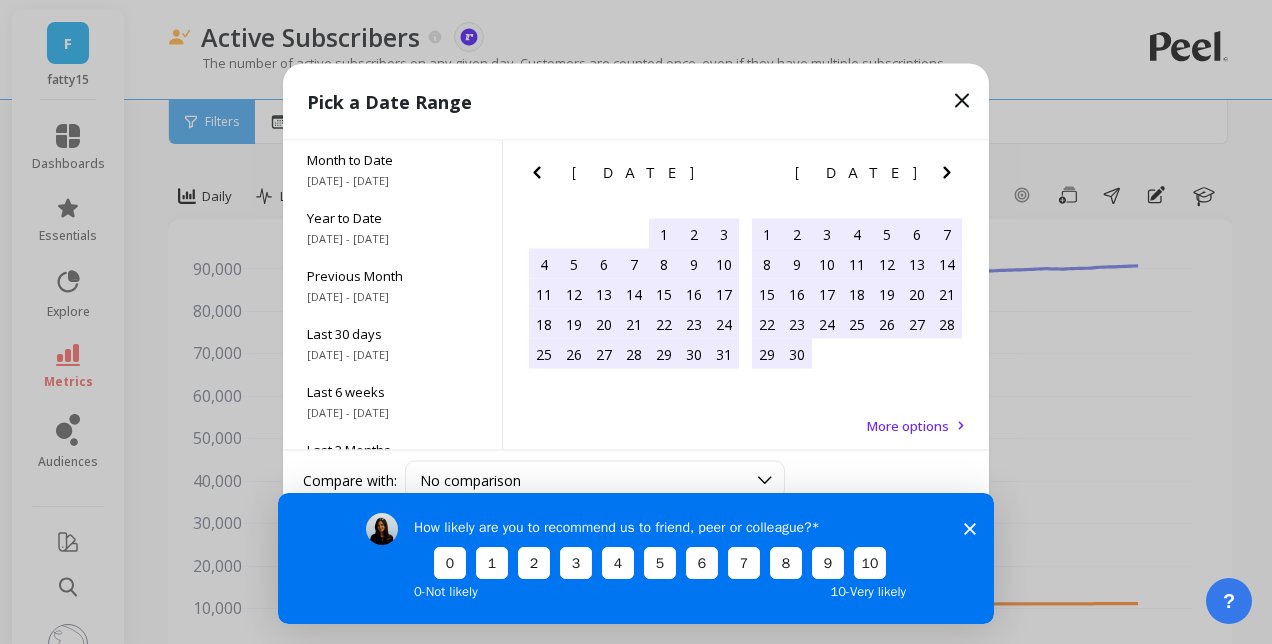click 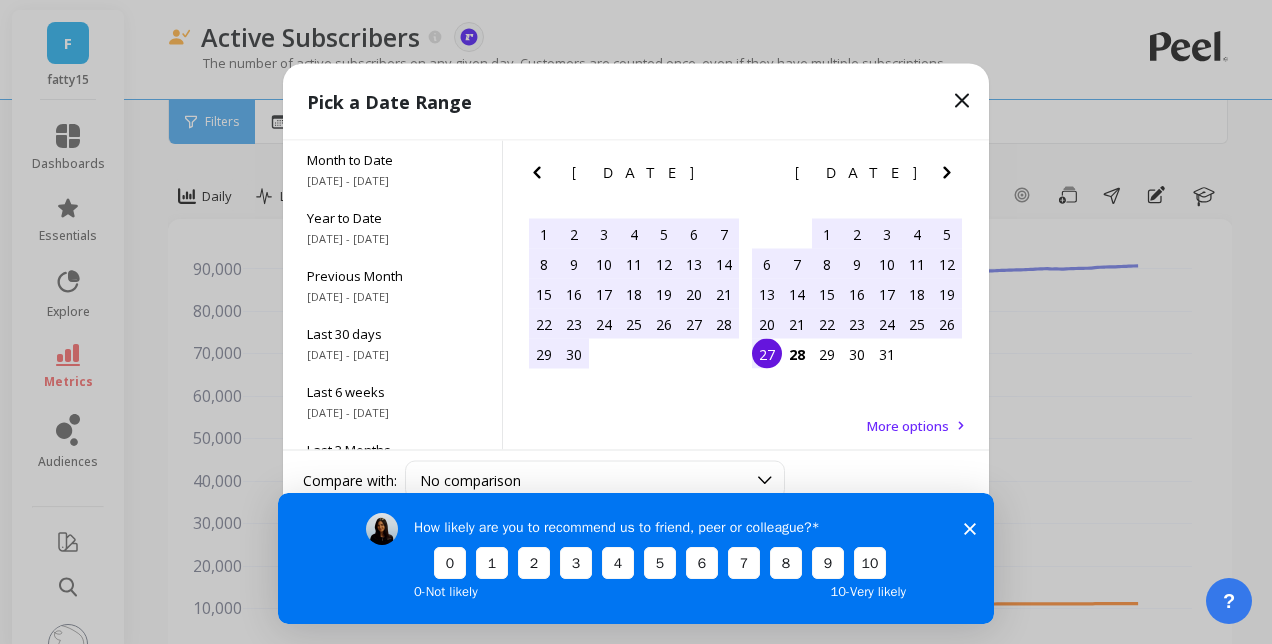 click on "30" at bounding box center [574, 354] 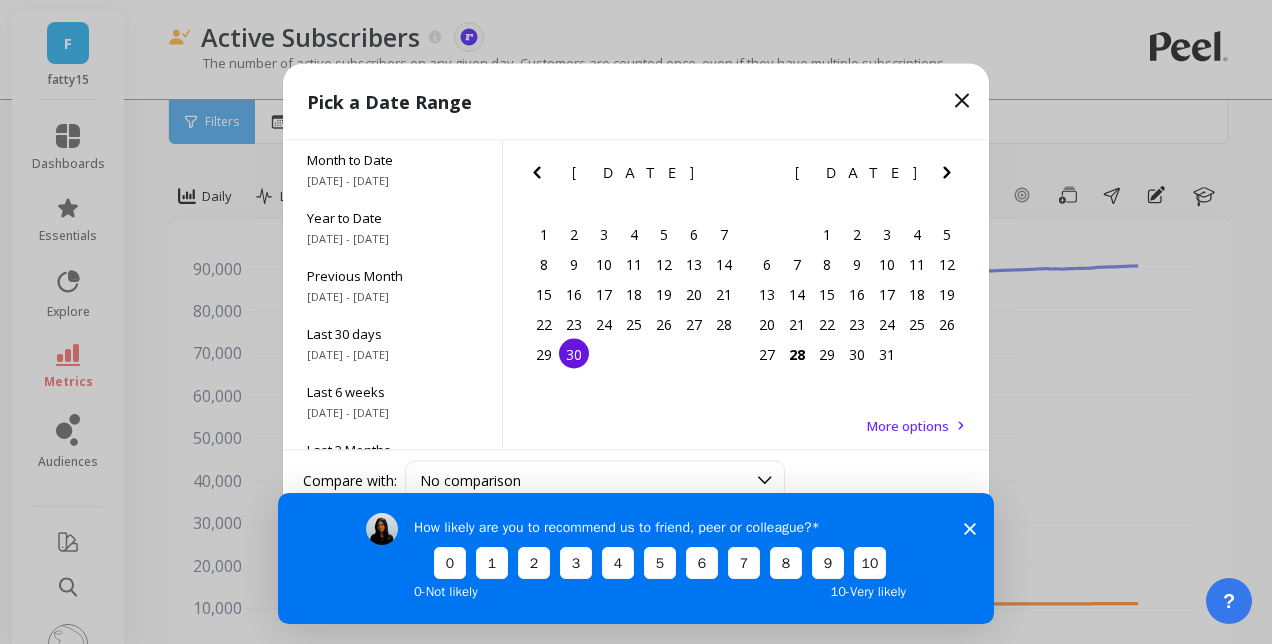 click 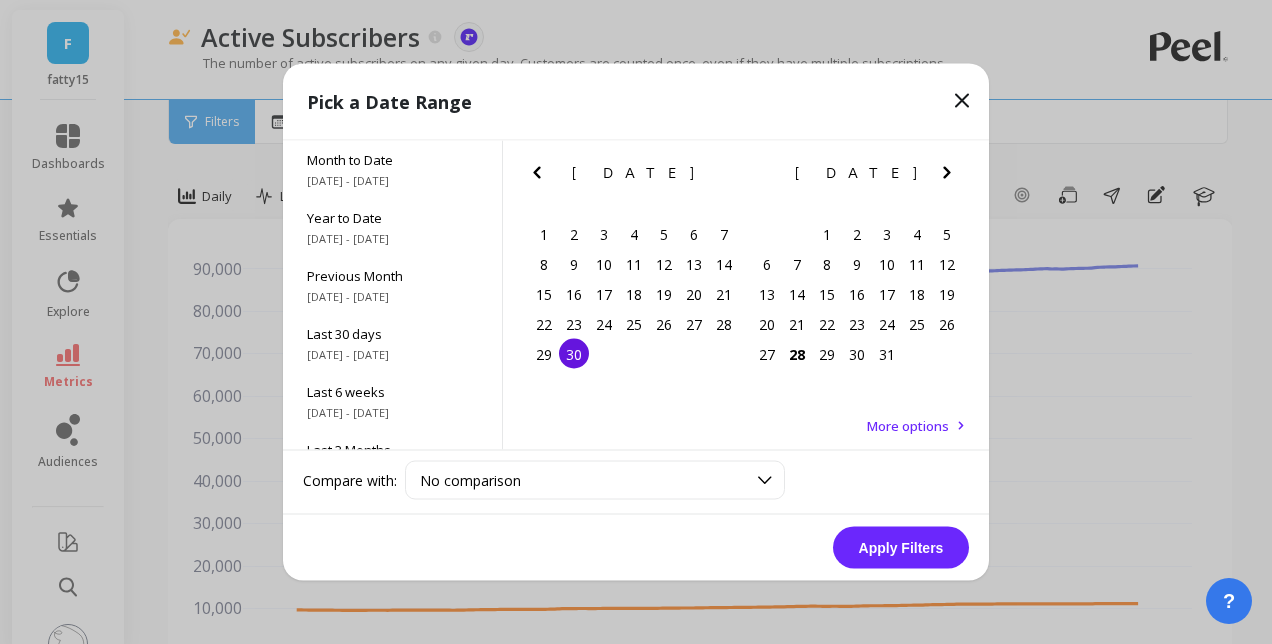 click on "Apply Filters" at bounding box center (901, 548) 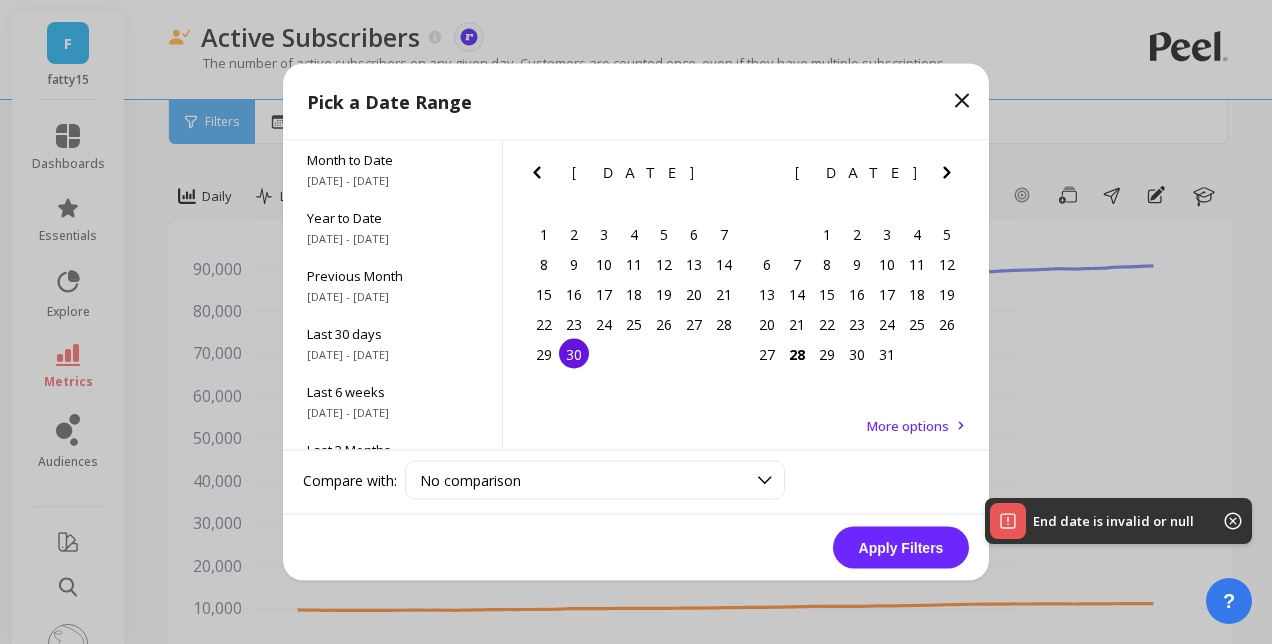 click on "Apply Filters" at bounding box center [901, 548] 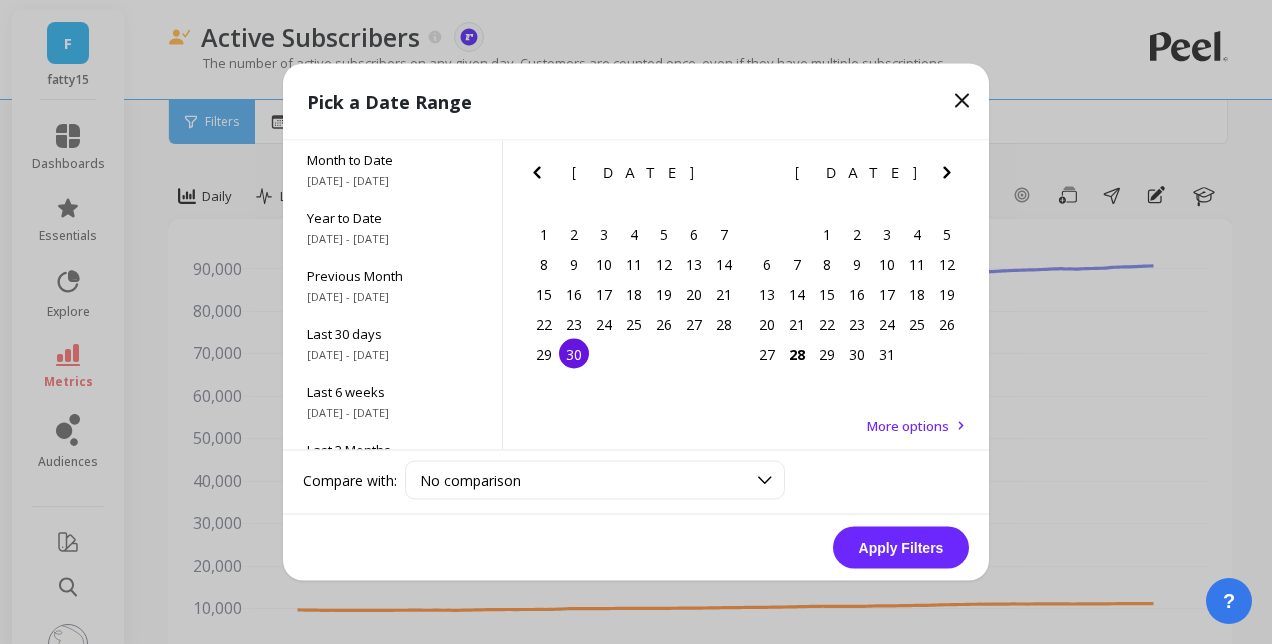 click on "Apply Filters" at bounding box center [901, 548] 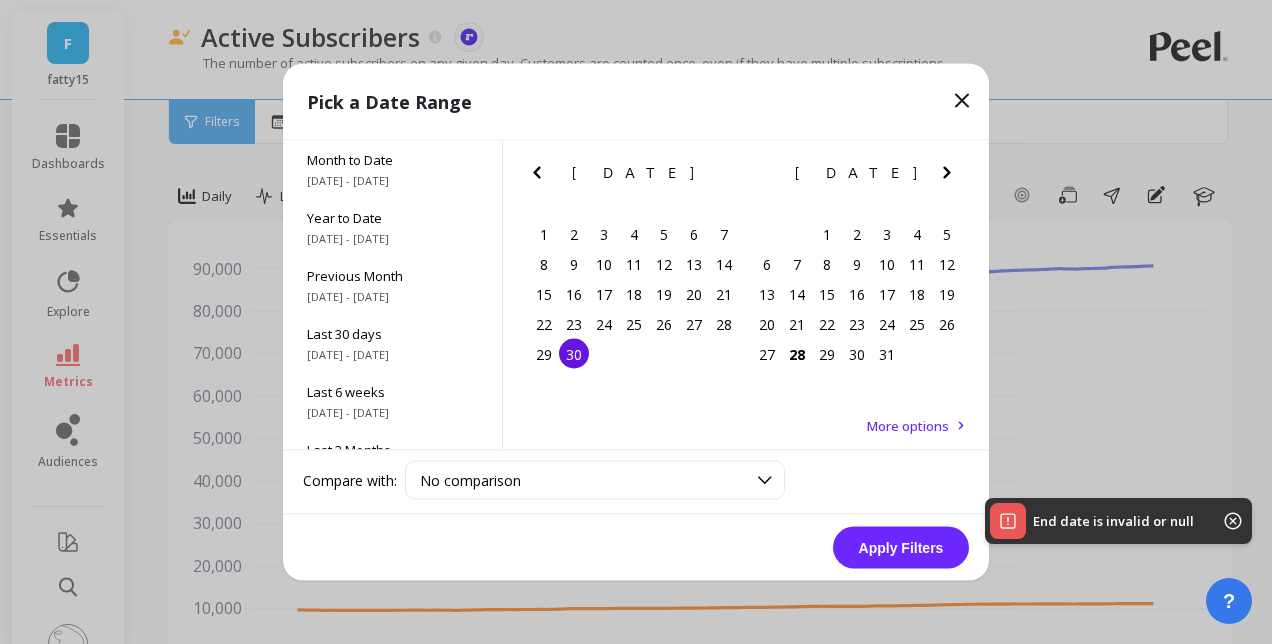 click 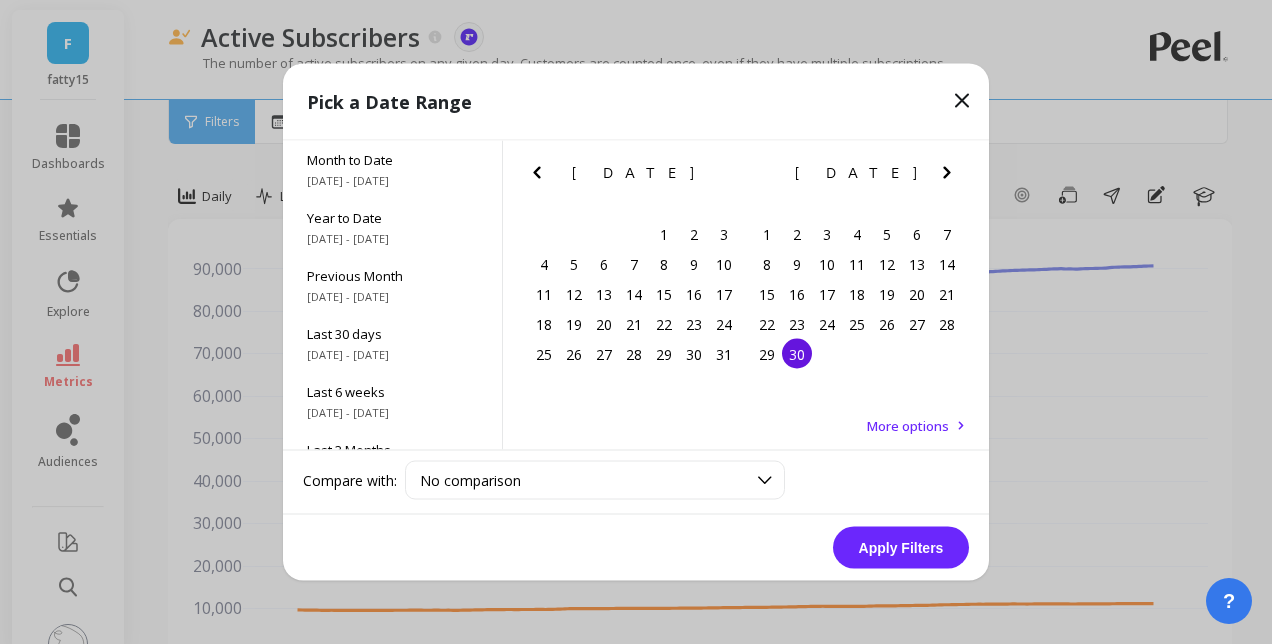 click on "30" at bounding box center [797, 354] 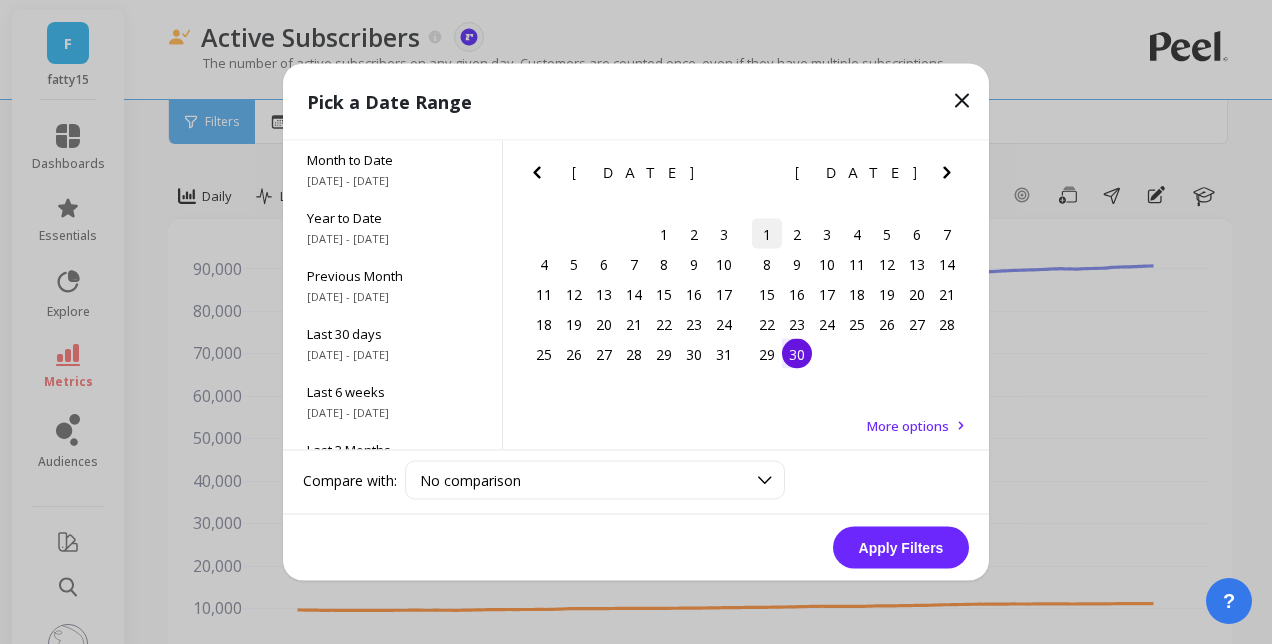 click on "1" at bounding box center (767, 234) 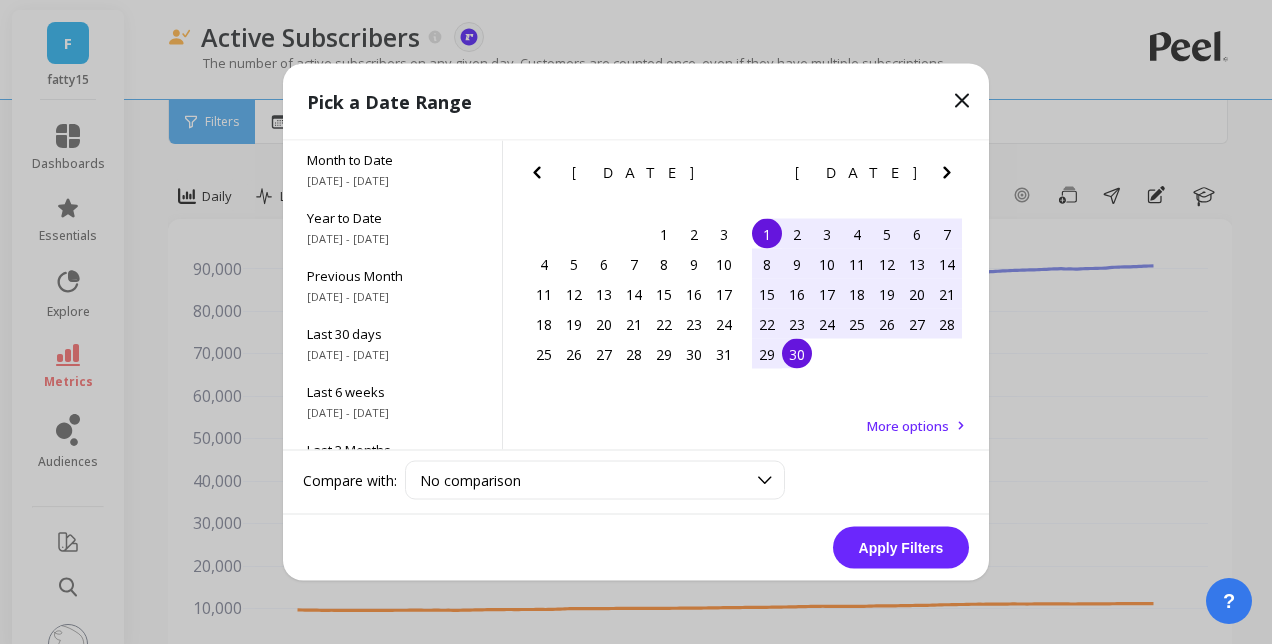 click on "30" at bounding box center (797, 354) 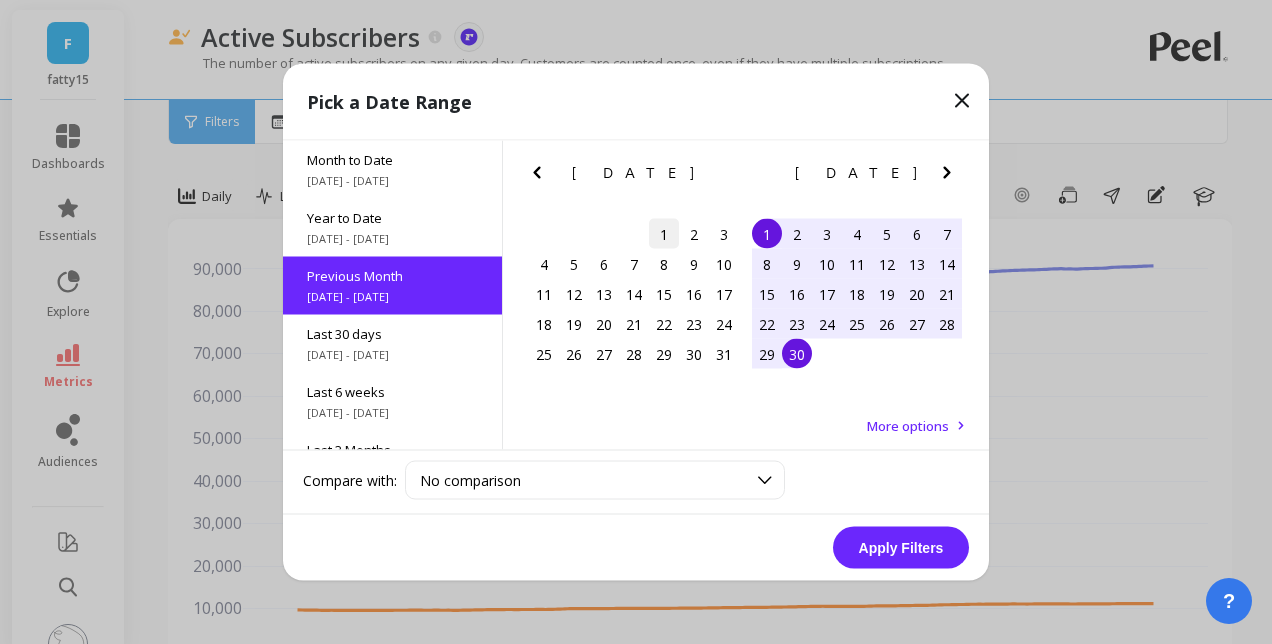 click on "1" at bounding box center [664, 234] 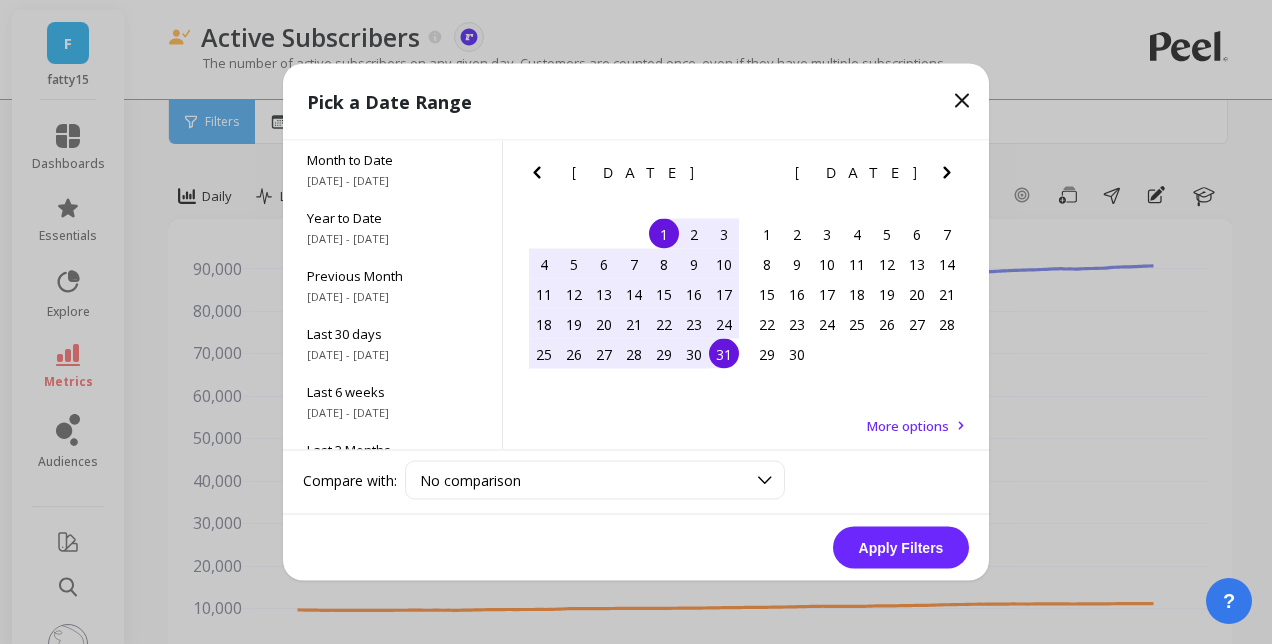 click on "31" at bounding box center [724, 354] 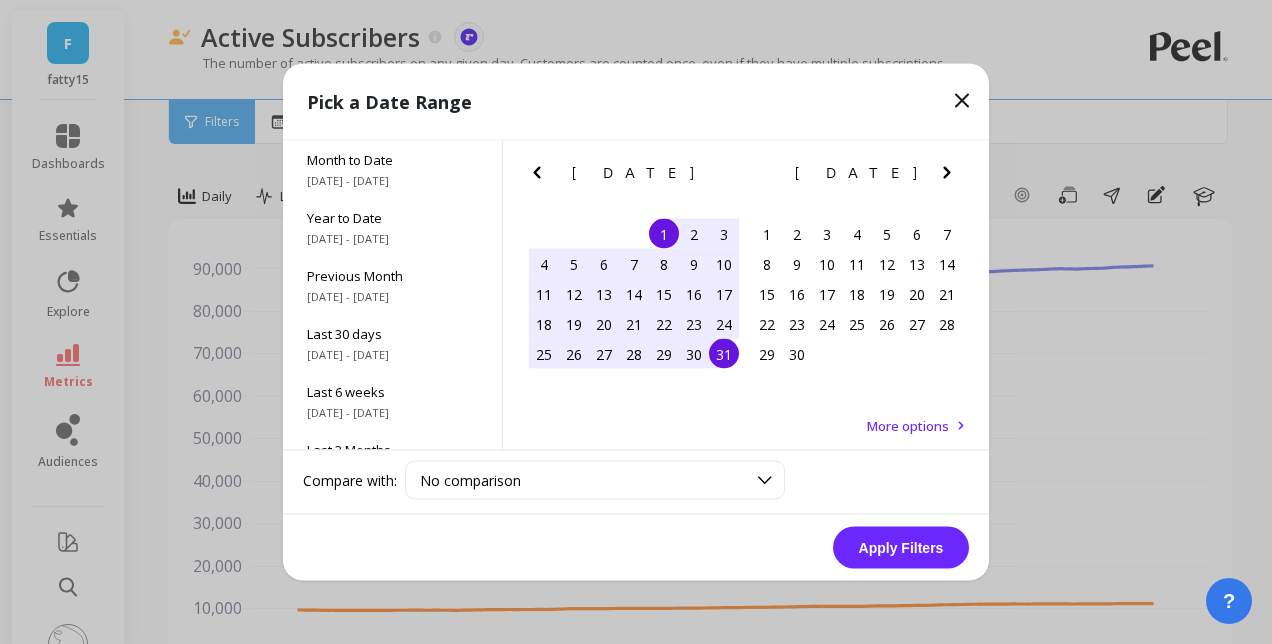 click on "Apply Filters" at bounding box center [901, 548] 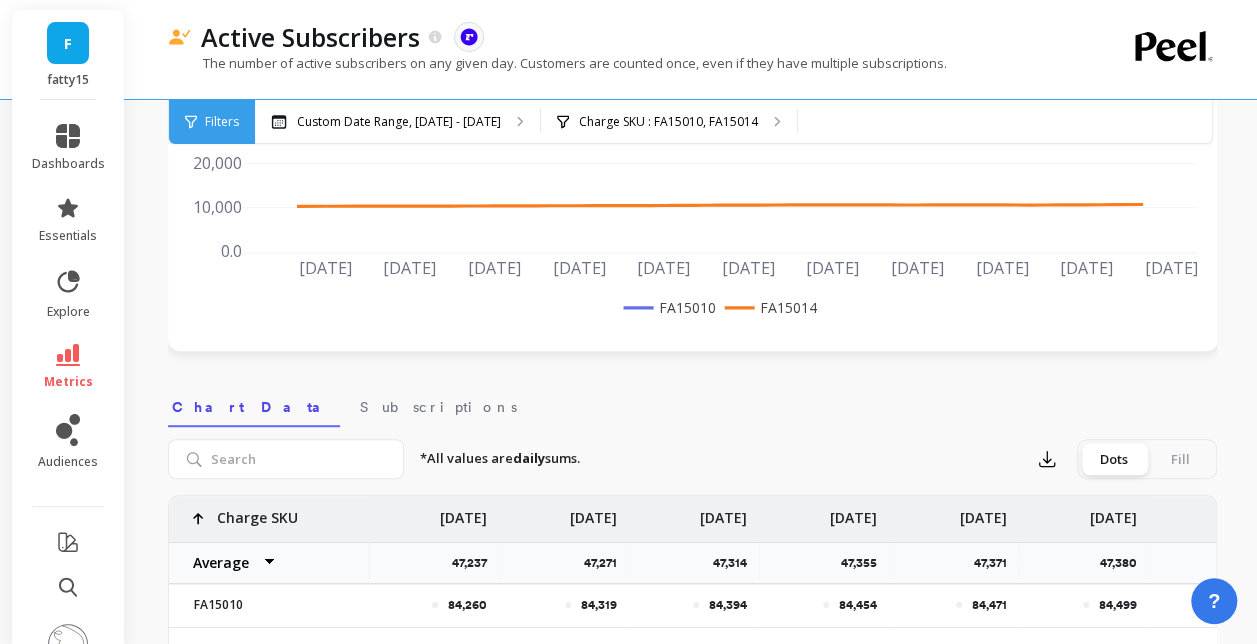 scroll, scrollTop: 500, scrollLeft: 0, axis: vertical 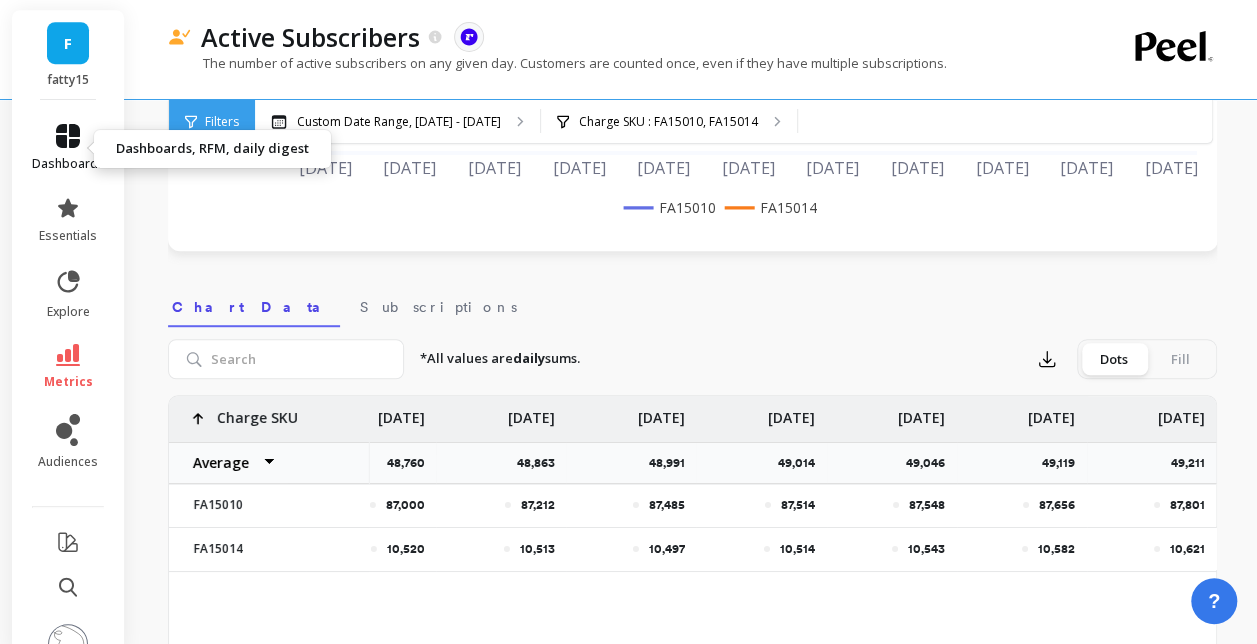 click 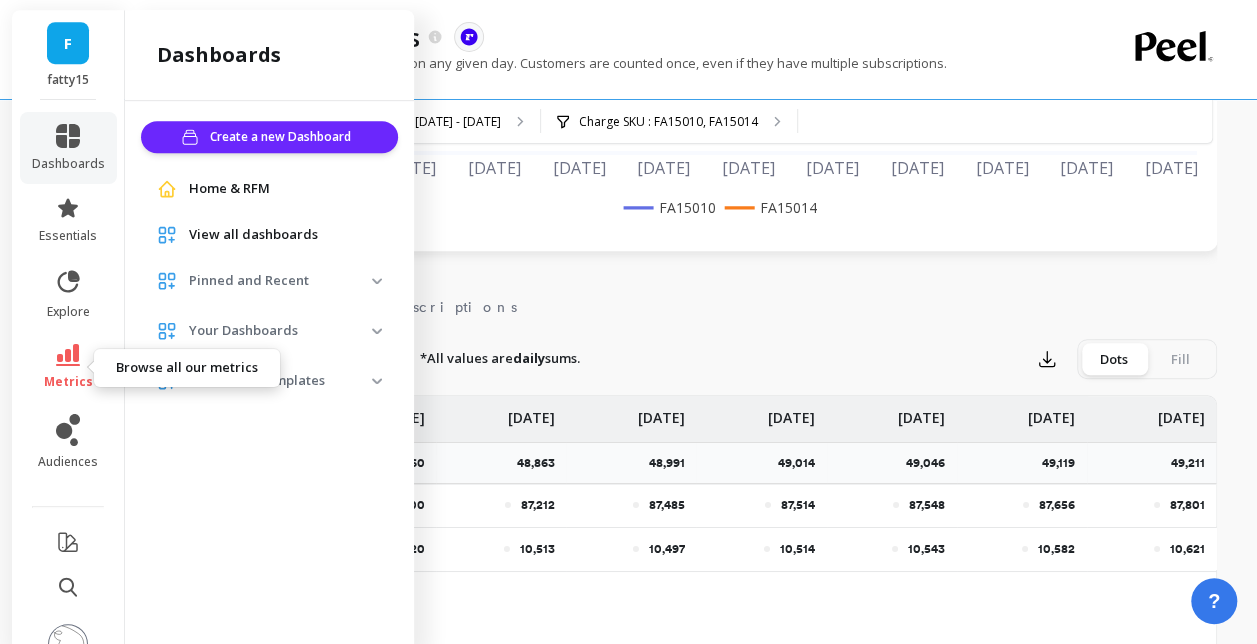 click on "metrics" at bounding box center [68, 367] 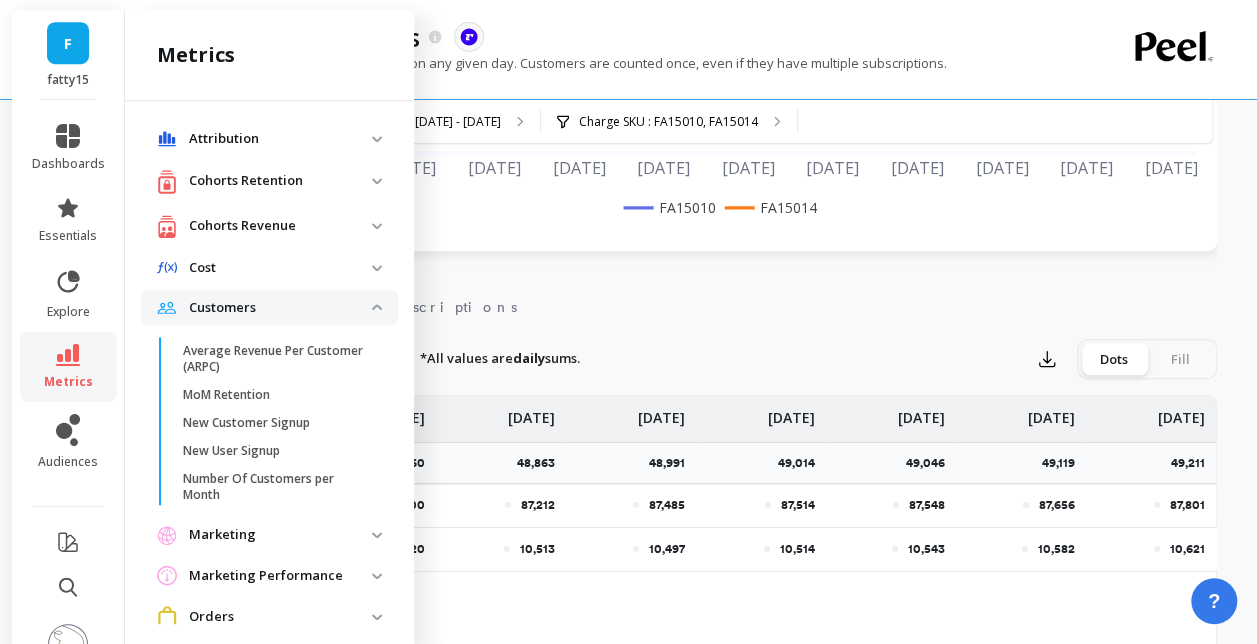 scroll, scrollTop: 1500, scrollLeft: 0, axis: vertical 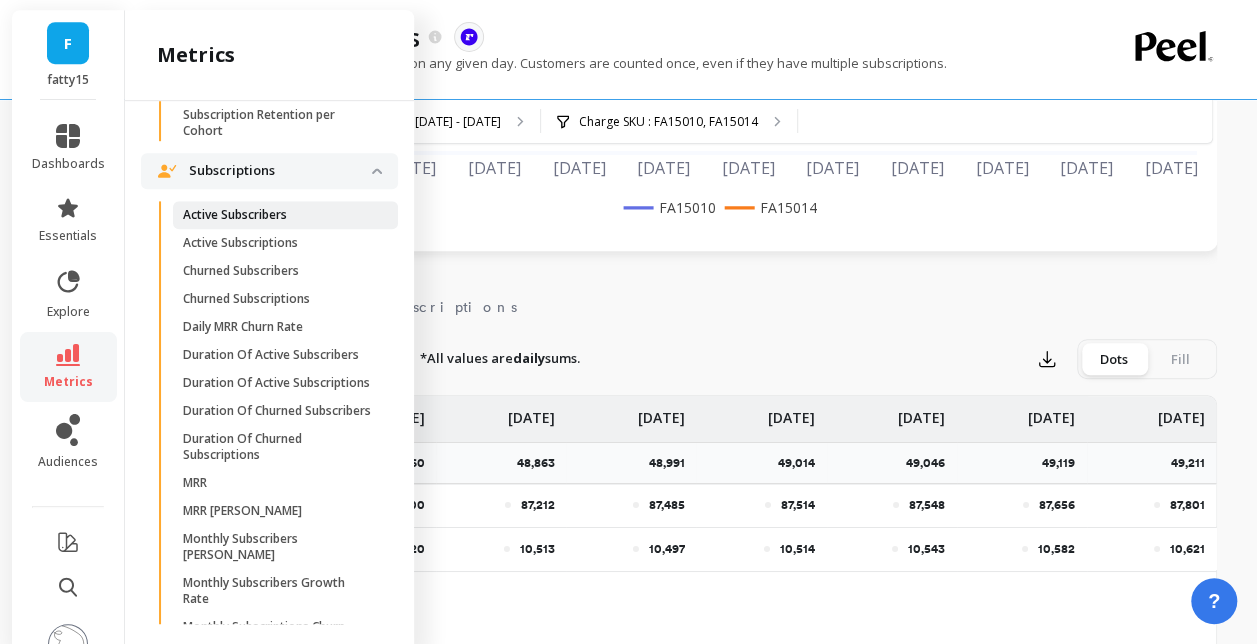 click on "Active Subscribers" at bounding box center [235, 215] 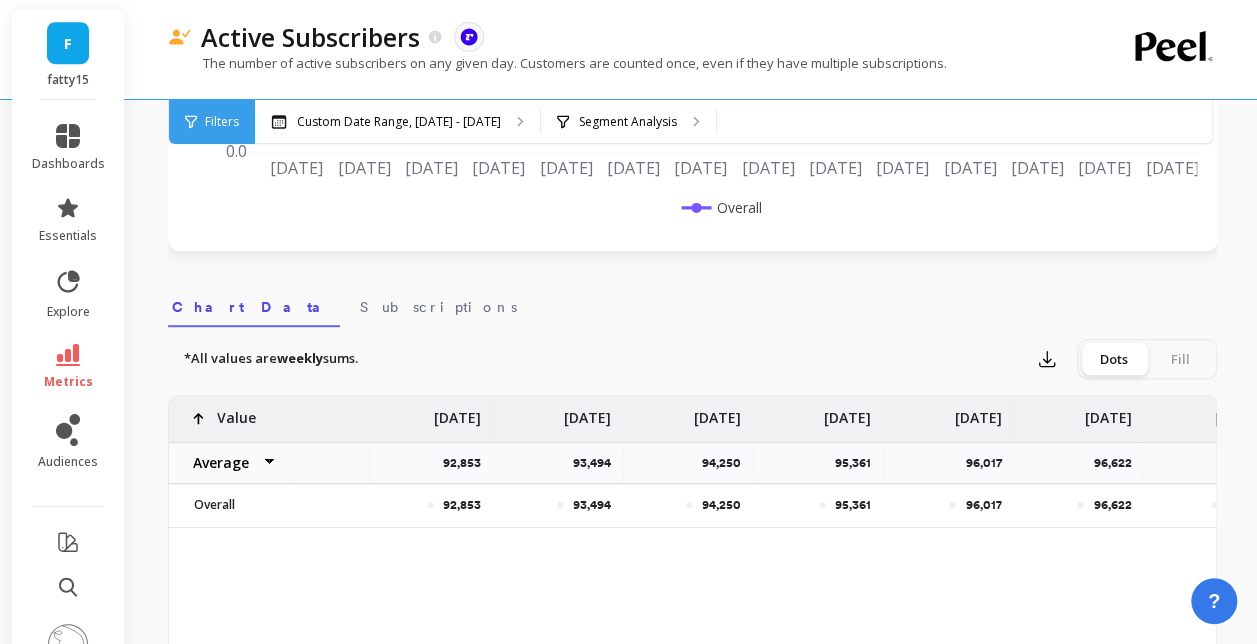 scroll, scrollTop: 0, scrollLeft: 1239, axis: horizontal 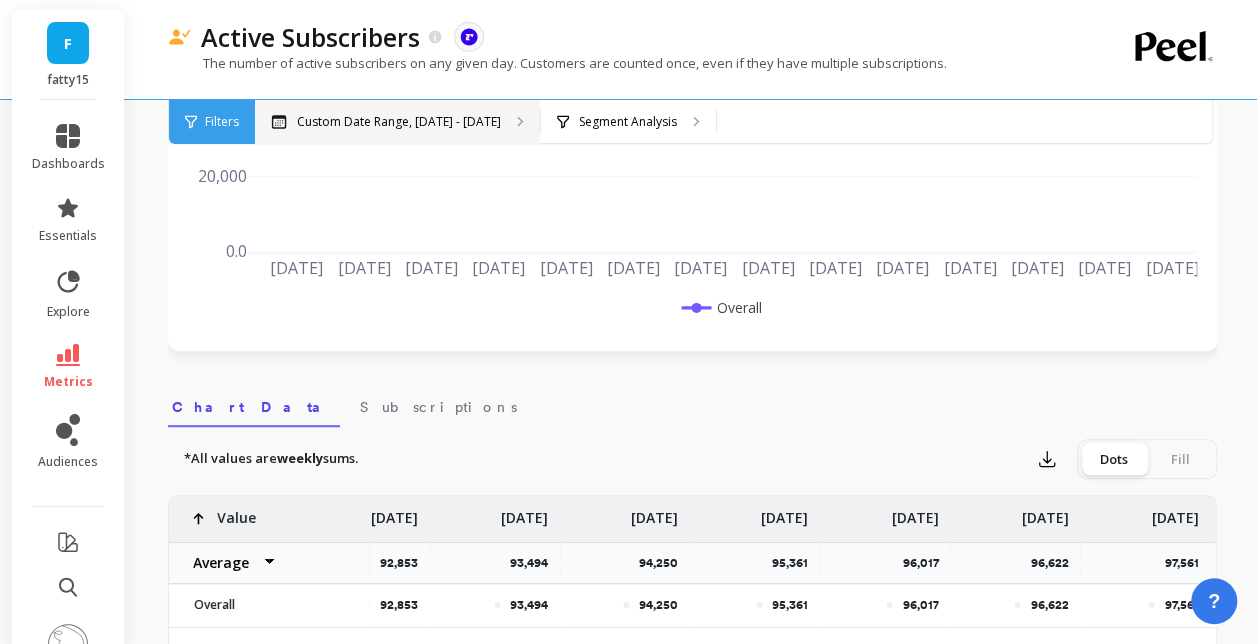 click on "Custom Date Range,  Feb 1 - Jul 27" at bounding box center (397, 122) 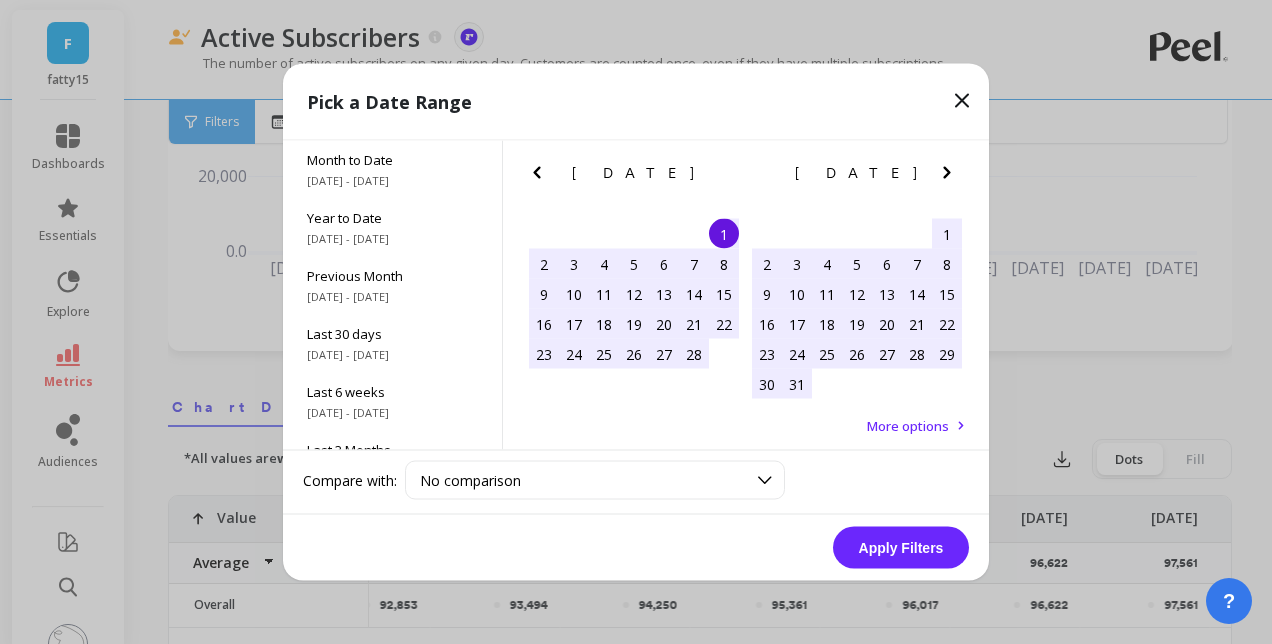 click on "1" at bounding box center (947, 234) 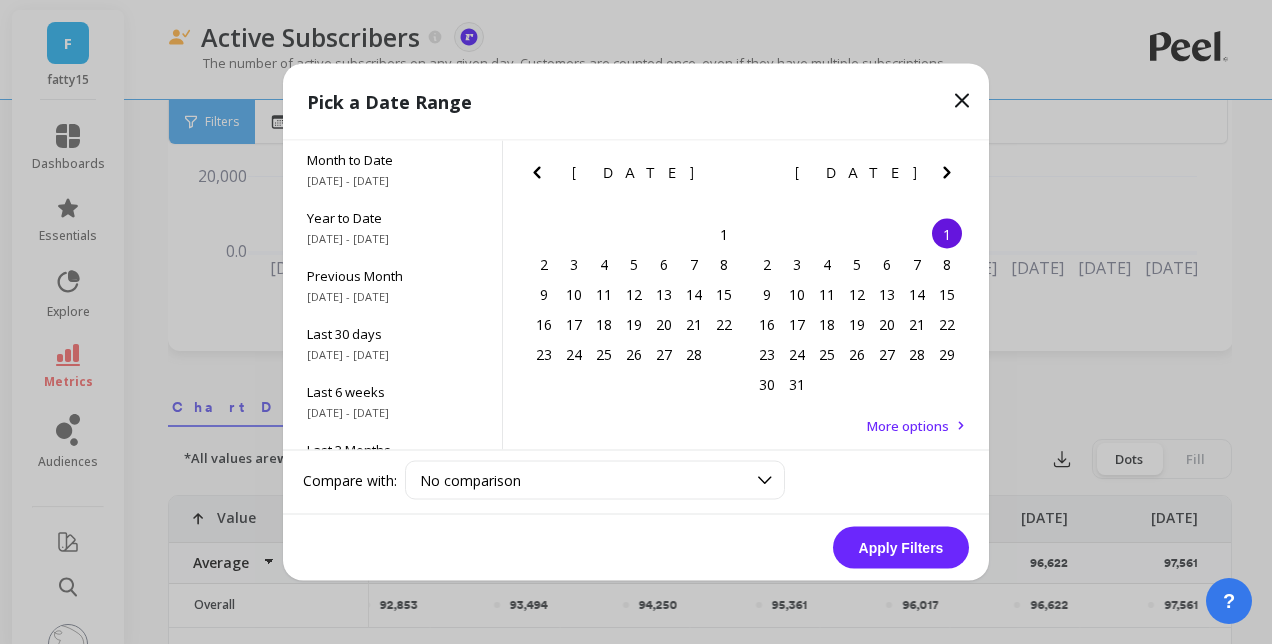 click 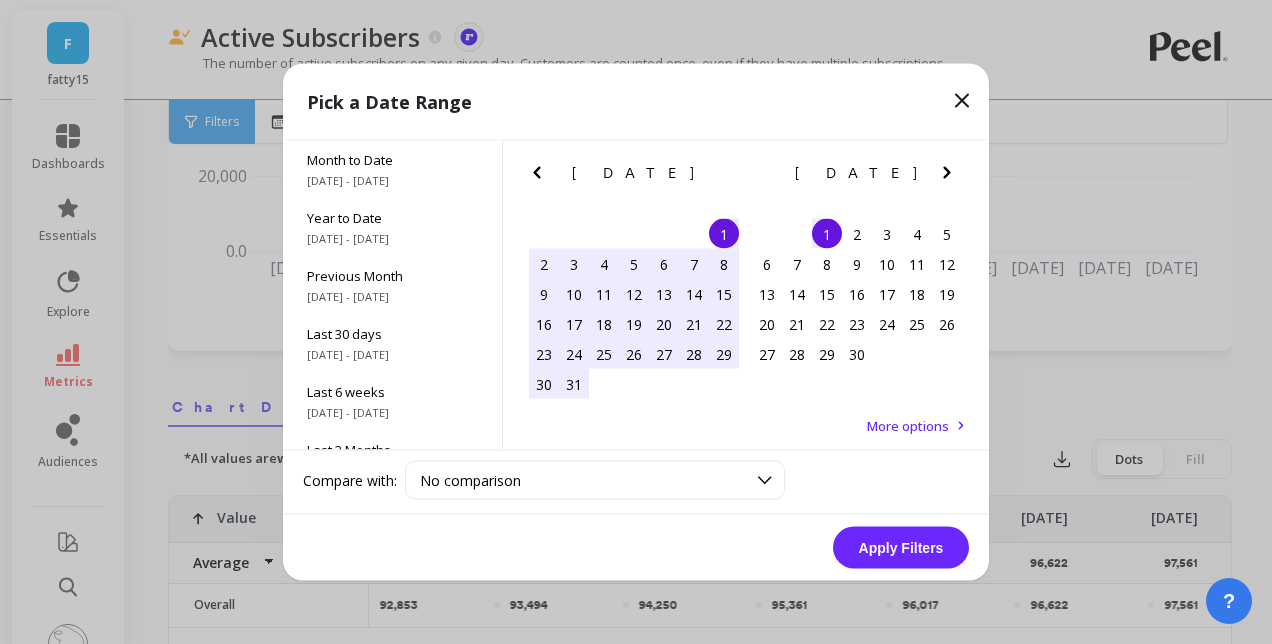click 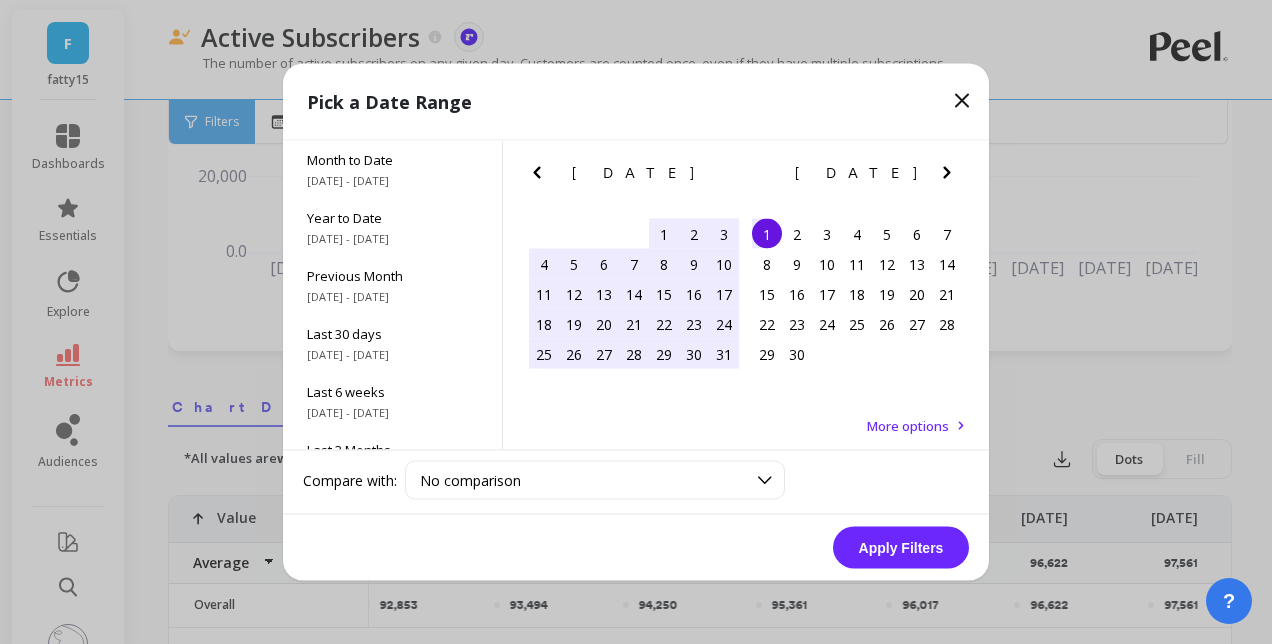 click 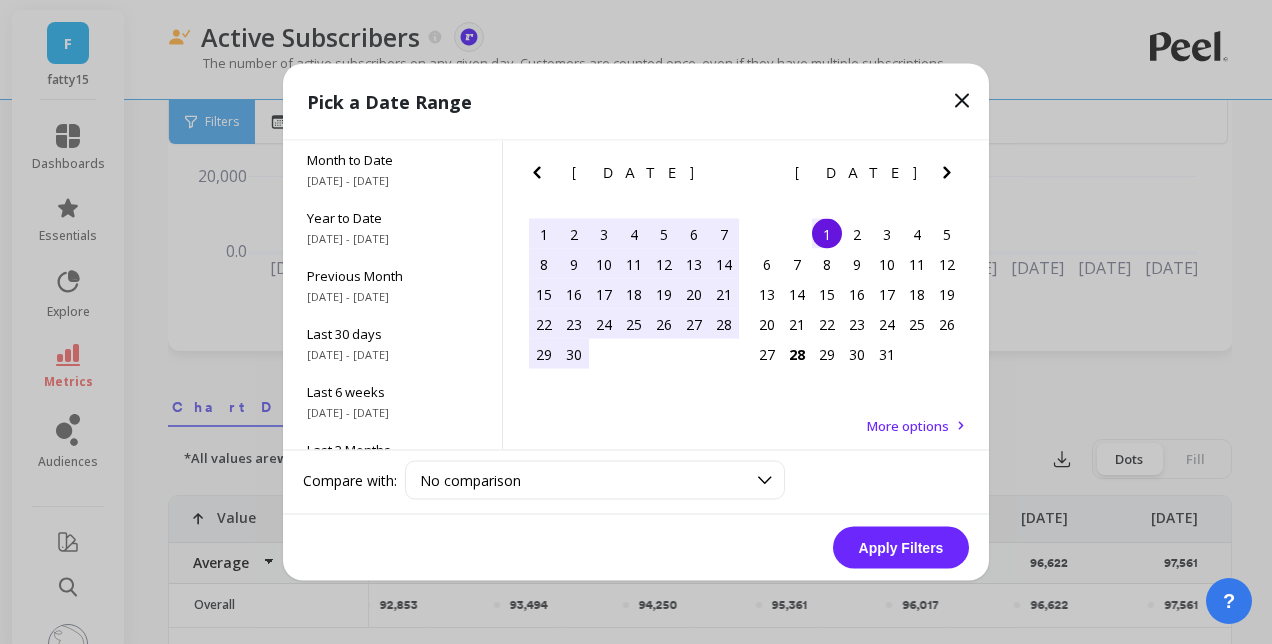 click 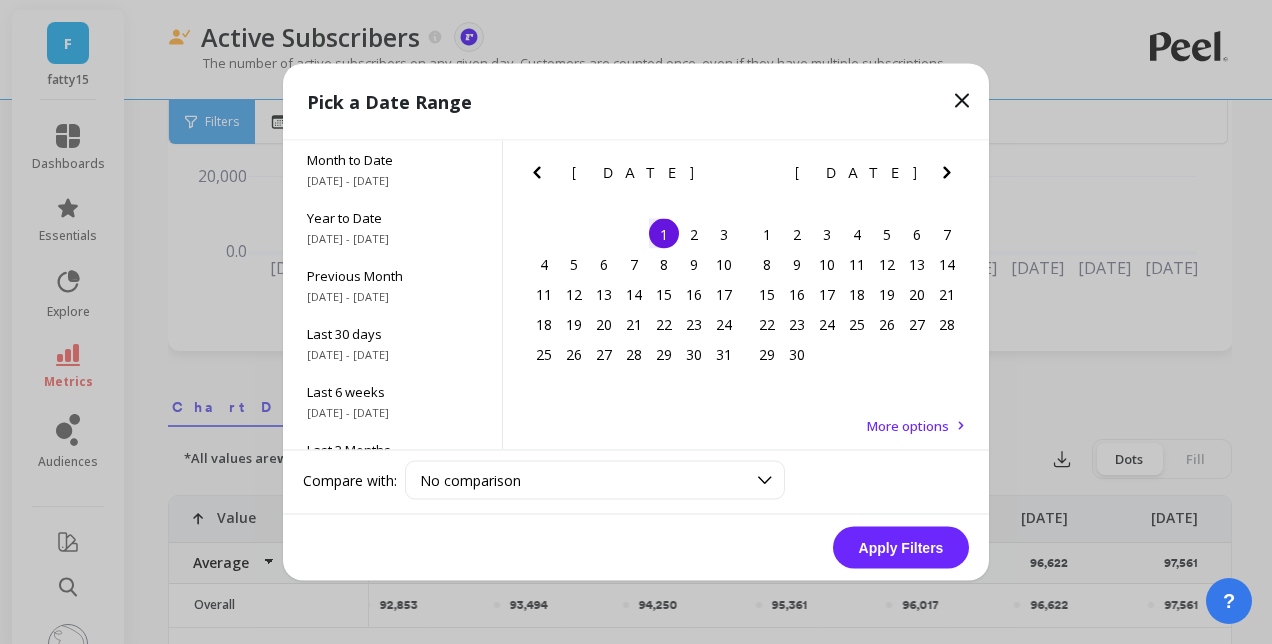 click on "1" at bounding box center (664, 234) 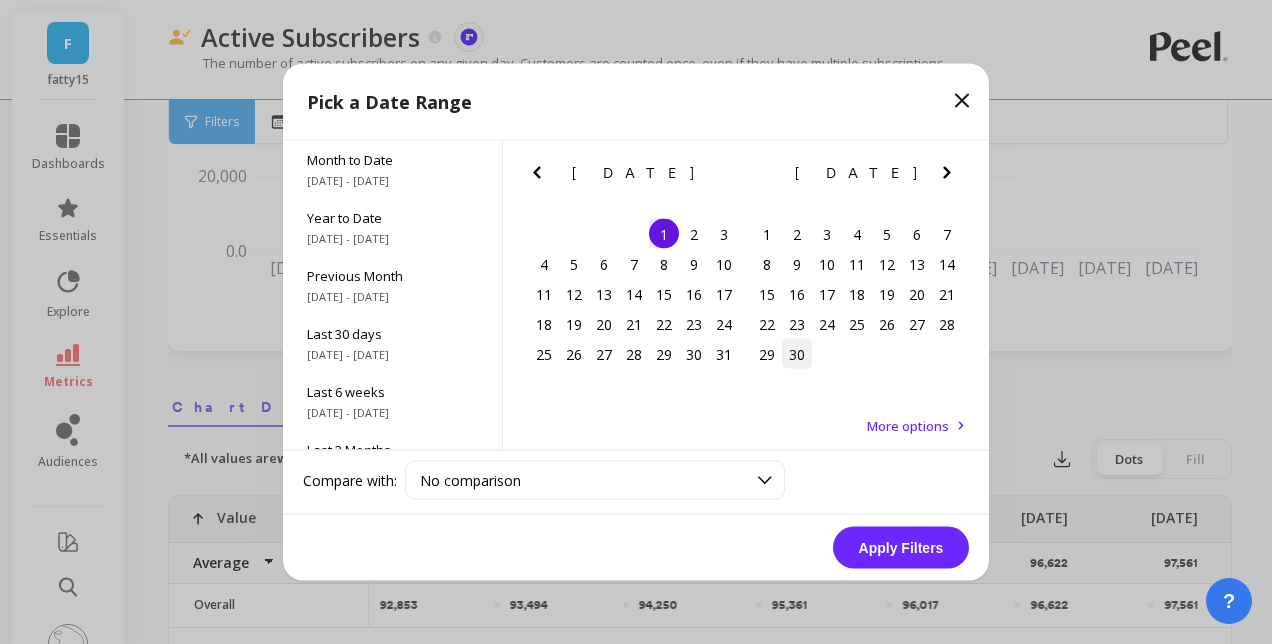 click on "30" at bounding box center (797, 354) 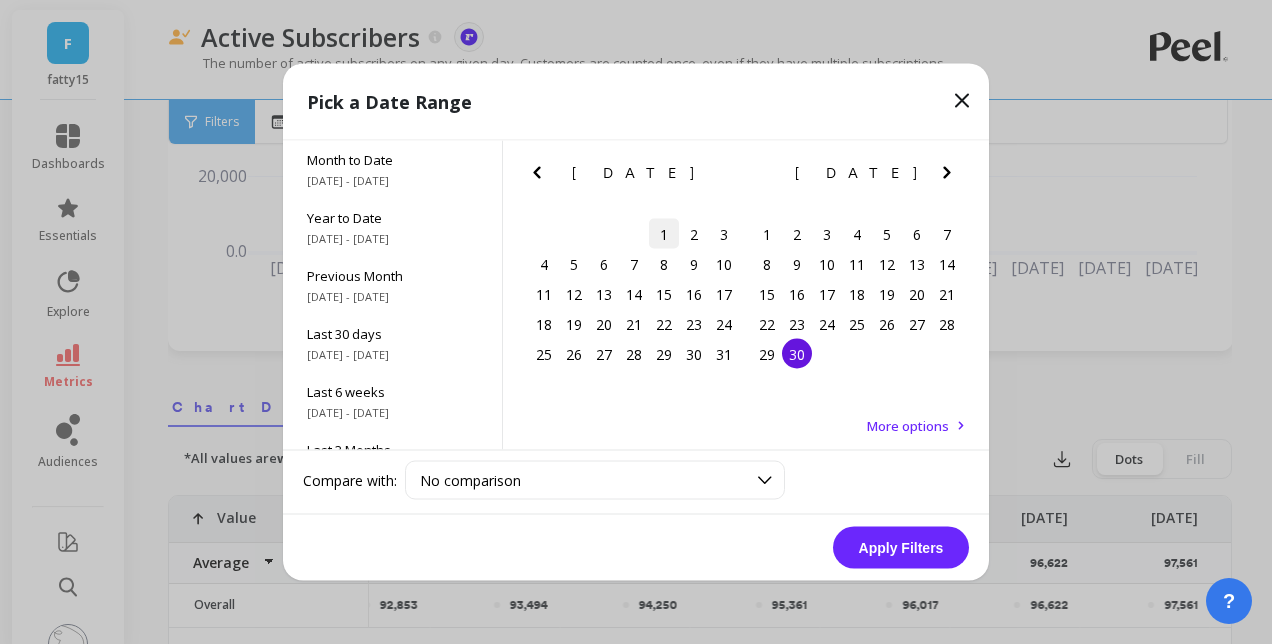 click on "1" at bounding box center (664, 234) 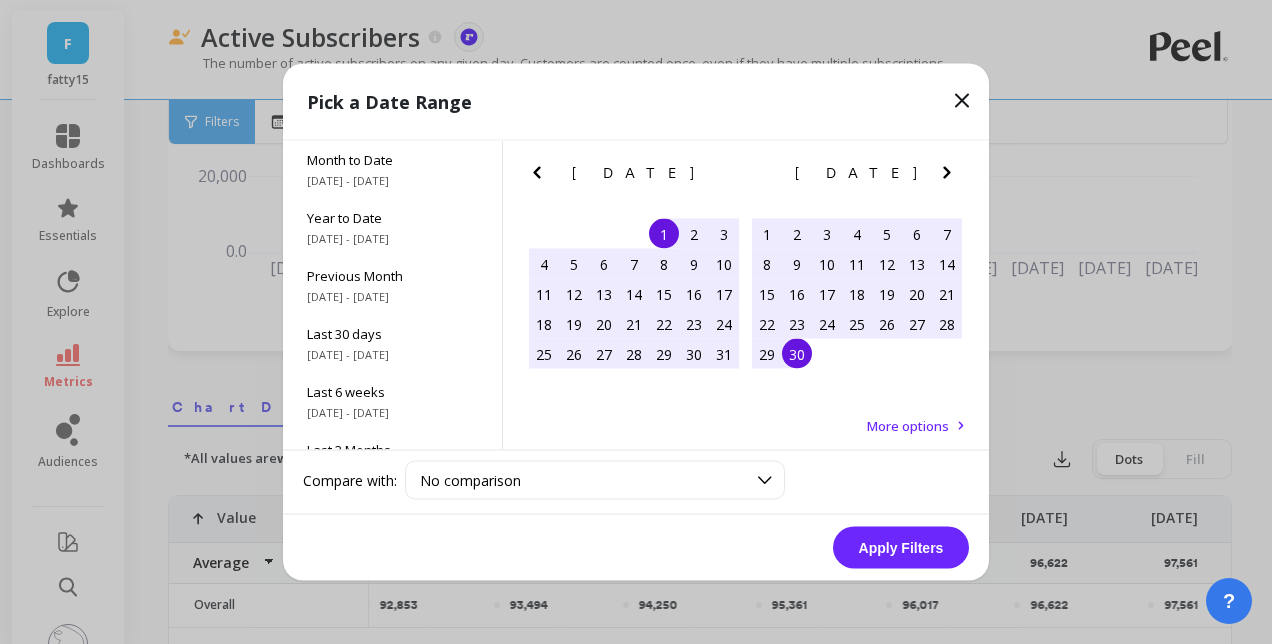 click on "30" at bounding box center (797, 354) 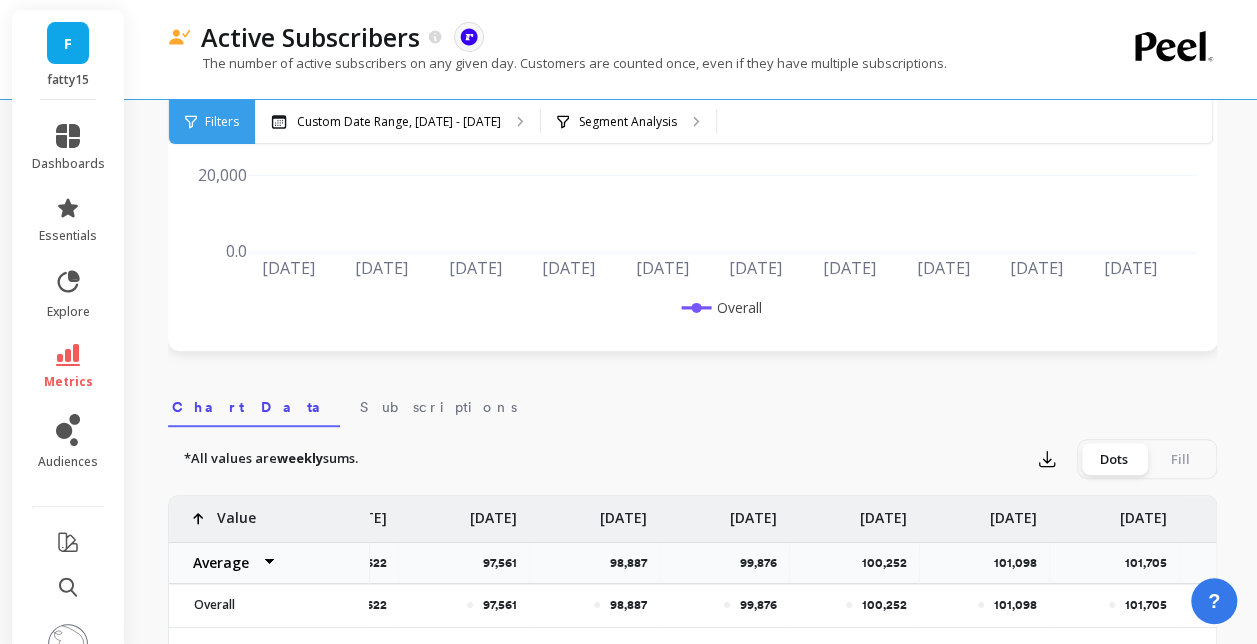 scroll, scrollTop: 0, scrollLeft: 253, axis: horizontal 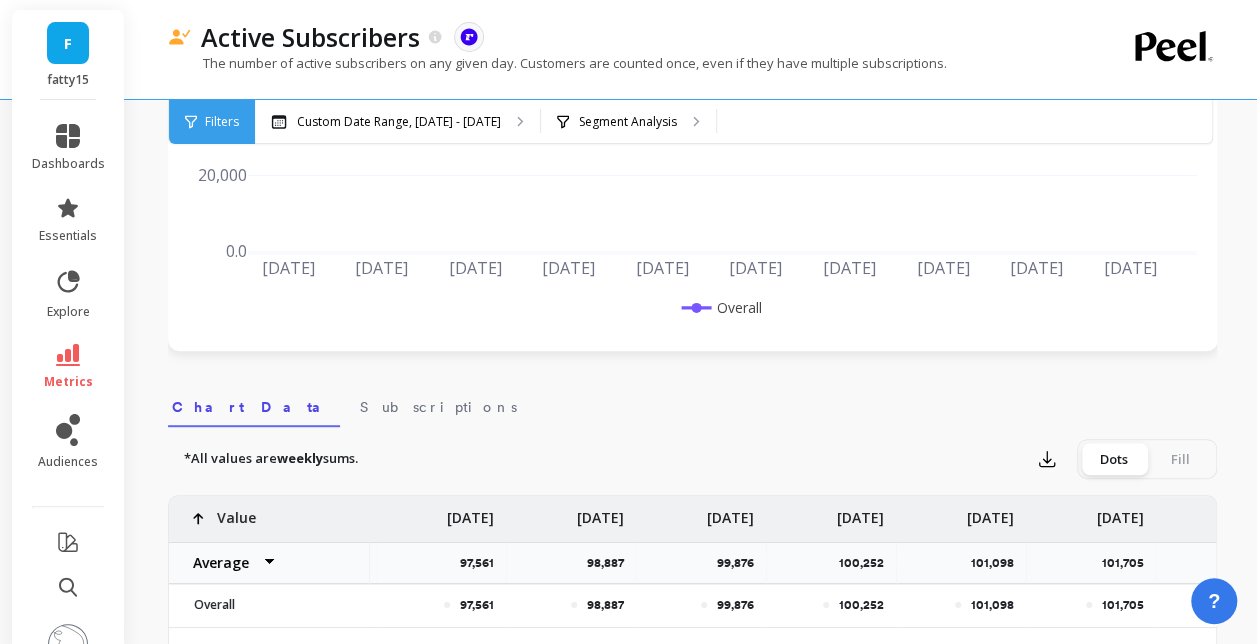 click on "weekly" at bounding box center [300, 458] 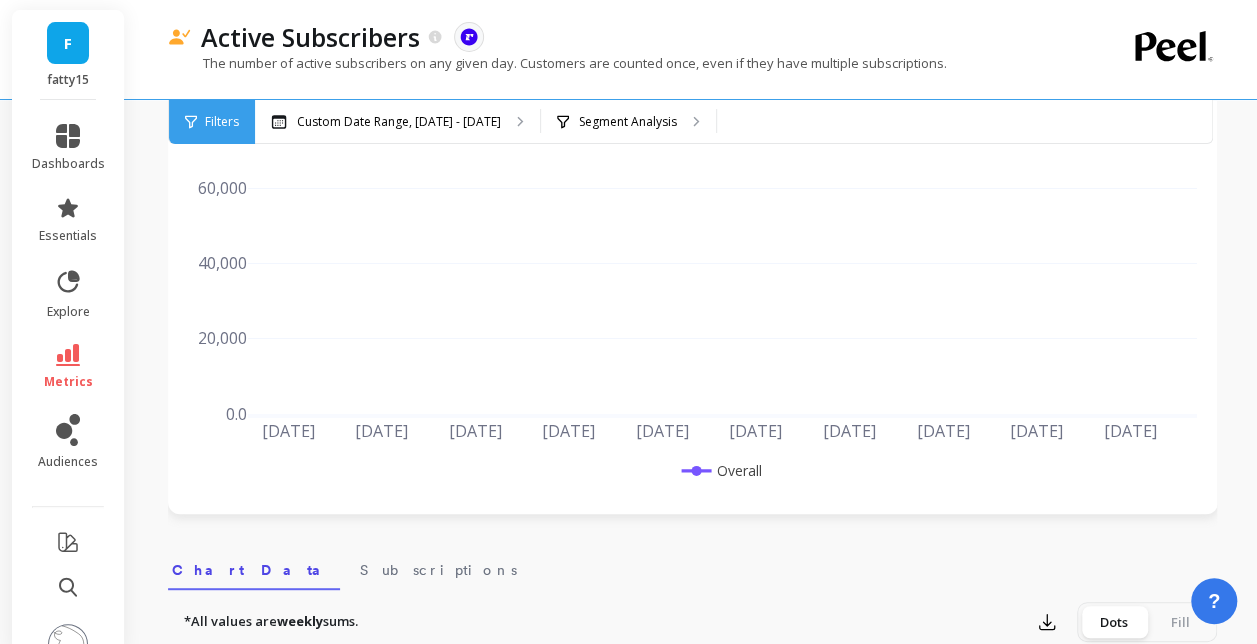 scroll, scrollTop: 0, scrollLeft: 0, axis: both 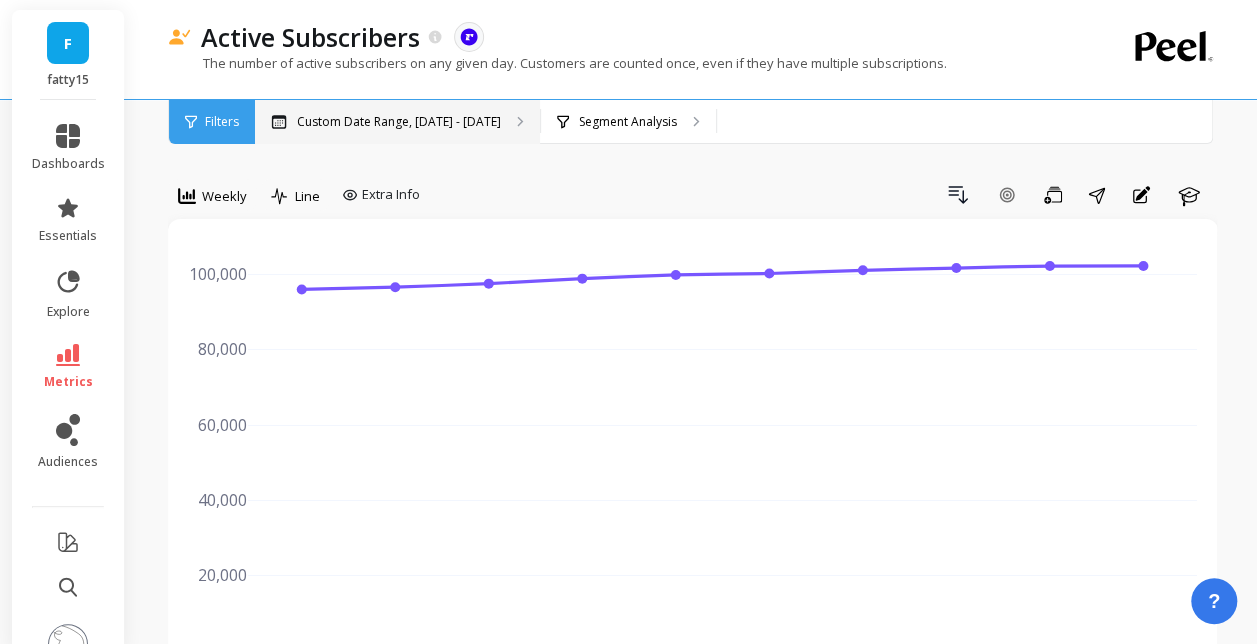 click on "Custom Date Range,  May 1 - Jun 30" at bounding box center [397, 122] 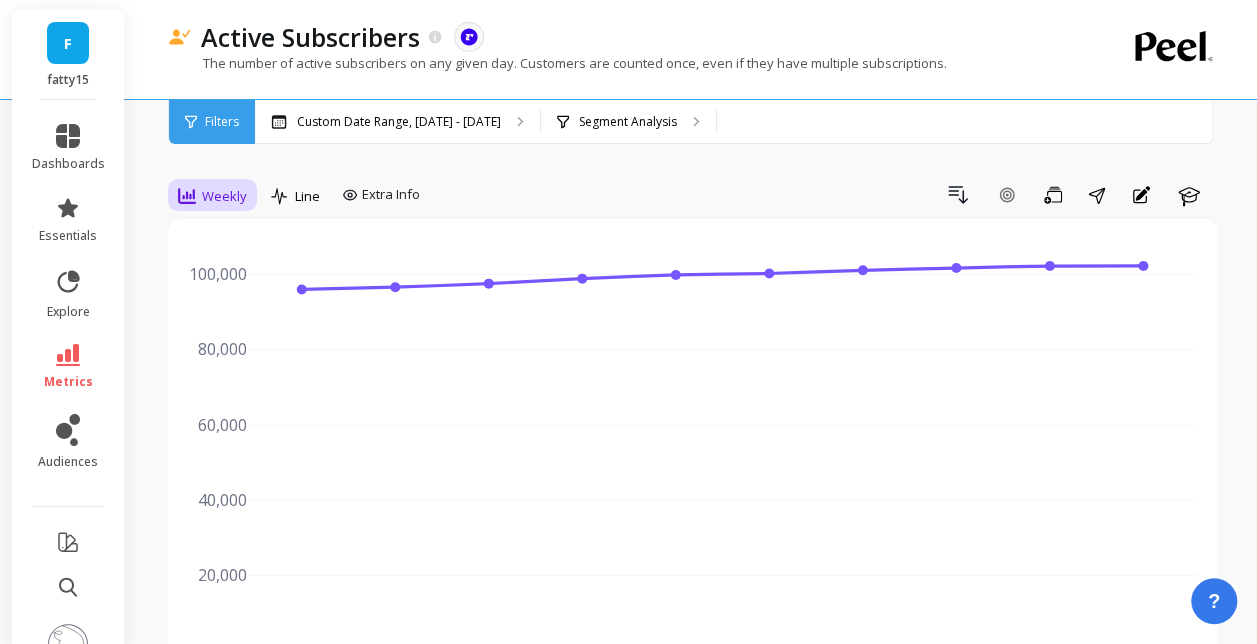 click on "Weekly" at bounding box center [212, 196] 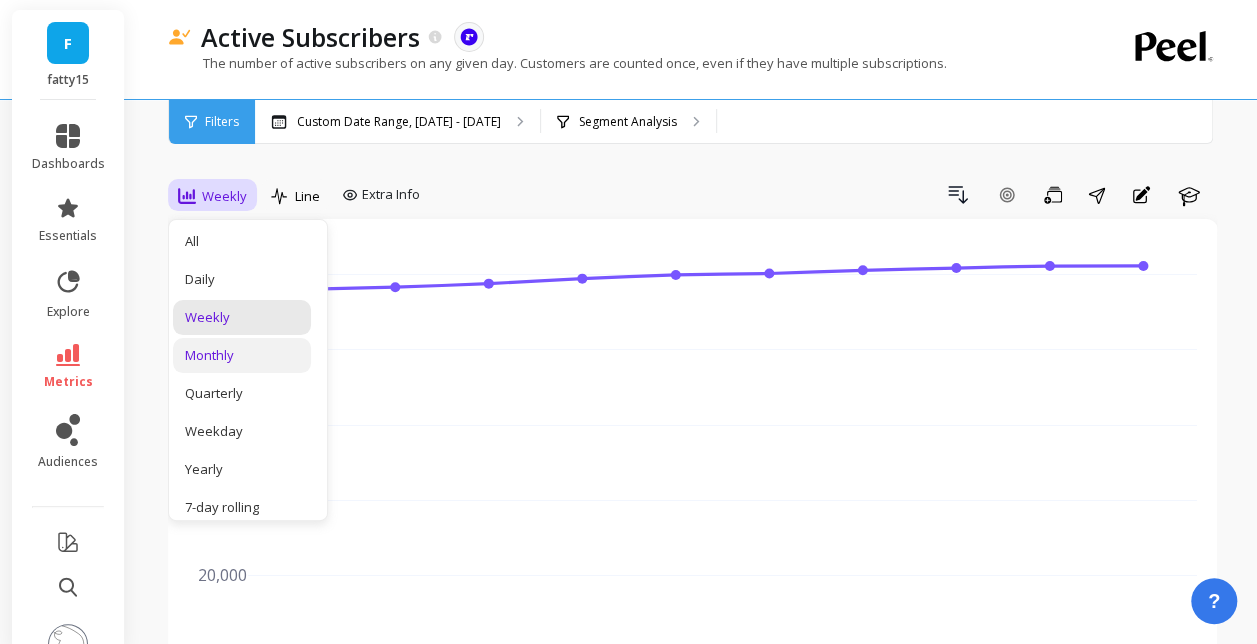 click on "Monthly" at bounding box center (242, 355) 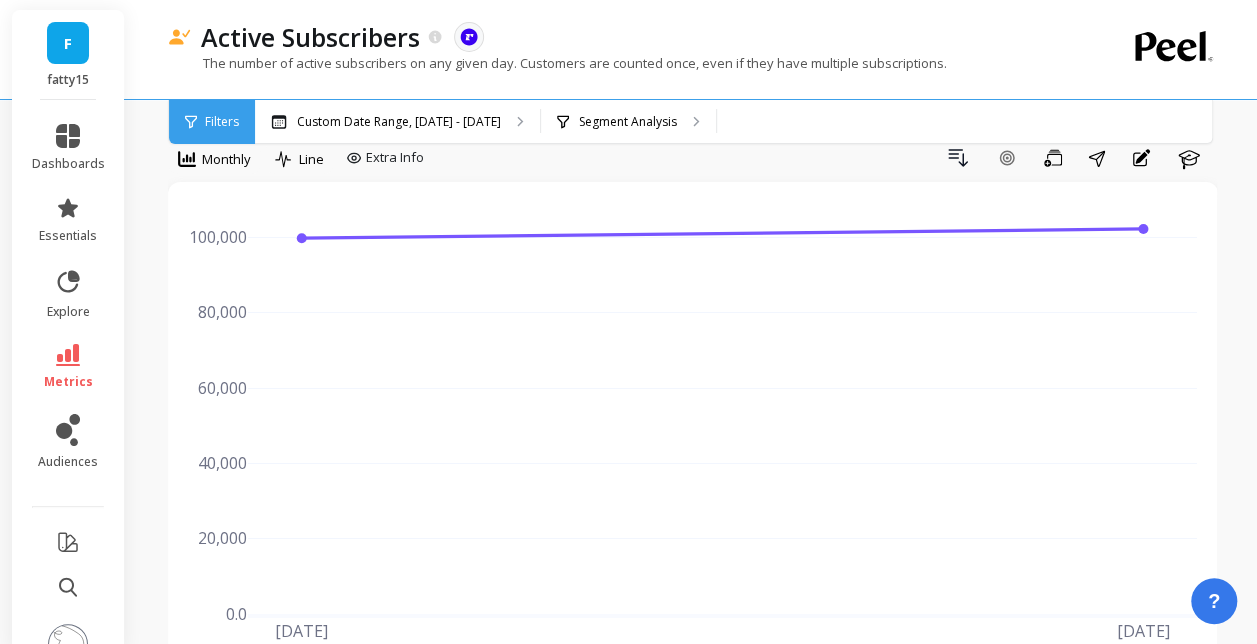 scroll, scrollTop: 0, scrollLeft: 0, axis: both 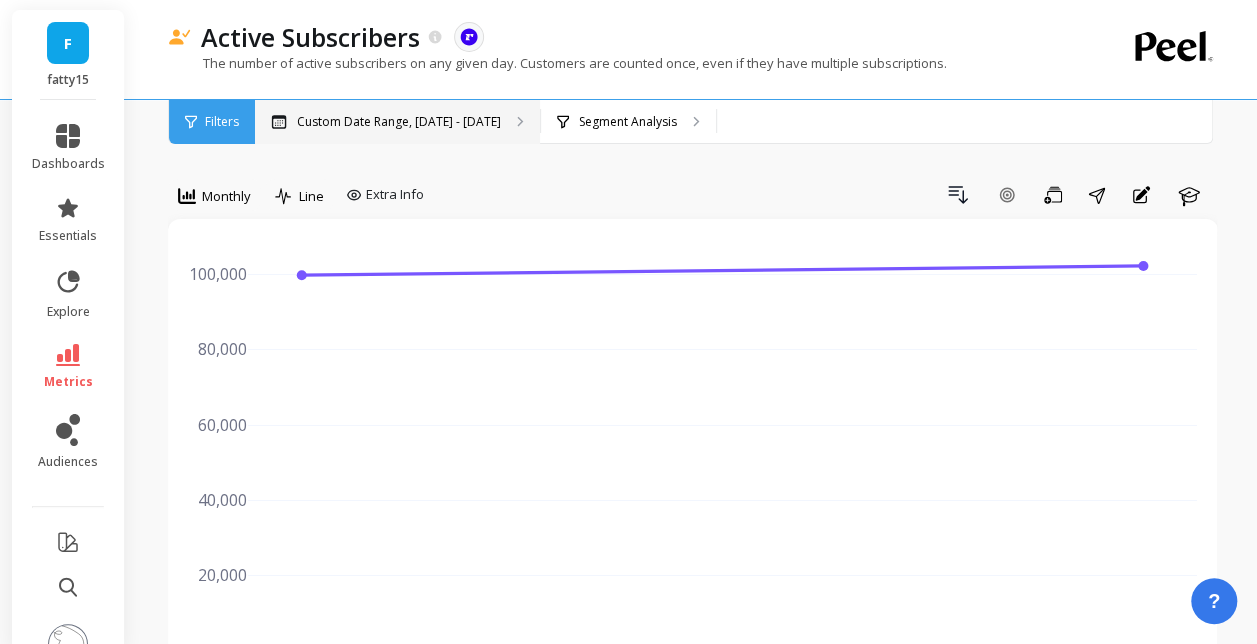 click on "Custom Date Range,  May 1 - Jun 30" at bounding box center (399, 122) 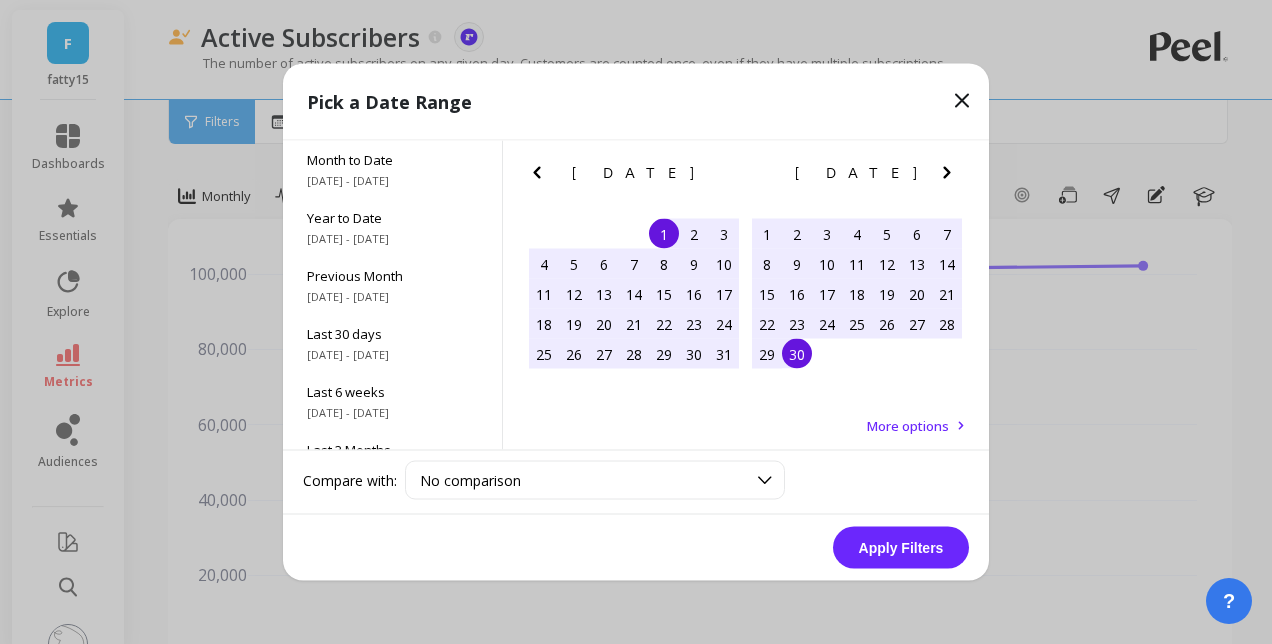 click 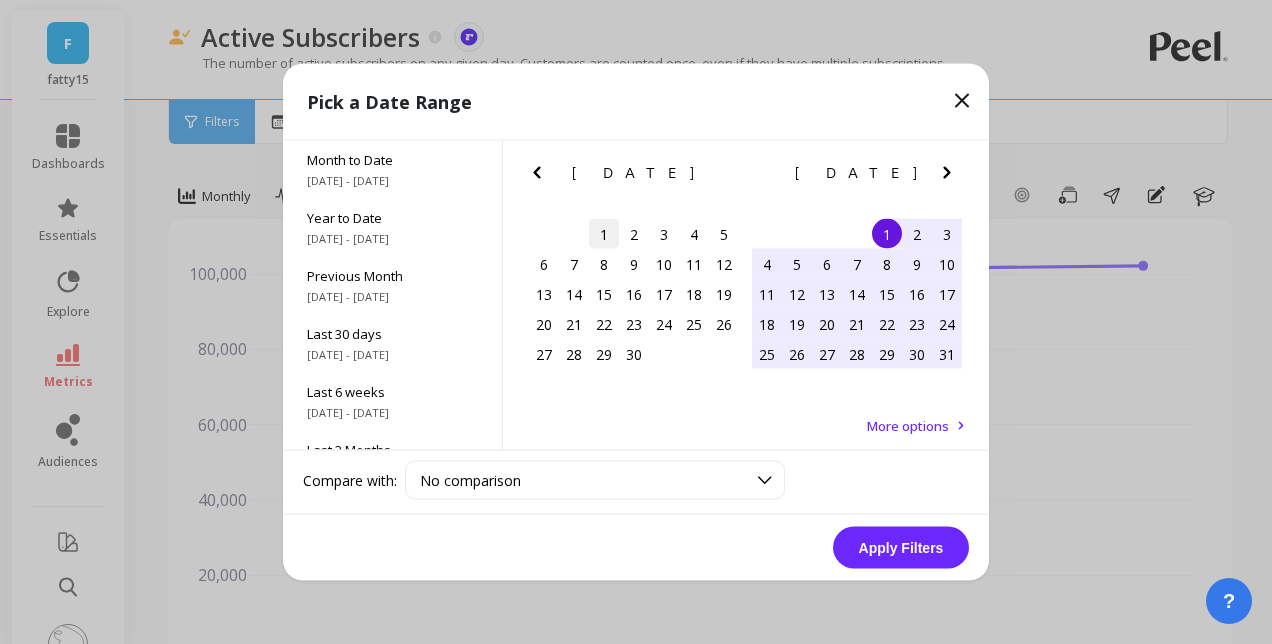 click on "1" at bounding box center (604, 234) 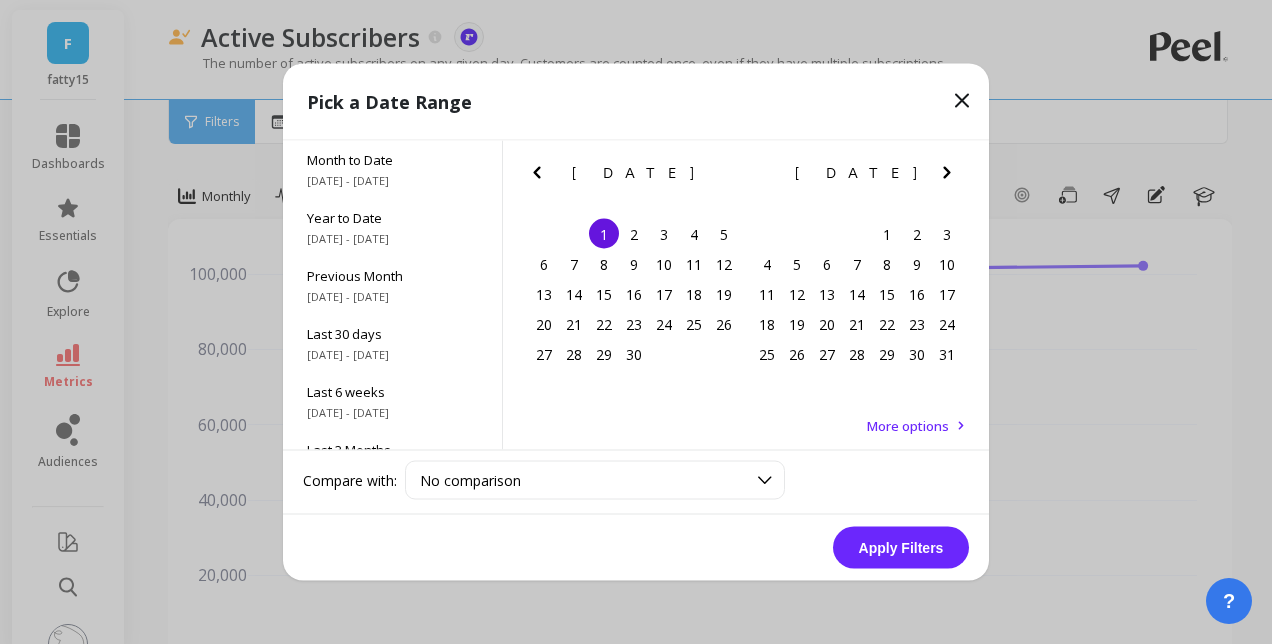 click on "May 2025" at bounding box center (857, 173) 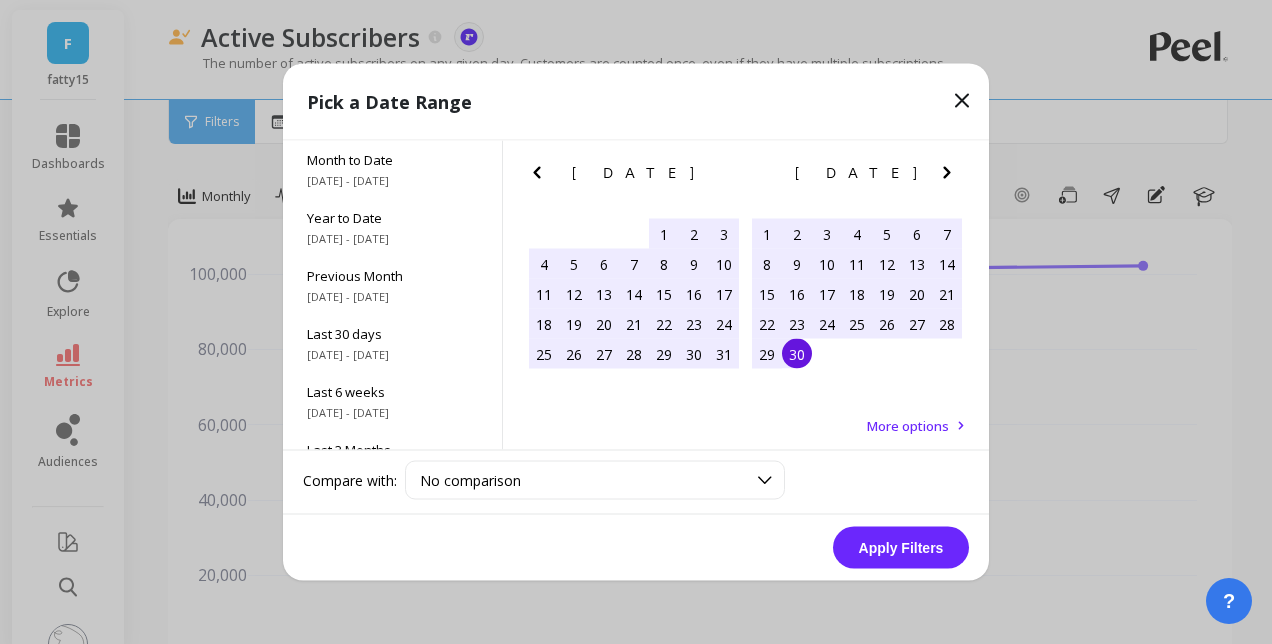 click on "30" at bounding box center (797, 354) 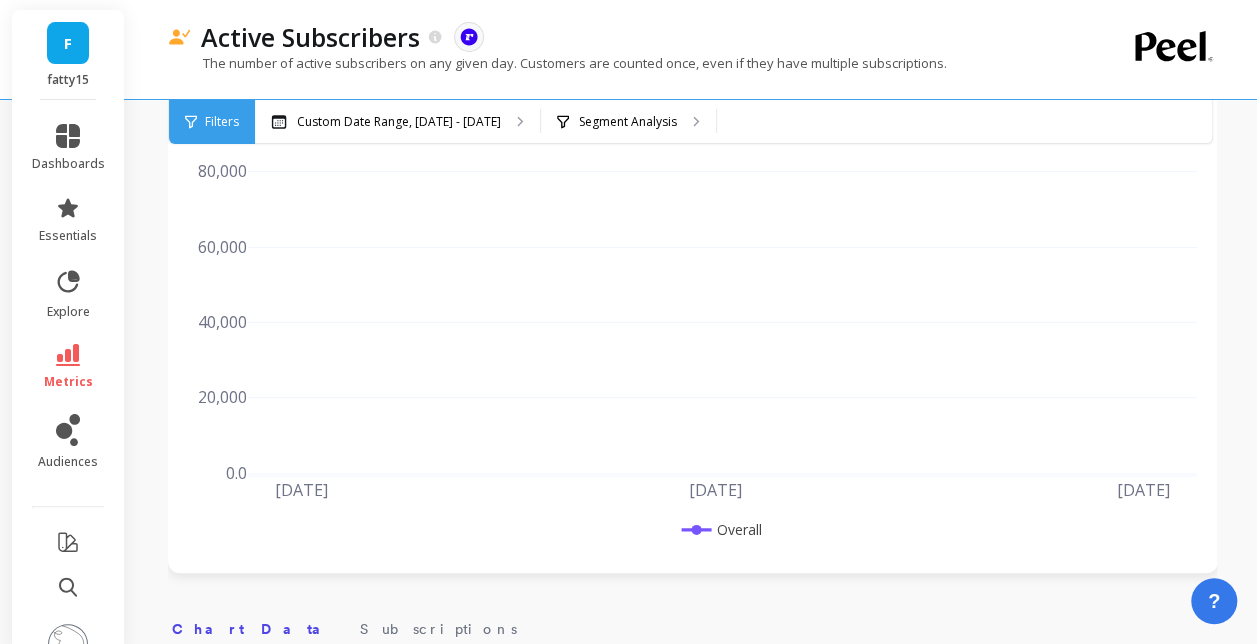 scroll, scrollTop: 400, scrollLeft: 0, axis: vertical 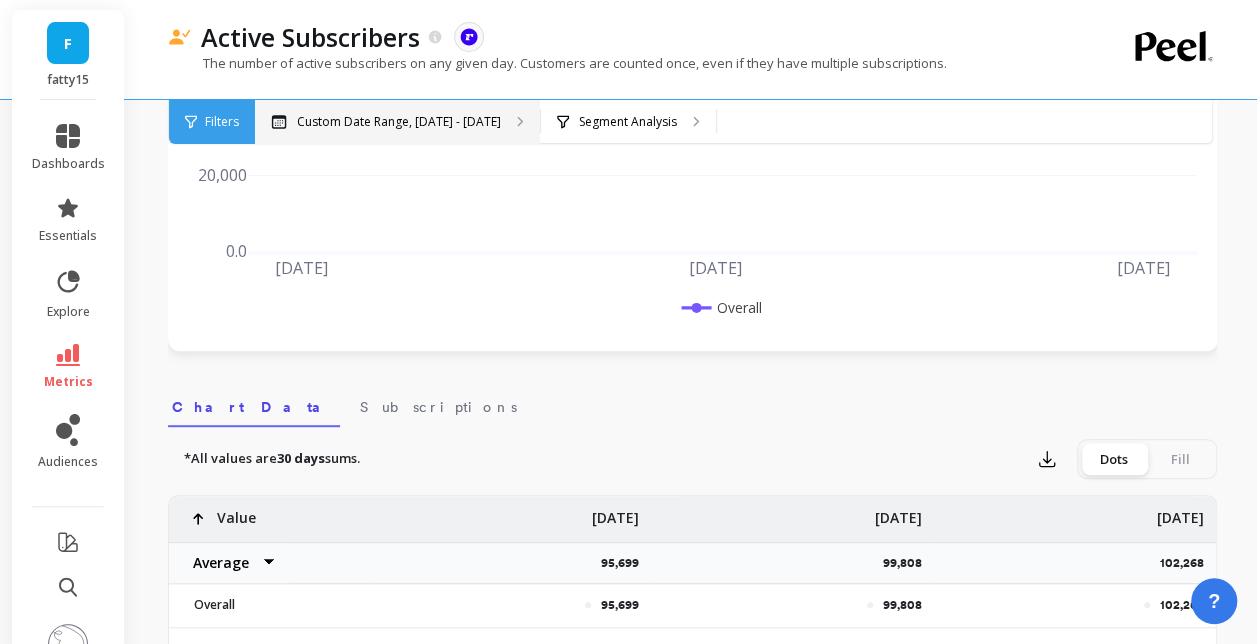 click on "Custom Date Range,  Apr 1 - Jun 30" at bounding box center (399, 122) 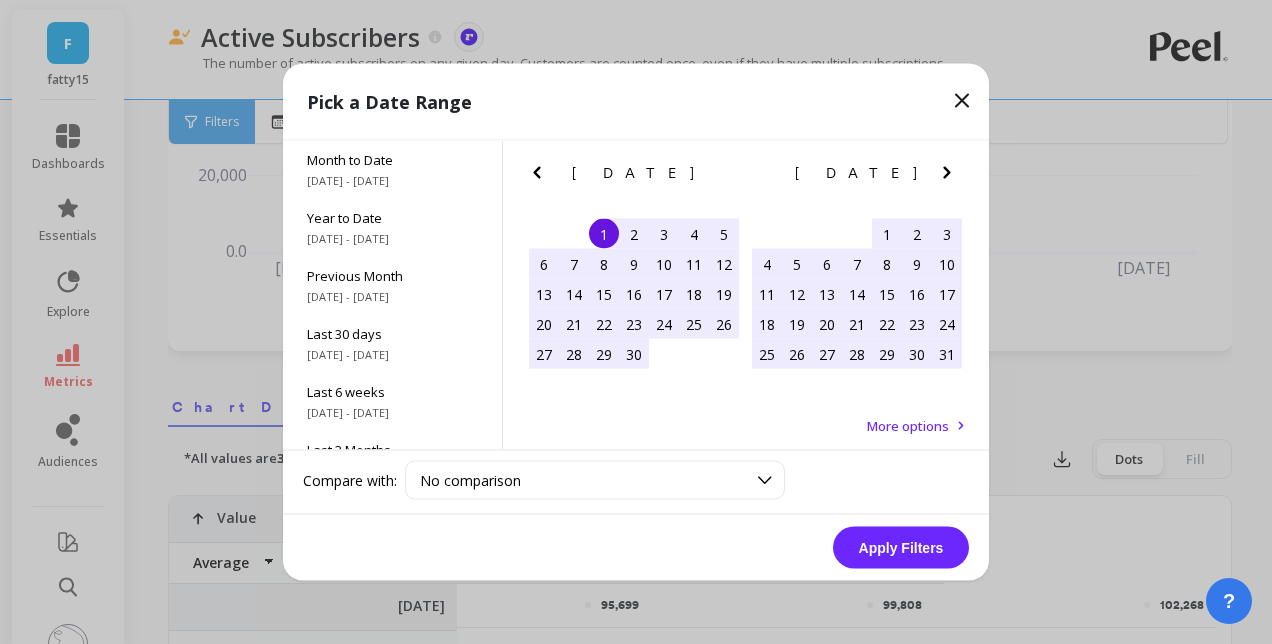 click 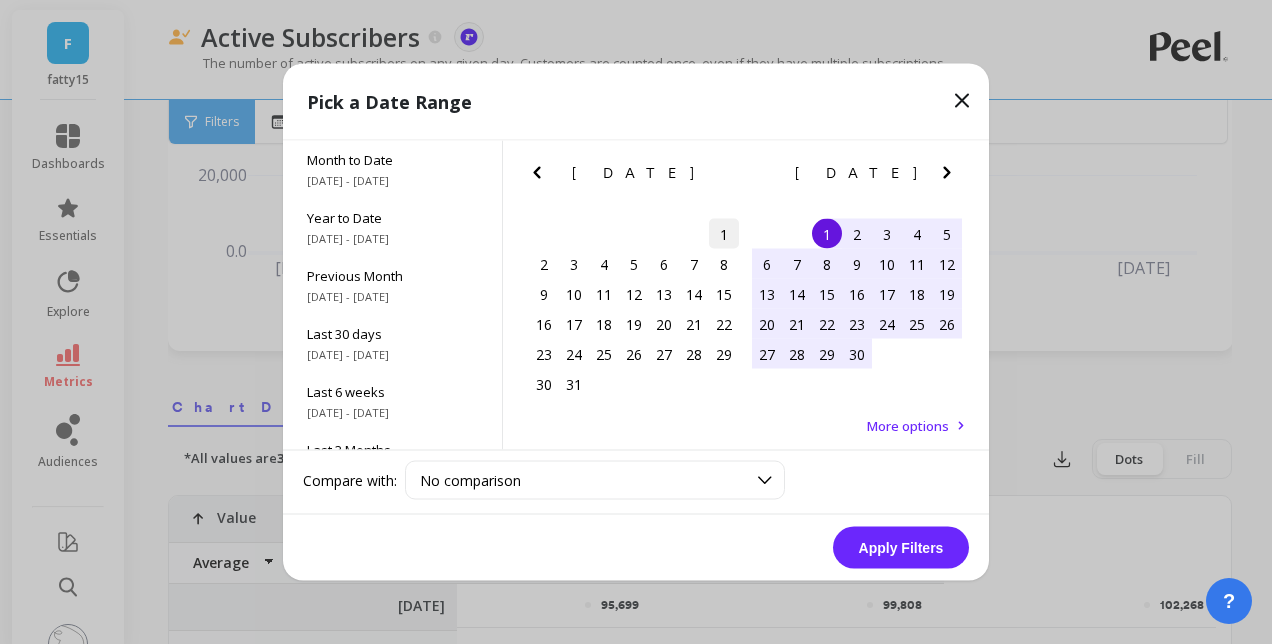 click on "1" at bounding box center [724, 234] 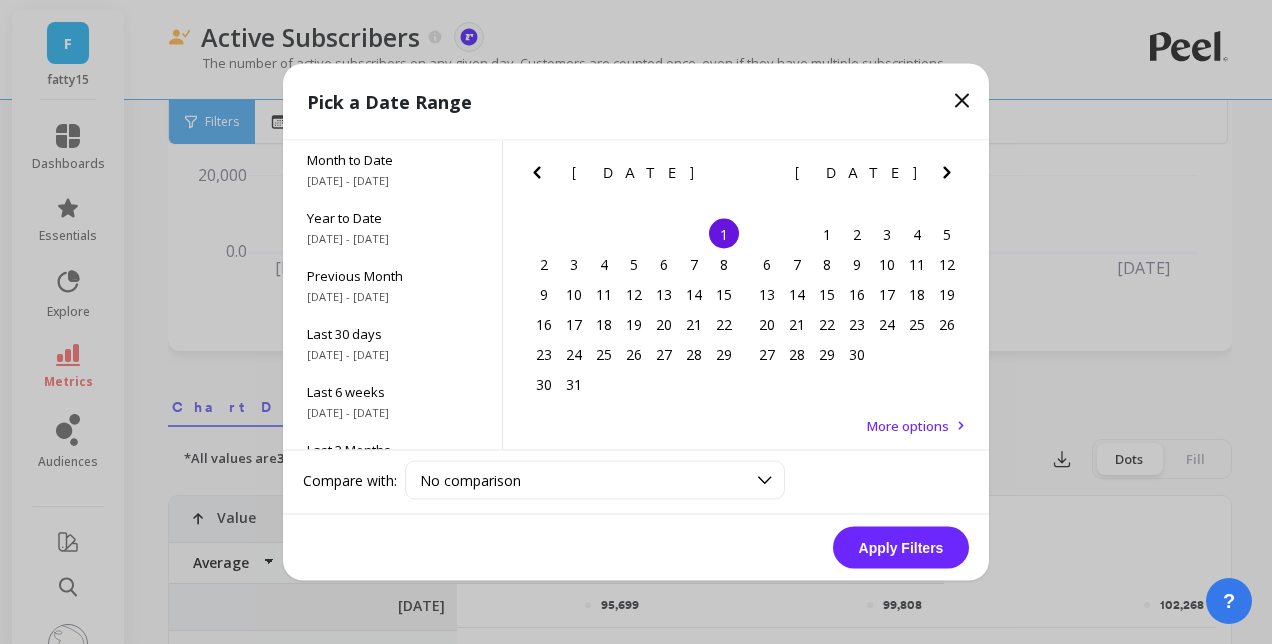 click 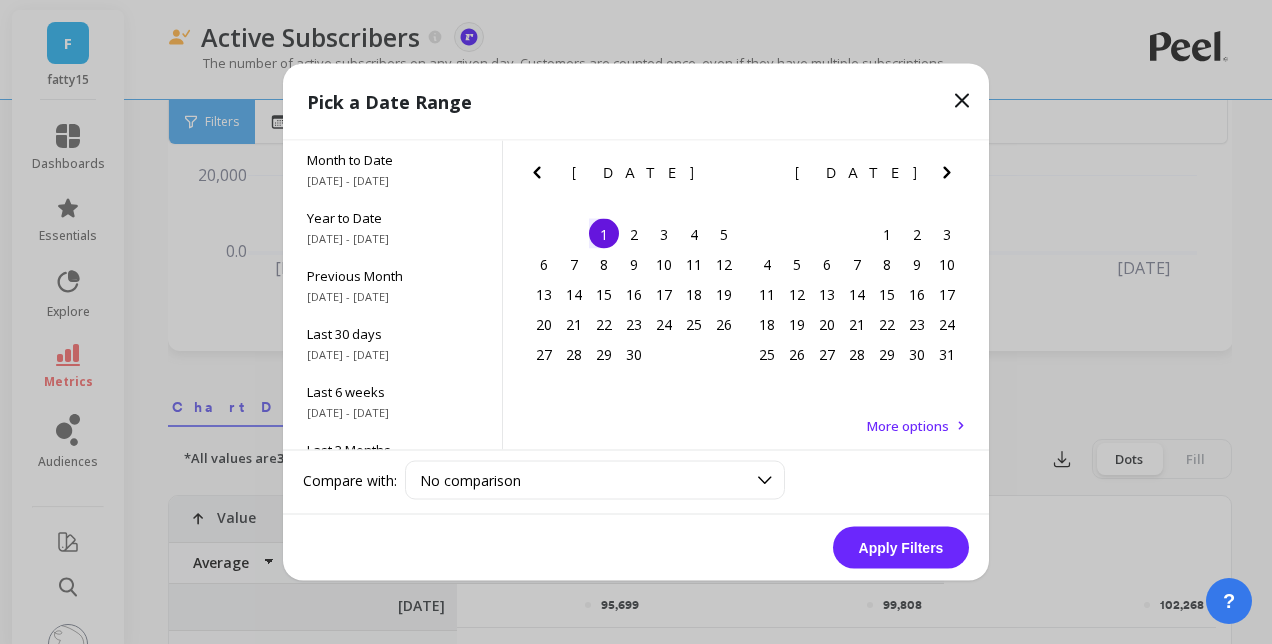 click 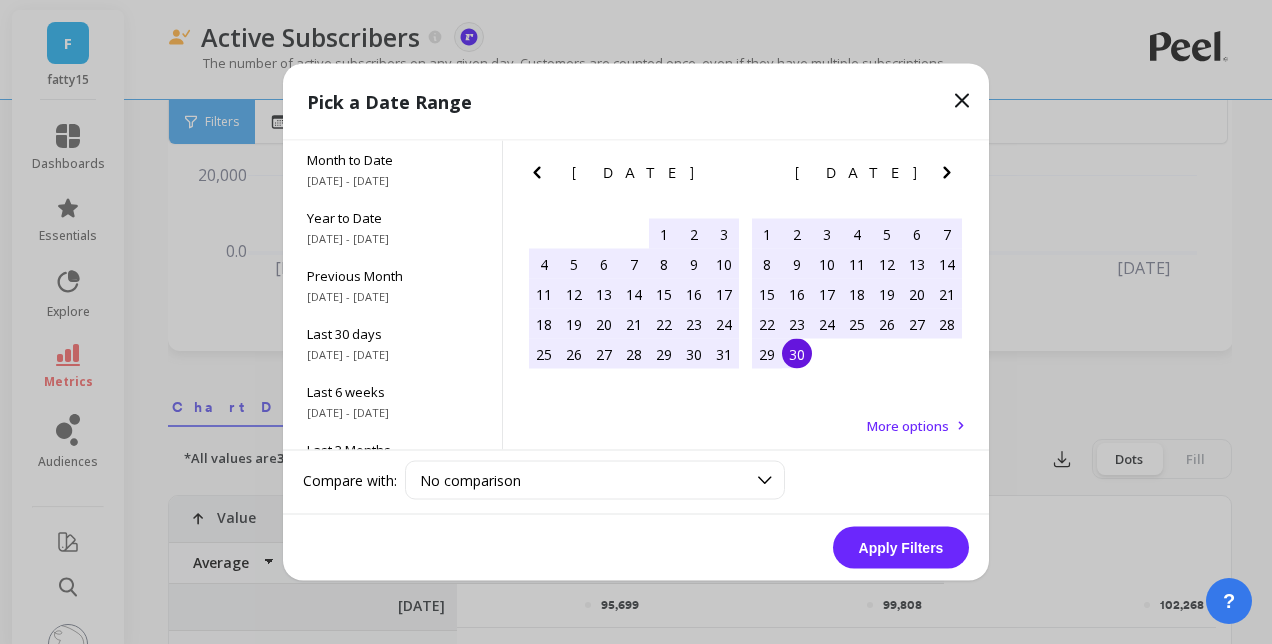 click on "30" at bounding box center (797, 354) 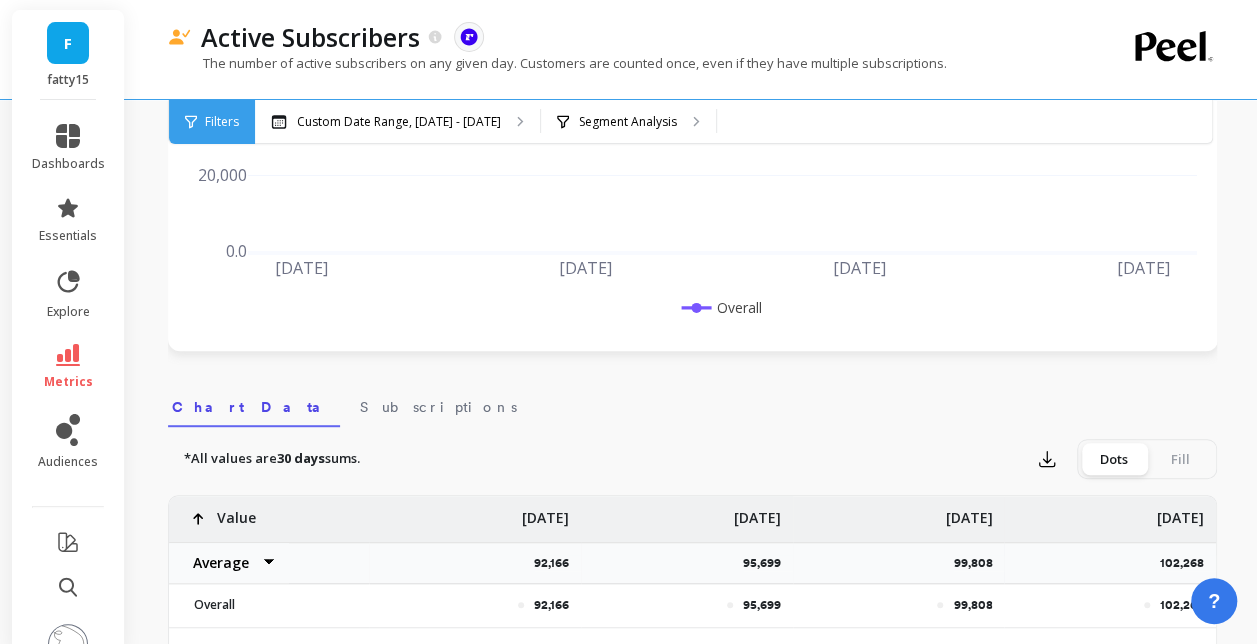 click on "Chart Data Subscriptions" at bounding box center [692, 404] 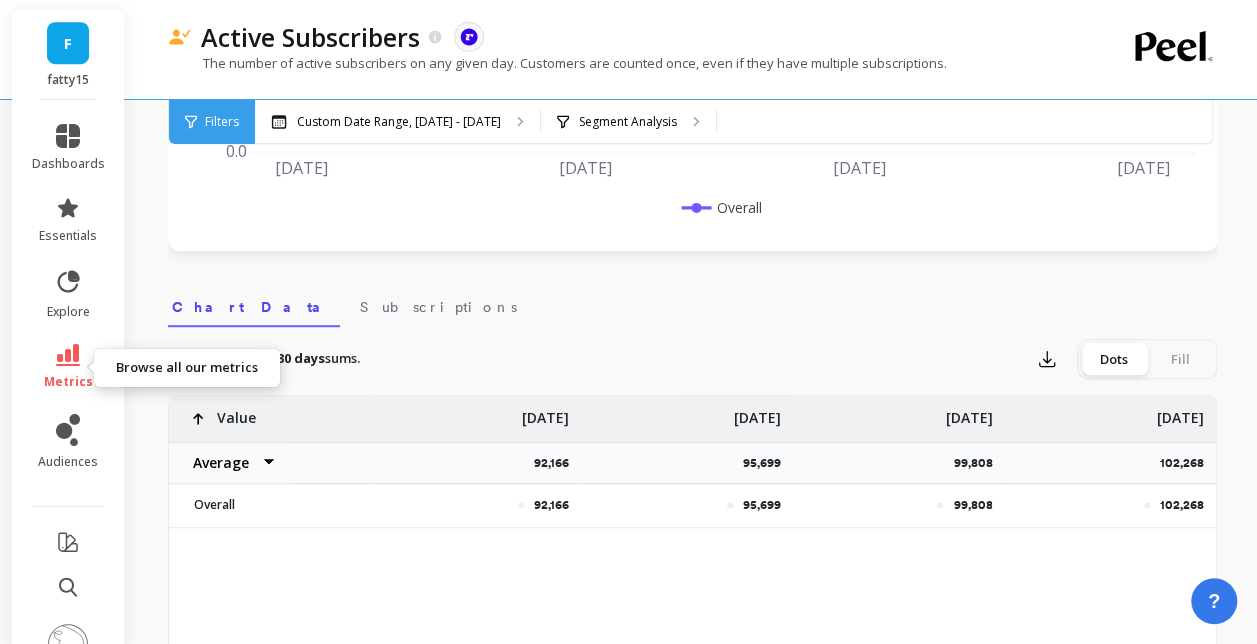 click 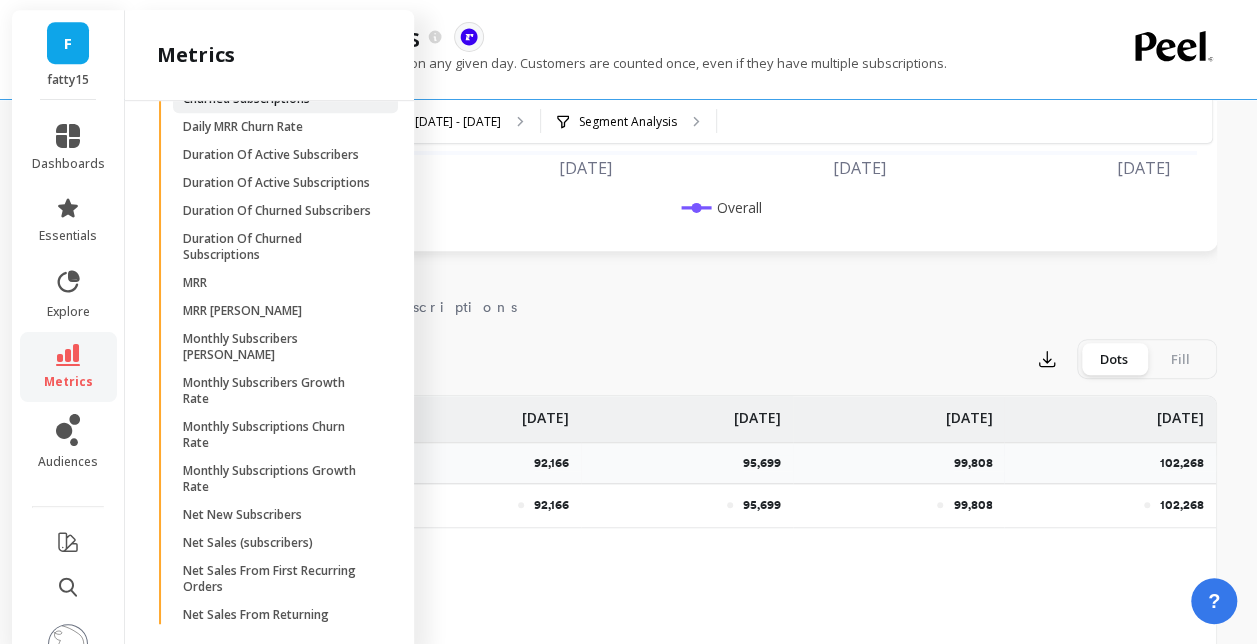 scroll, scrollTop: 1800, scrollLeft: 0, axis: vertical 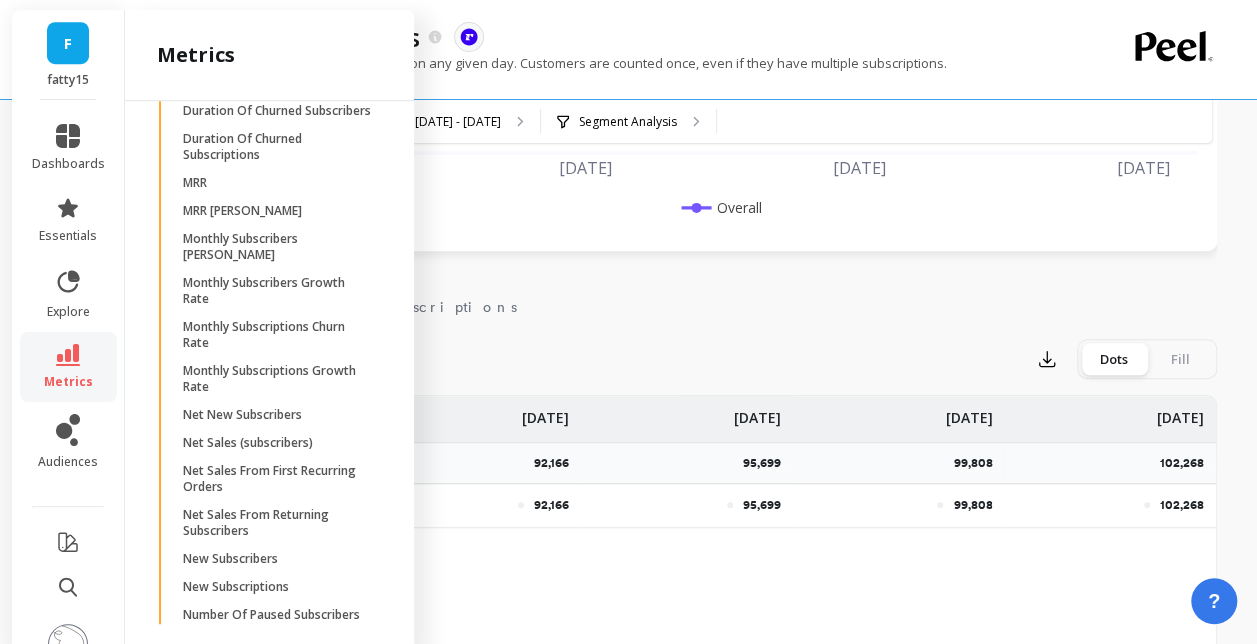 click on "Chart Data Subscriptions" at bounding box center [692, 304] 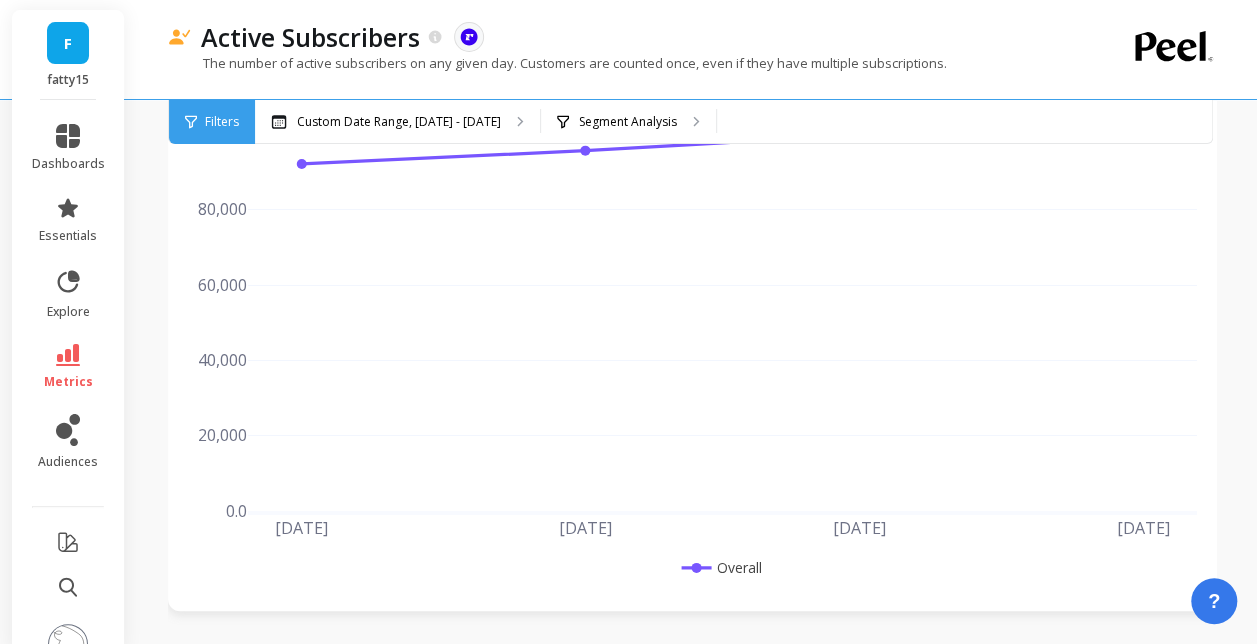 scroll, scrollTop: 0, scrollLeft: 0, axis: both 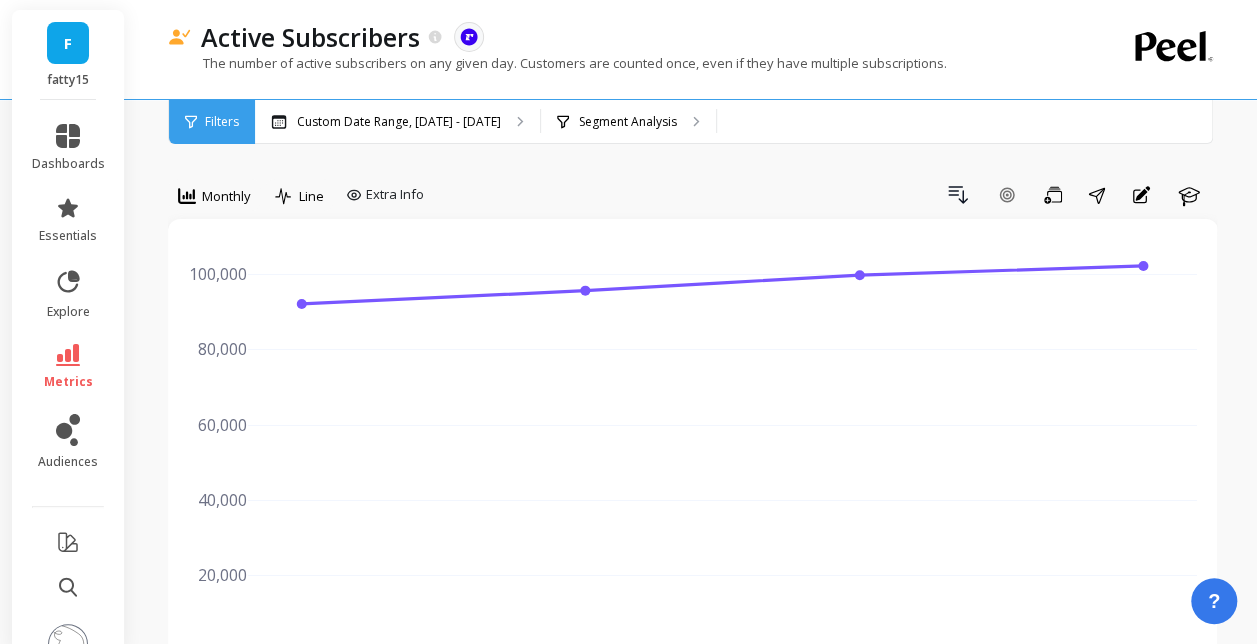 click on "Filters" at bounding box center (222, 122) 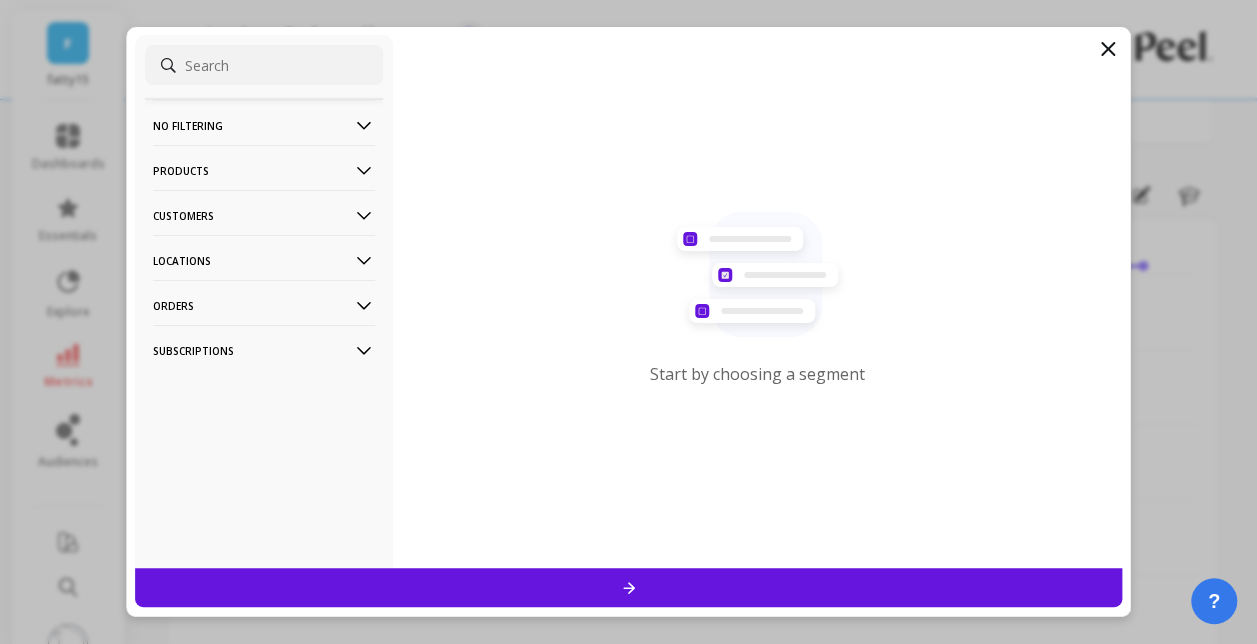 click 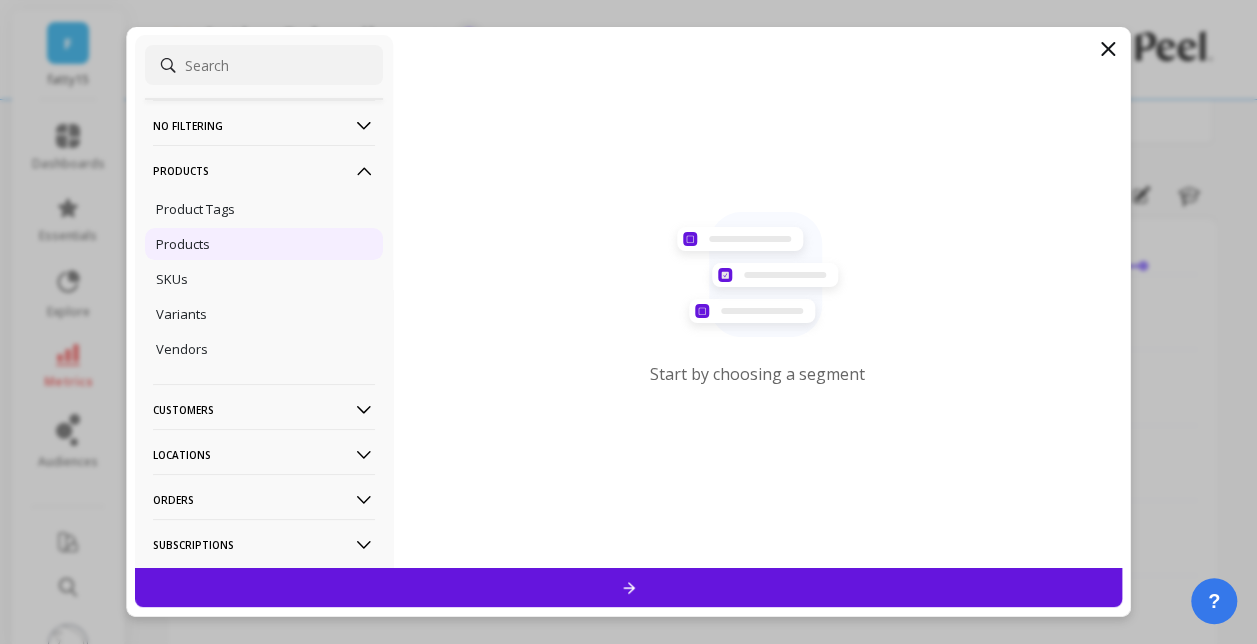 click on "Products" at bounding box center (183, 244) 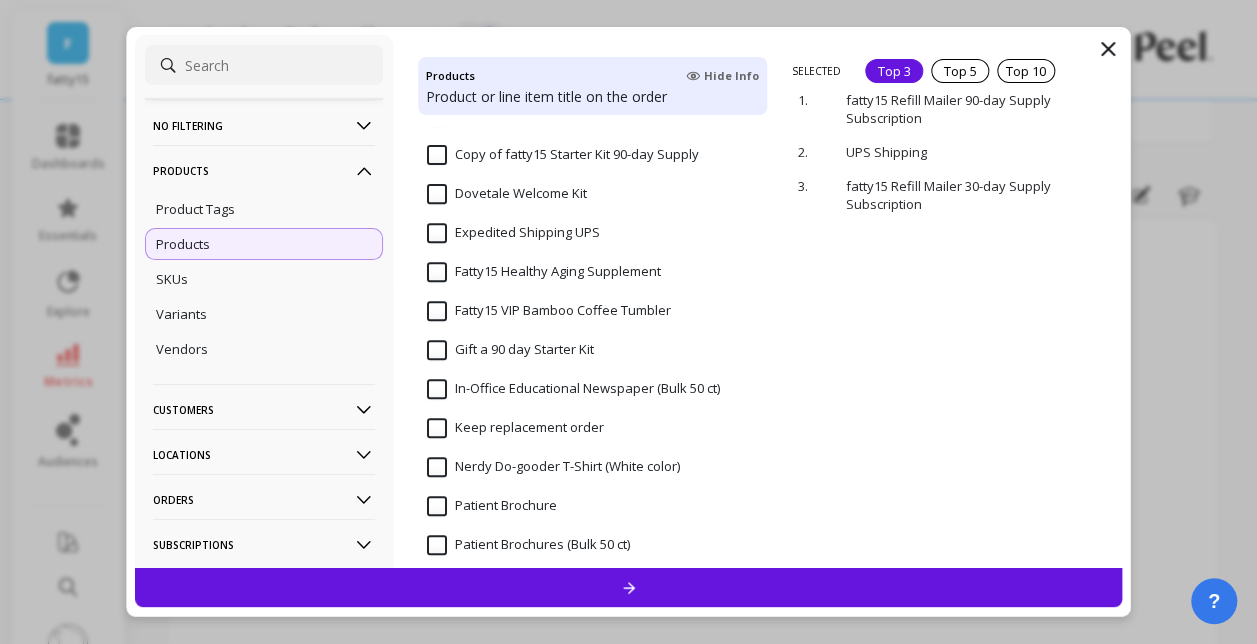 scroll, scrollTop: 0, scrollLeft: 0, axis: both 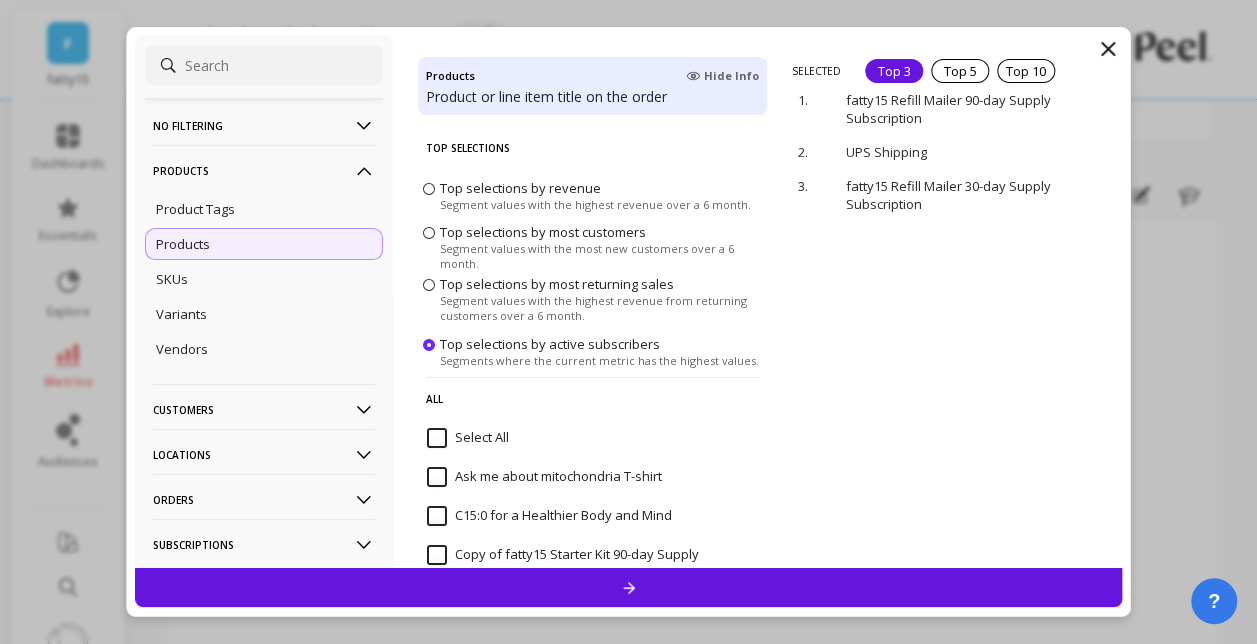 click on "Top selections by revenue" at bounding box center [520, 188] 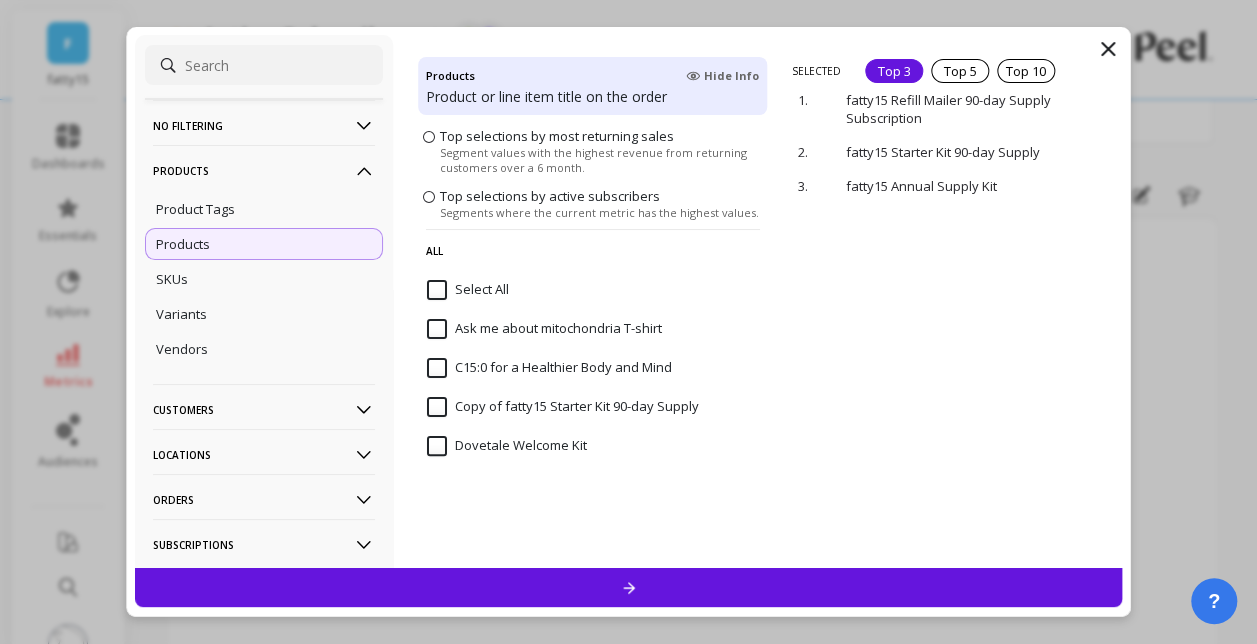 scroll, scrollTop: 0, scrollLeft: 0, axis: both 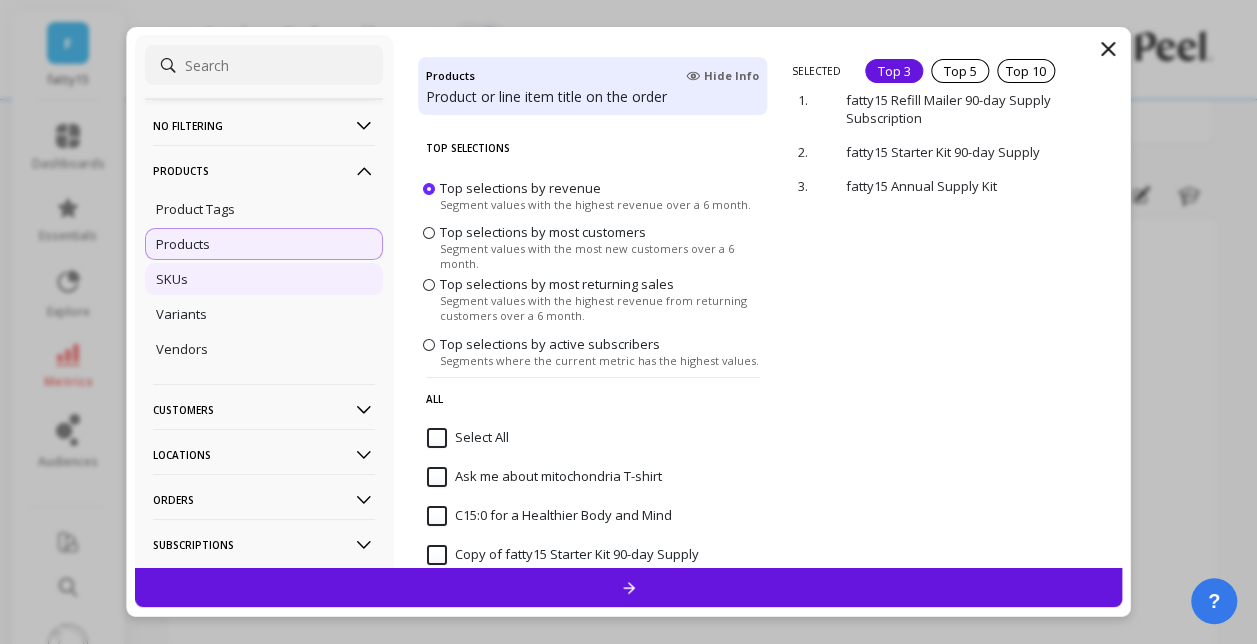click on "SKUs" at bounding box center [264, 279] 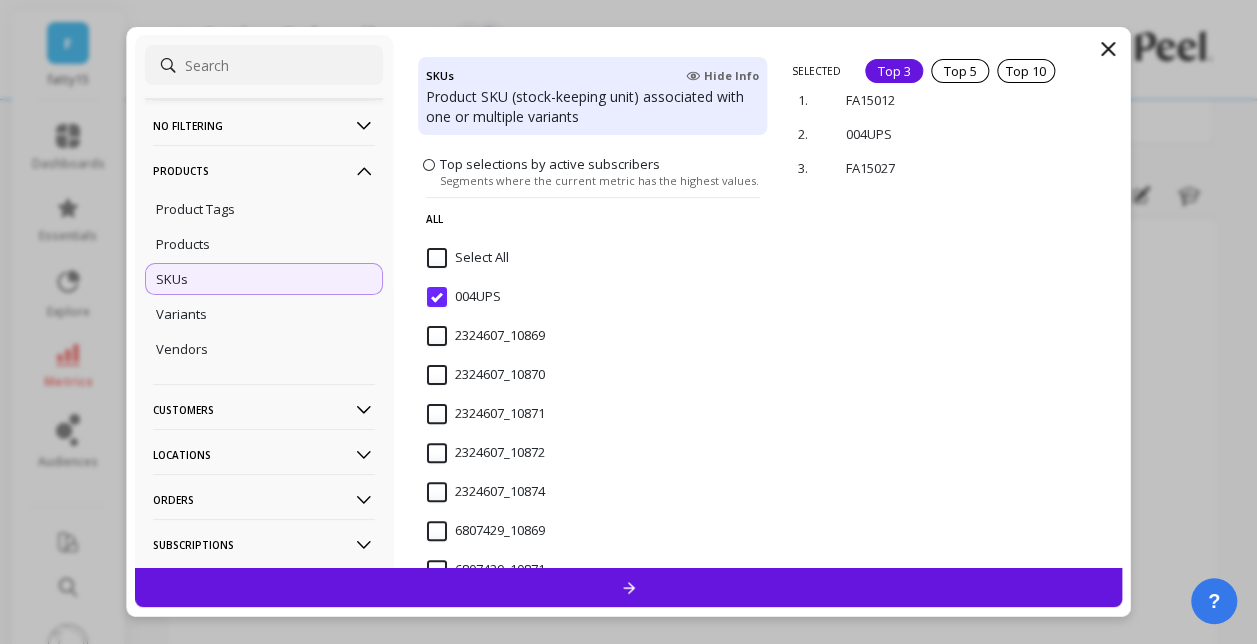 scroll, scrollTop: 0, scrollLeft: 0, axis: both 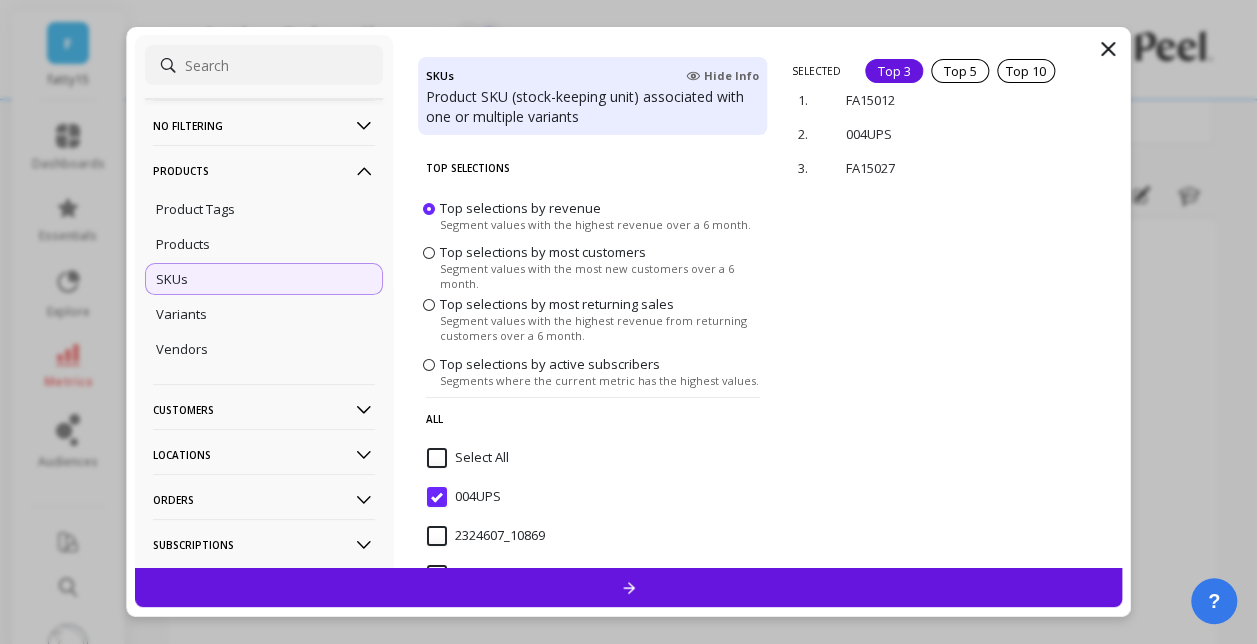 click on "Top selections by most customers" at bounding box center [543, 252] 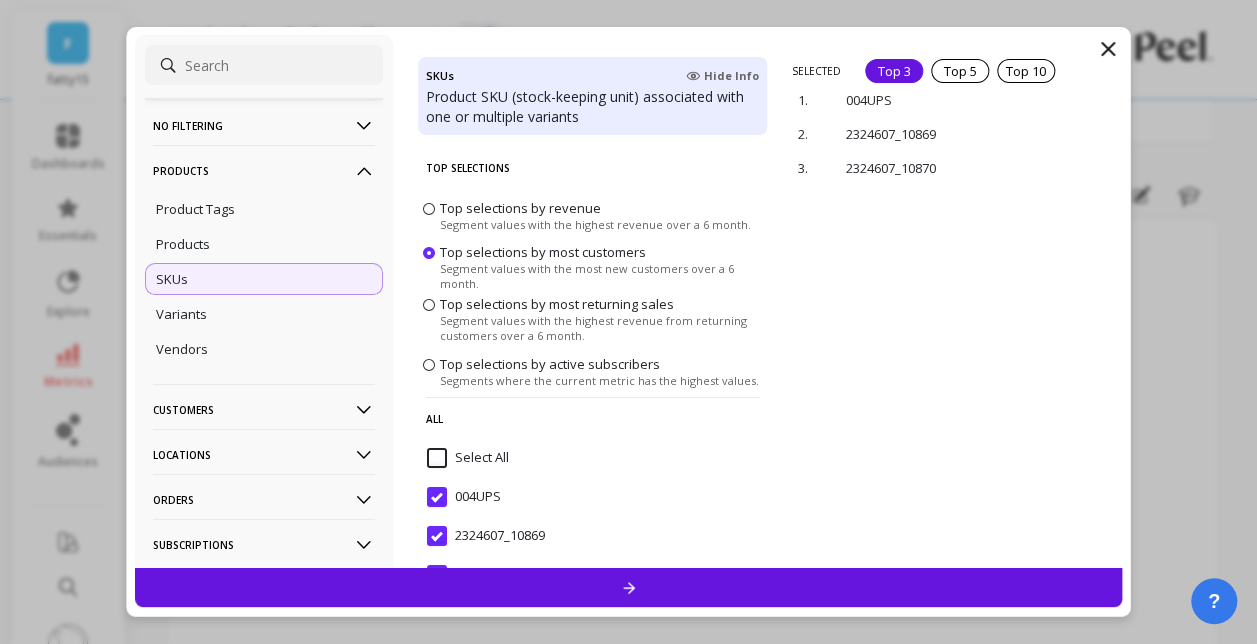 click on "Top selections by most returning sales" at bounding box center (557, 304) 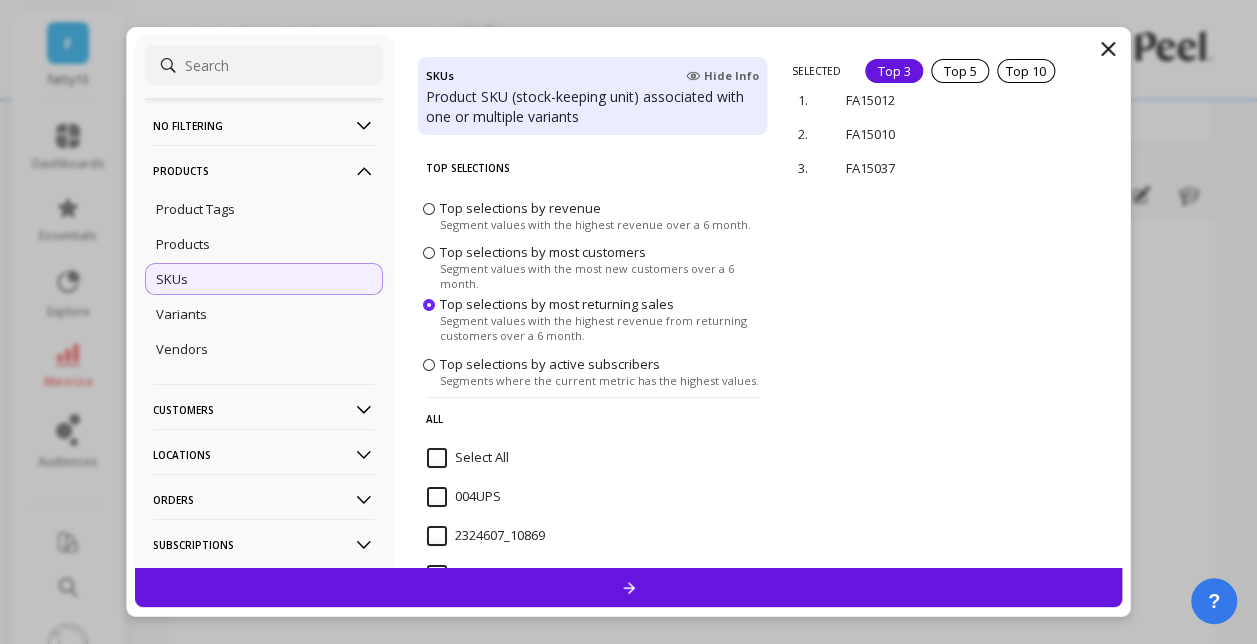 click on "Top selections by active subscribers" at bounding box center [550, 364] 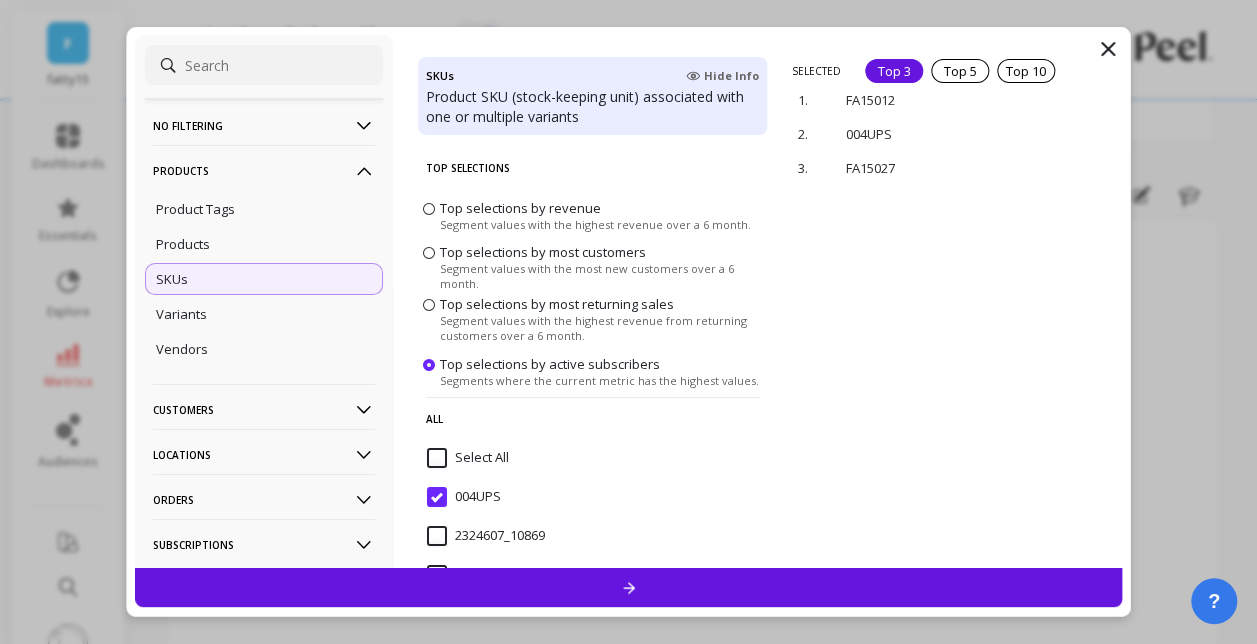 click on "004UPS" at bounding box center (464, 497) 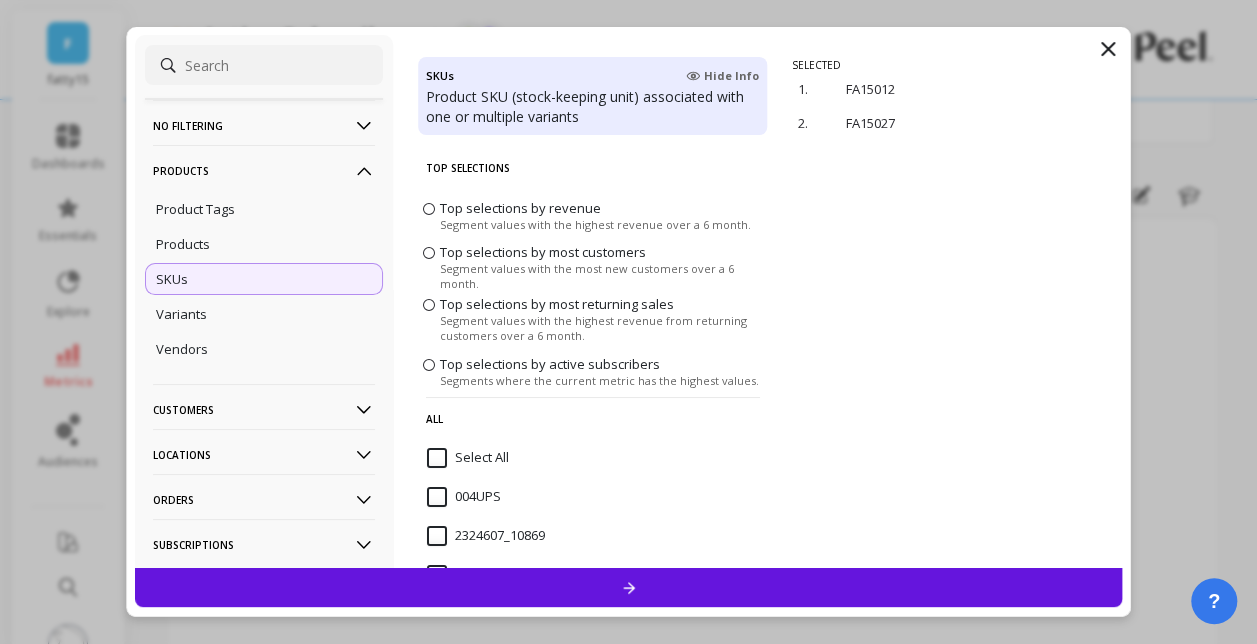 click 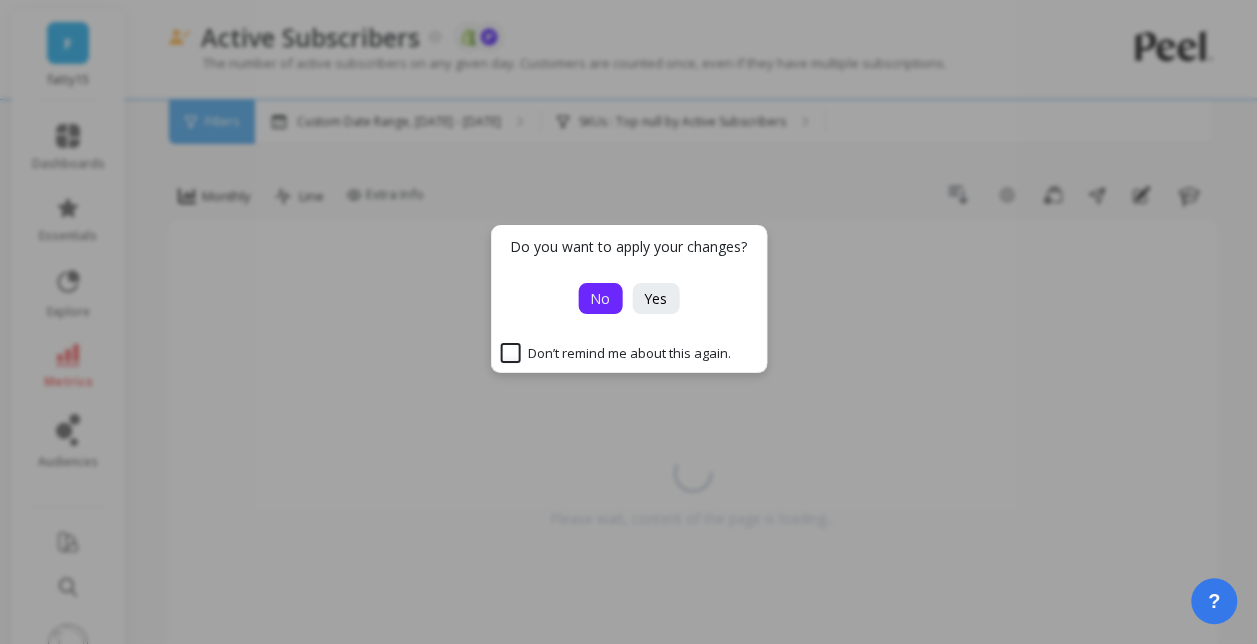 click on "No" at bounding box center [600, 298] 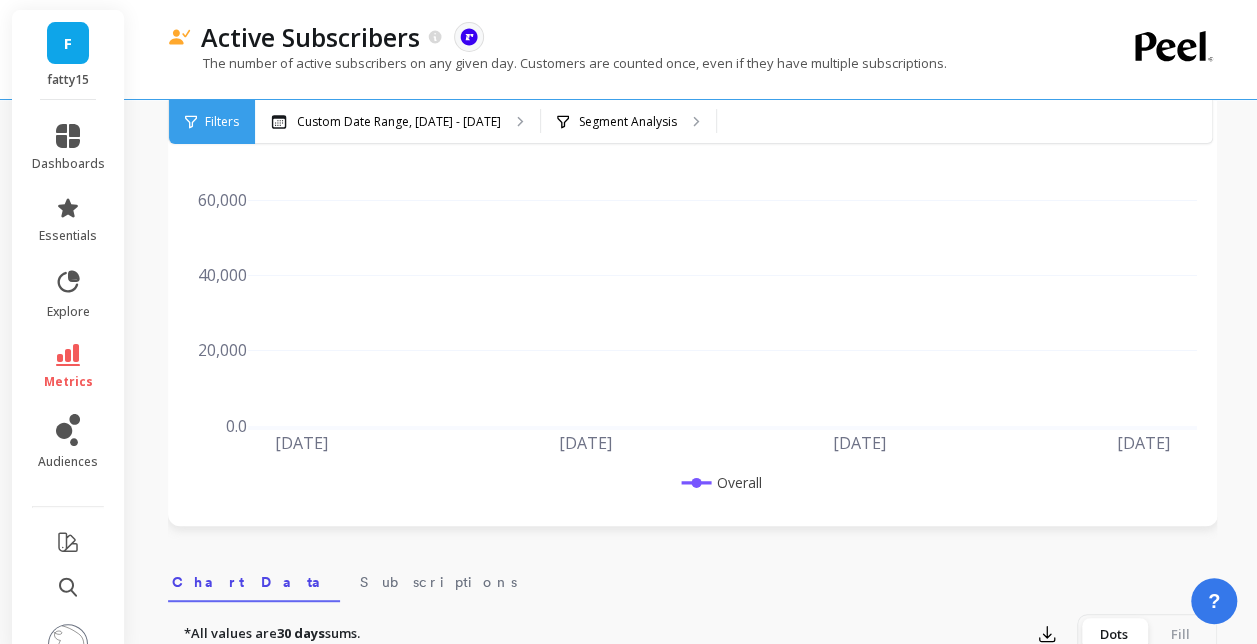 scroll, scrollTop: 600, scrollLeft: 0, axis: vertical 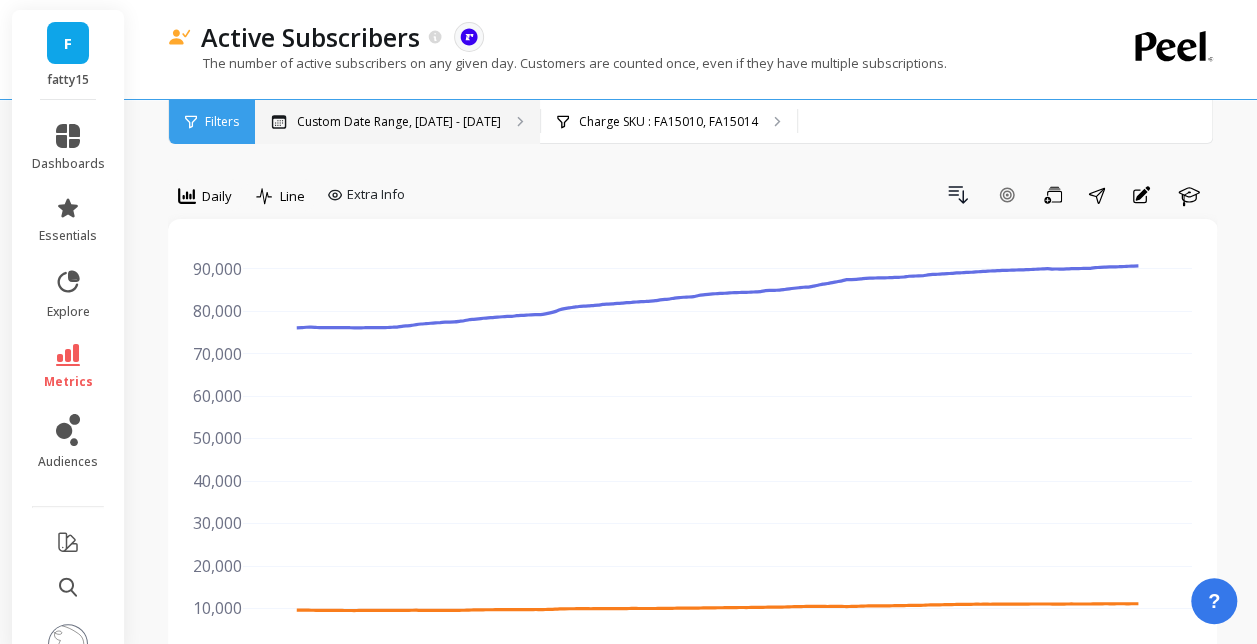 click on "Custom Date Range,  [DATE] - [DATE]" at bounding box center (399, 122) 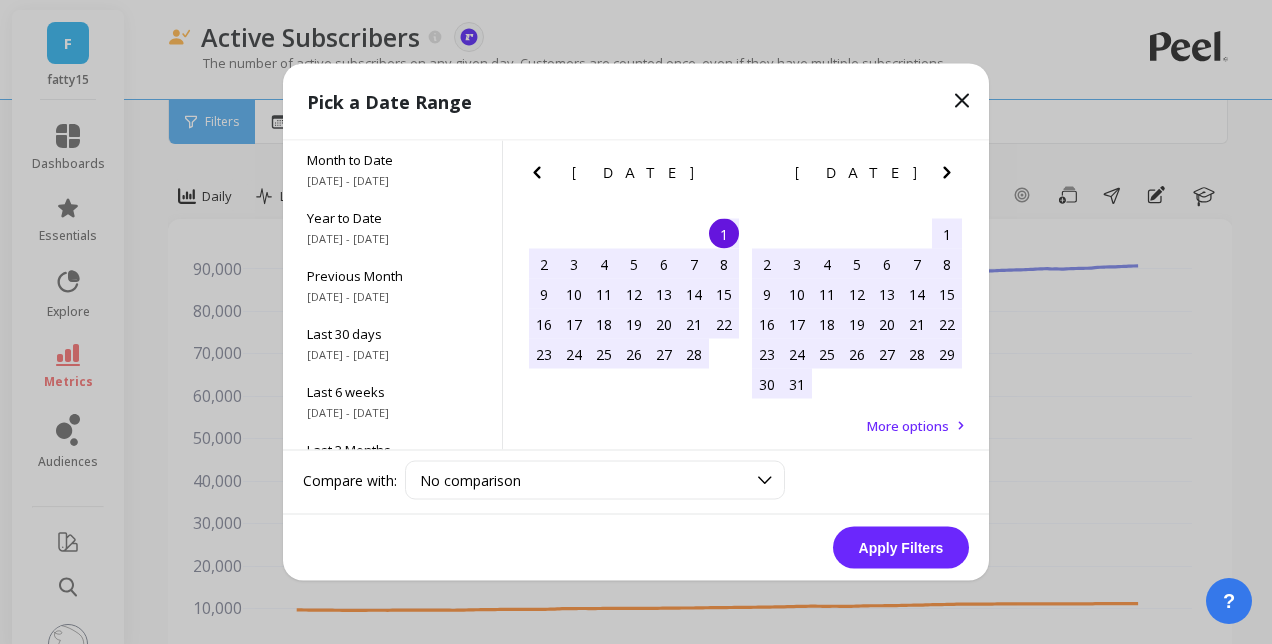 click 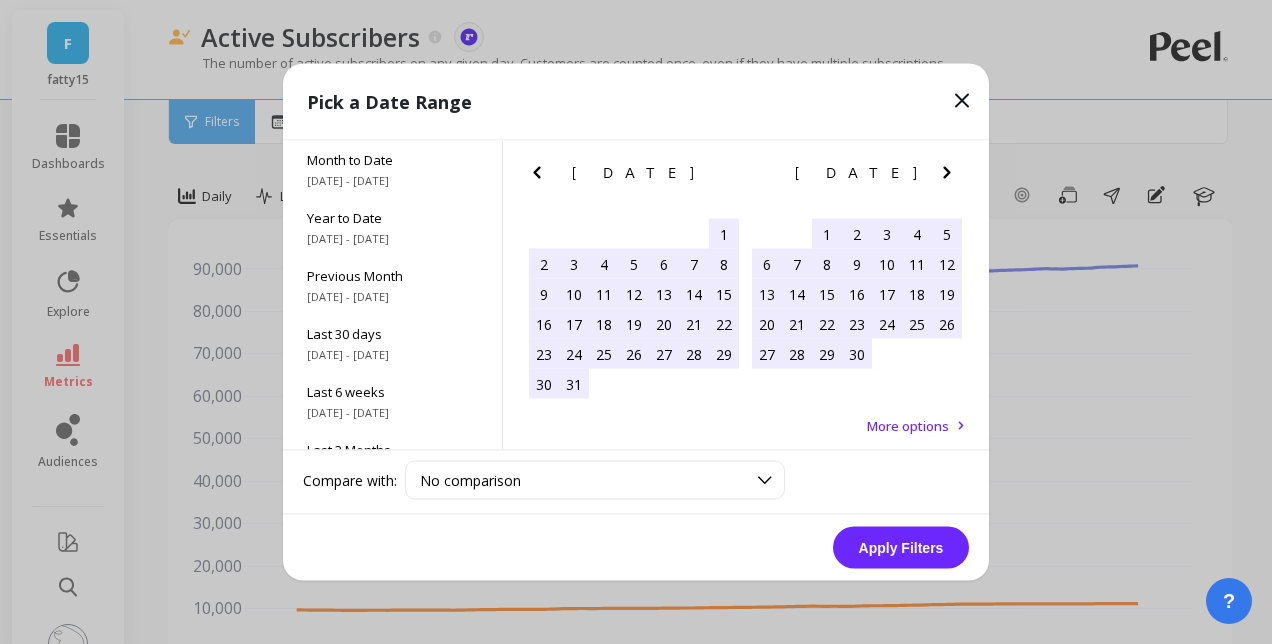 click 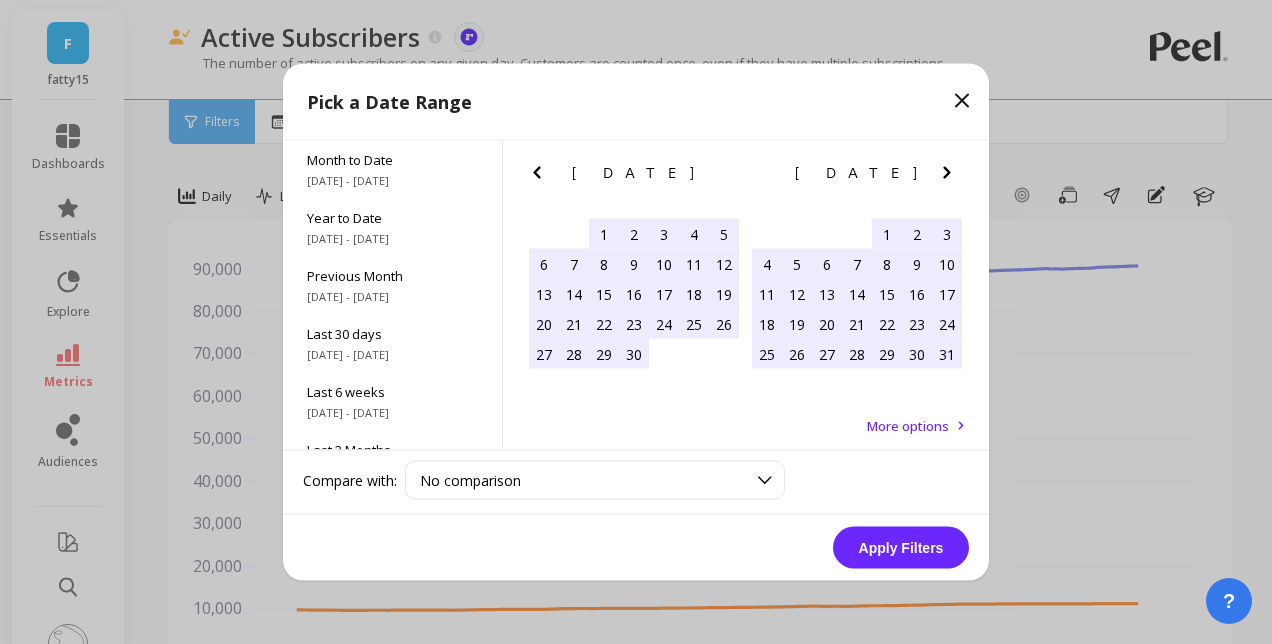 click 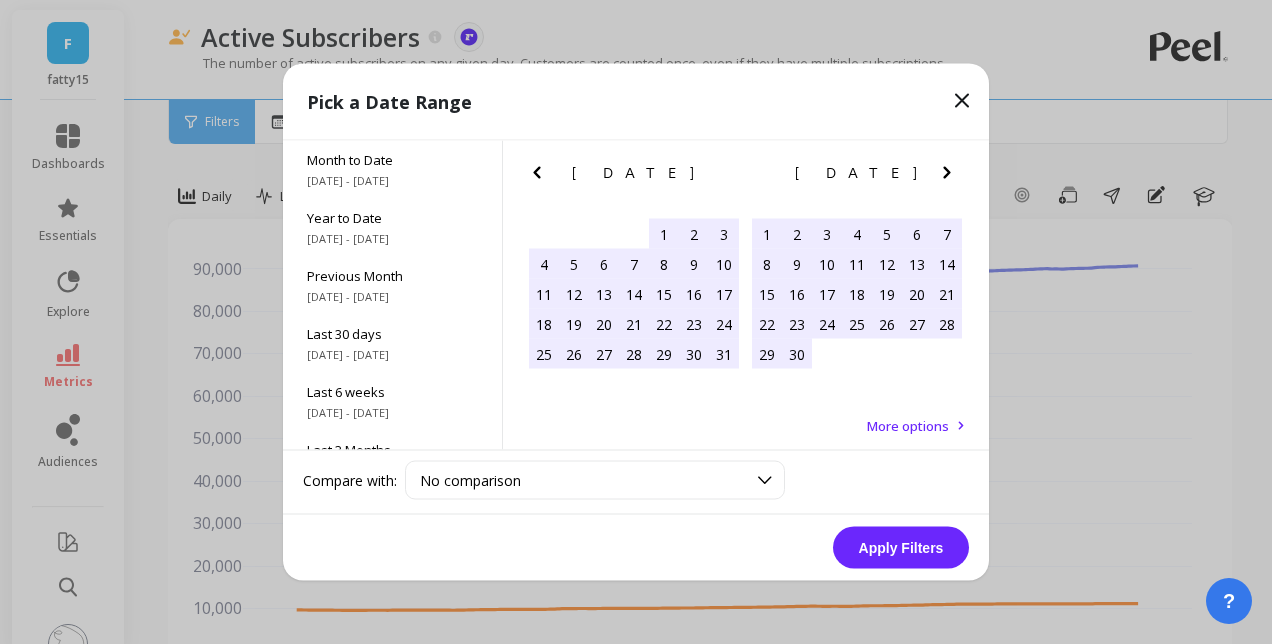 click 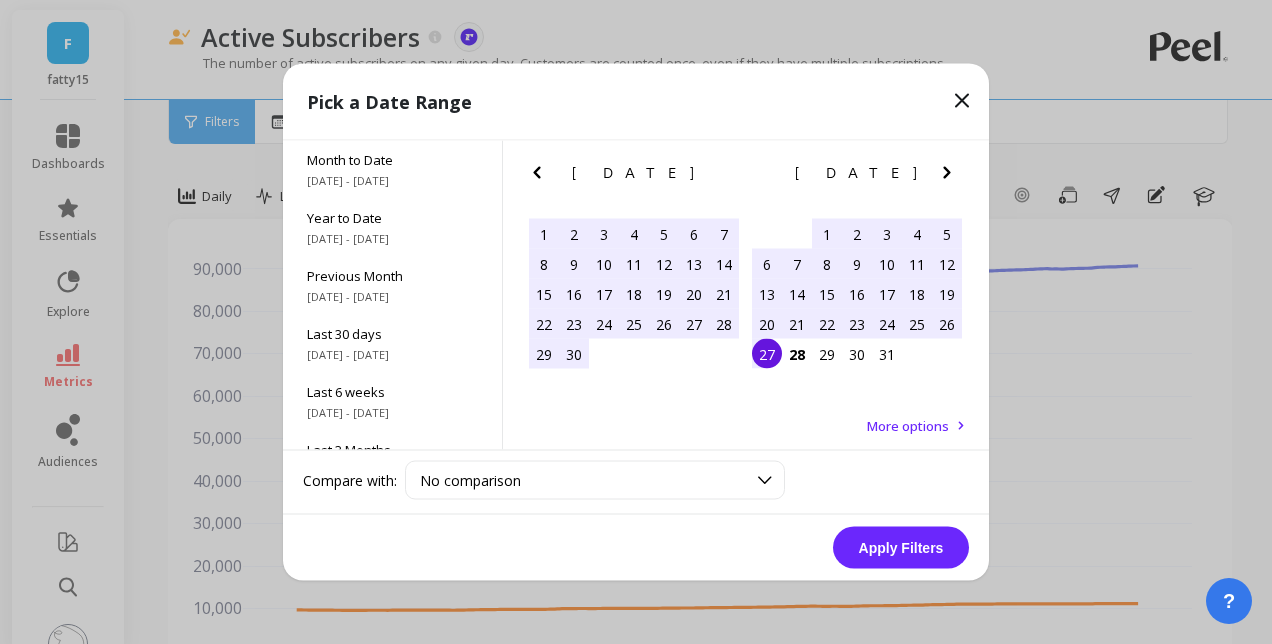 click 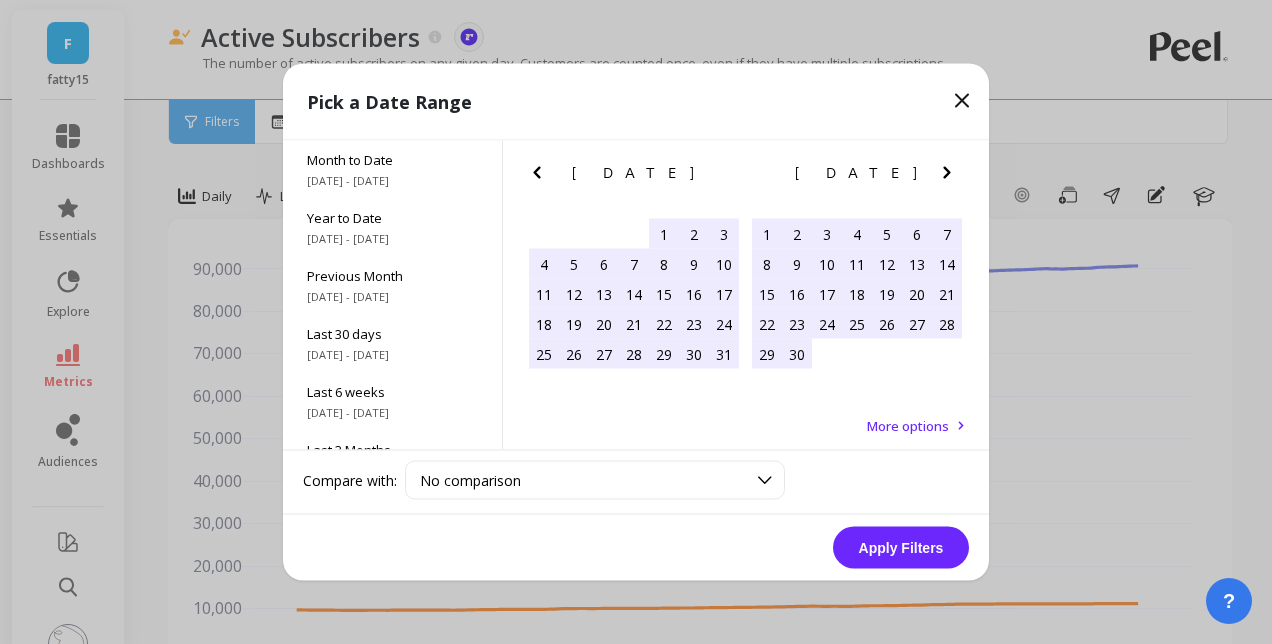 click on "1" at bounding box center [664, 234] 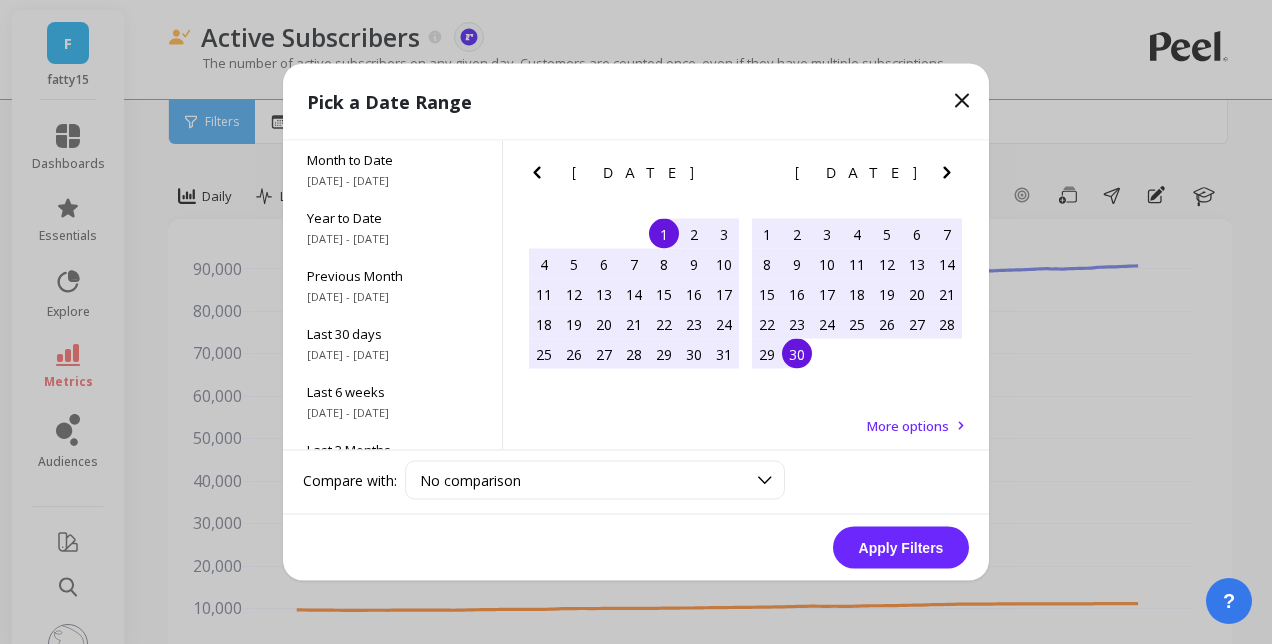 click on "30" at bounding box center (797, 354) 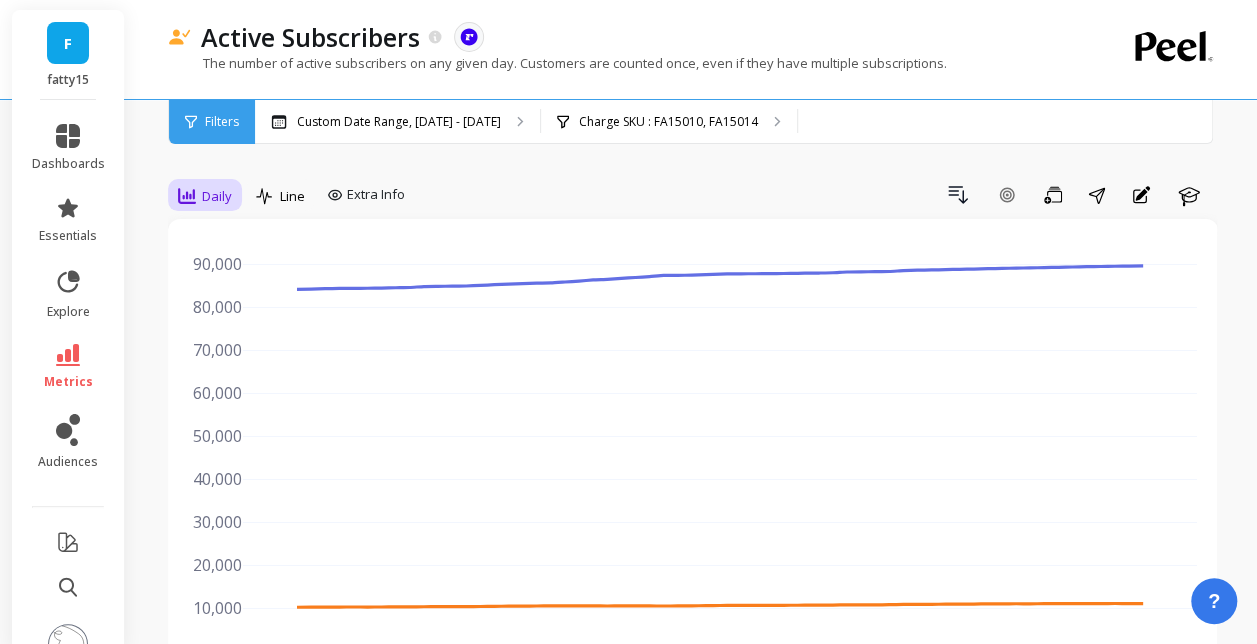 click on "Daily" at bounding box center (217, 196) 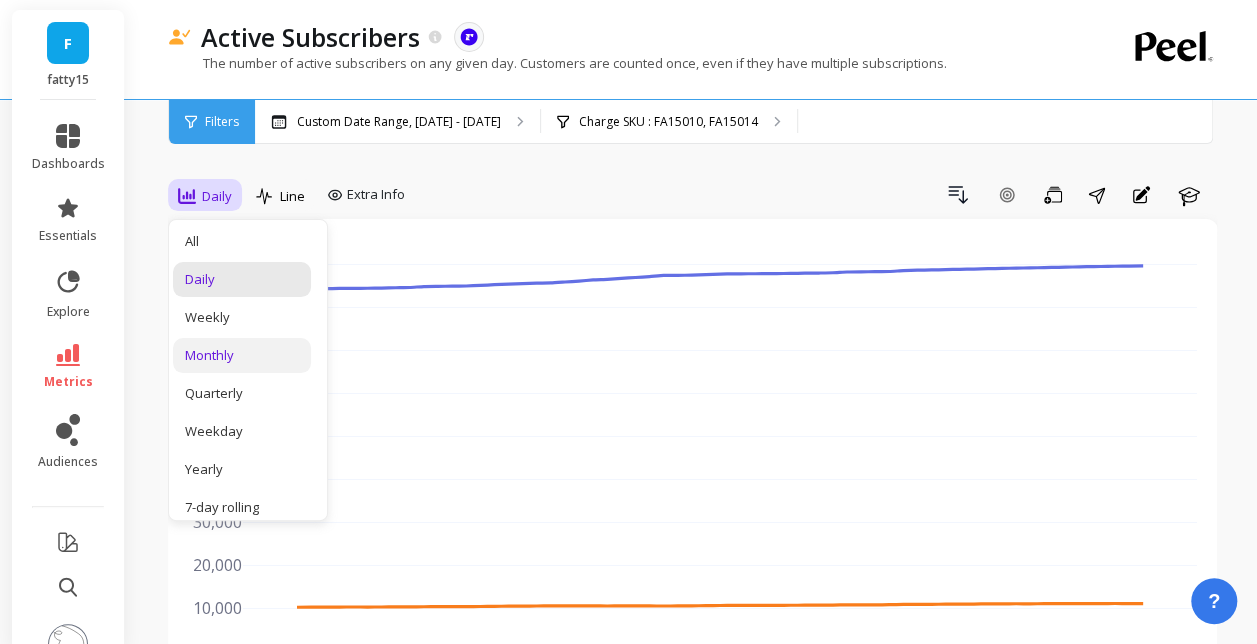 click on "Monthly" at bounding box center (242, 355) 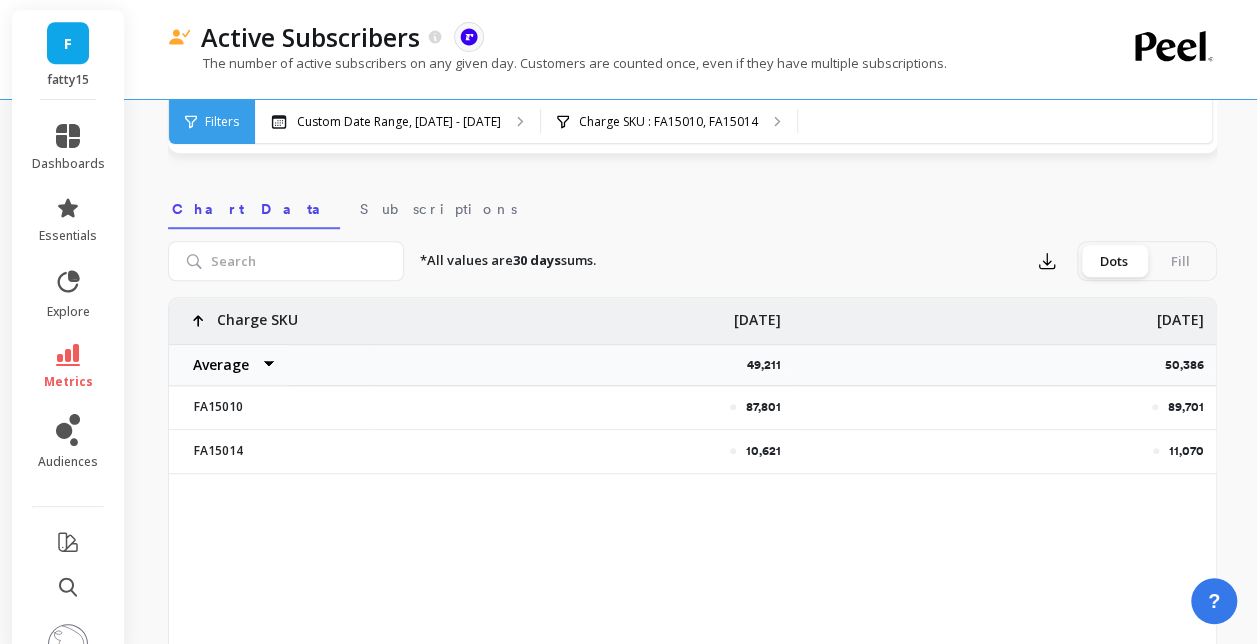 scroll, scrollTop: 500, scrollLeft: 0, axis: vertical 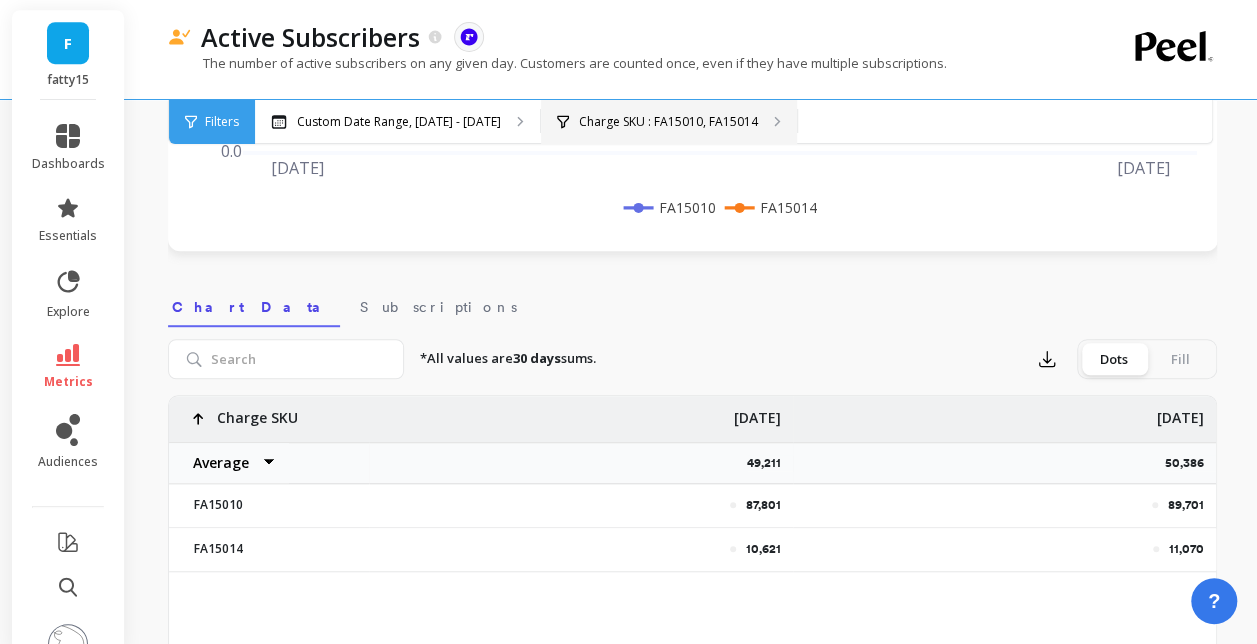 click on "Charge SKU :  FA15010,
FA15014" at bounding box center [669, 122] 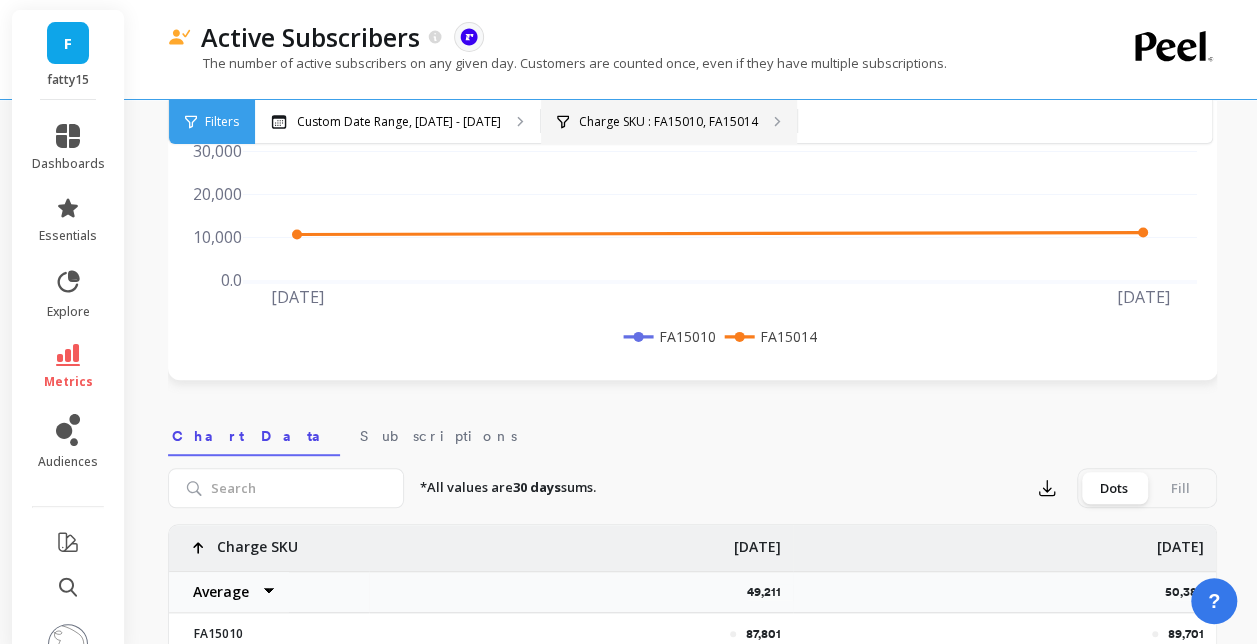 scroll, scrollTop: 300, scrollLeft: 0, axis: vertical 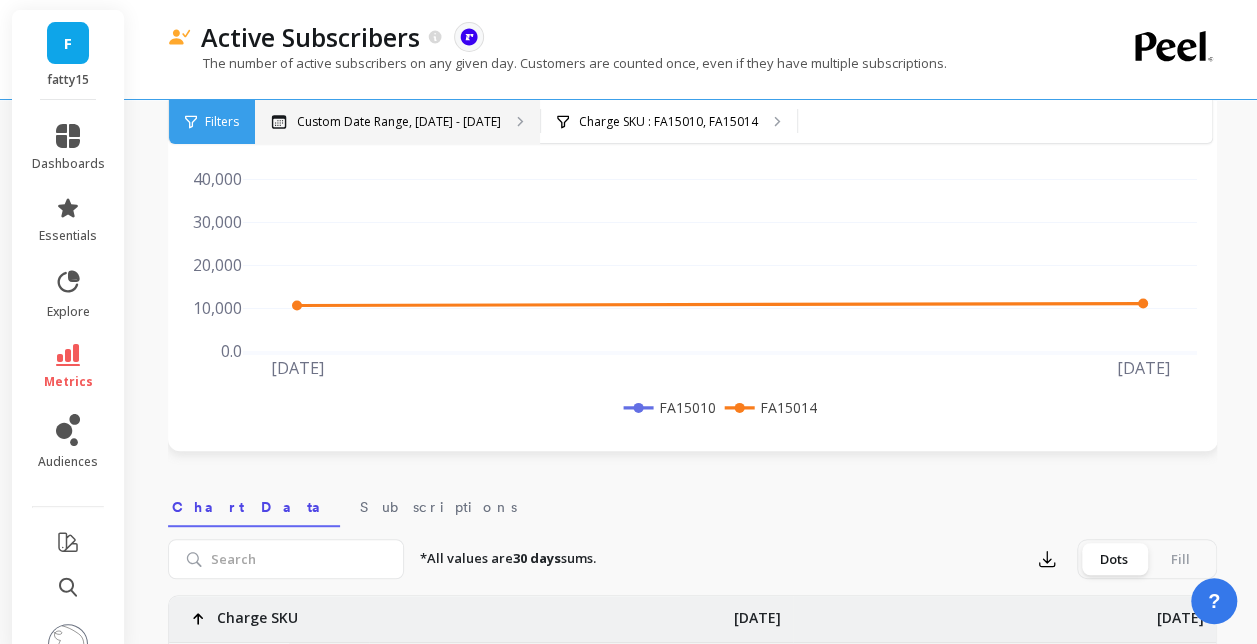 click on "Custom Date Range,  May 1 - Jun 30" at bounding box center [399, 122] 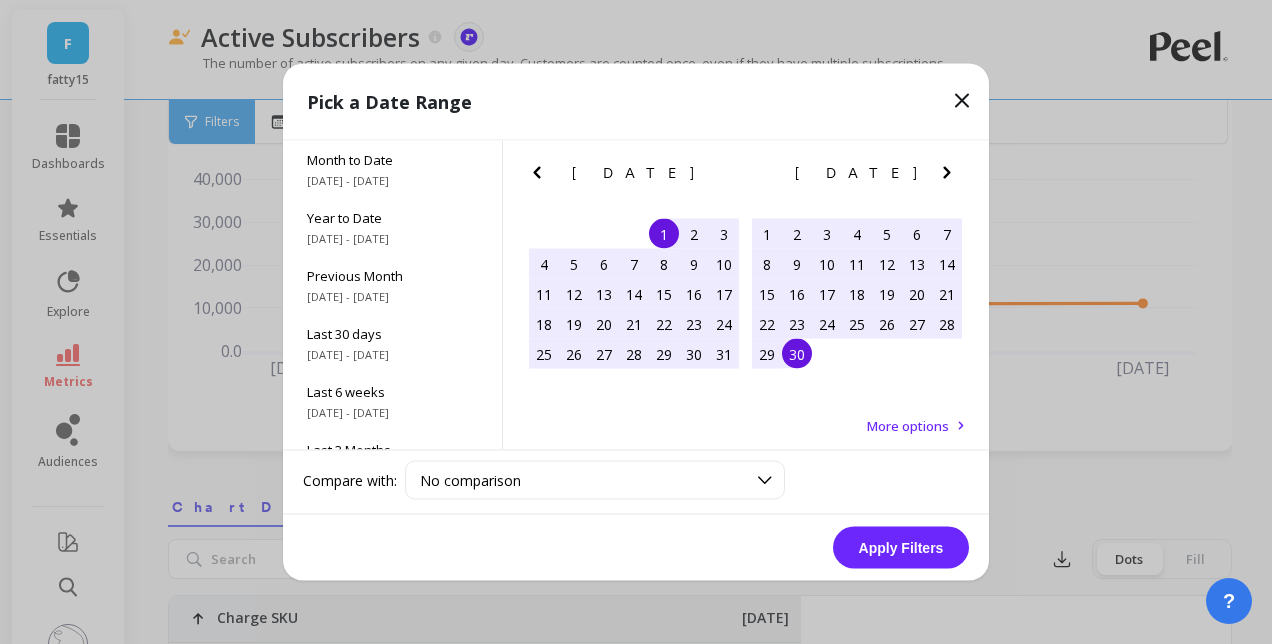 click 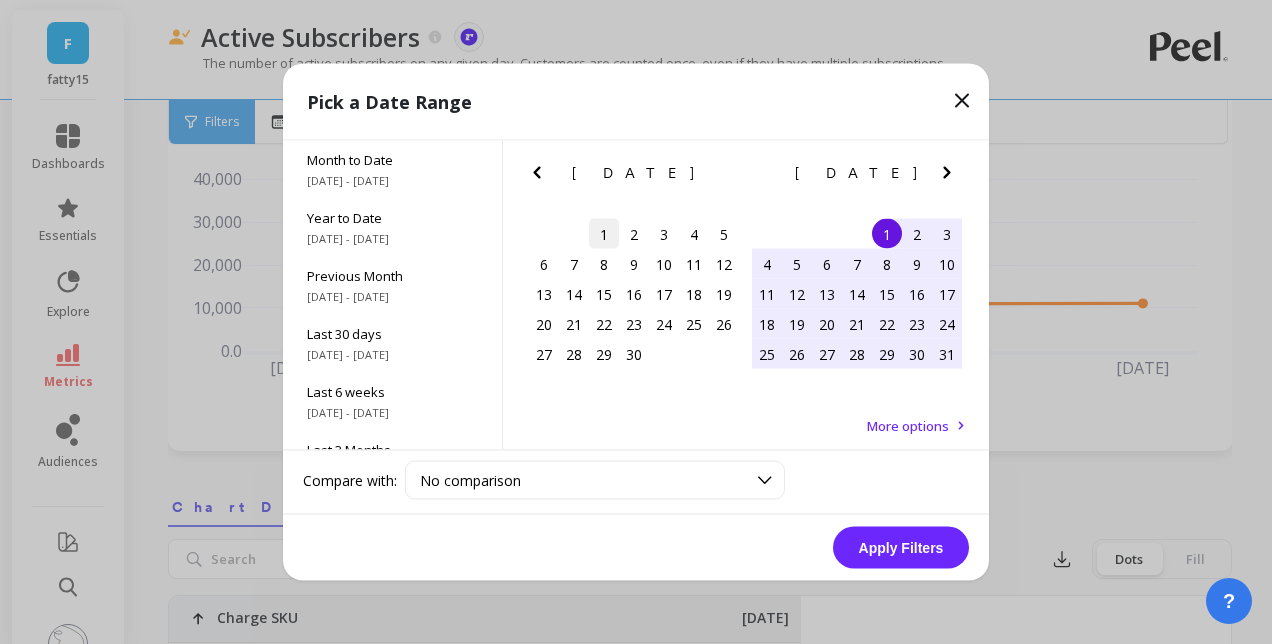 click on "1" at bounding box center (604, 234) 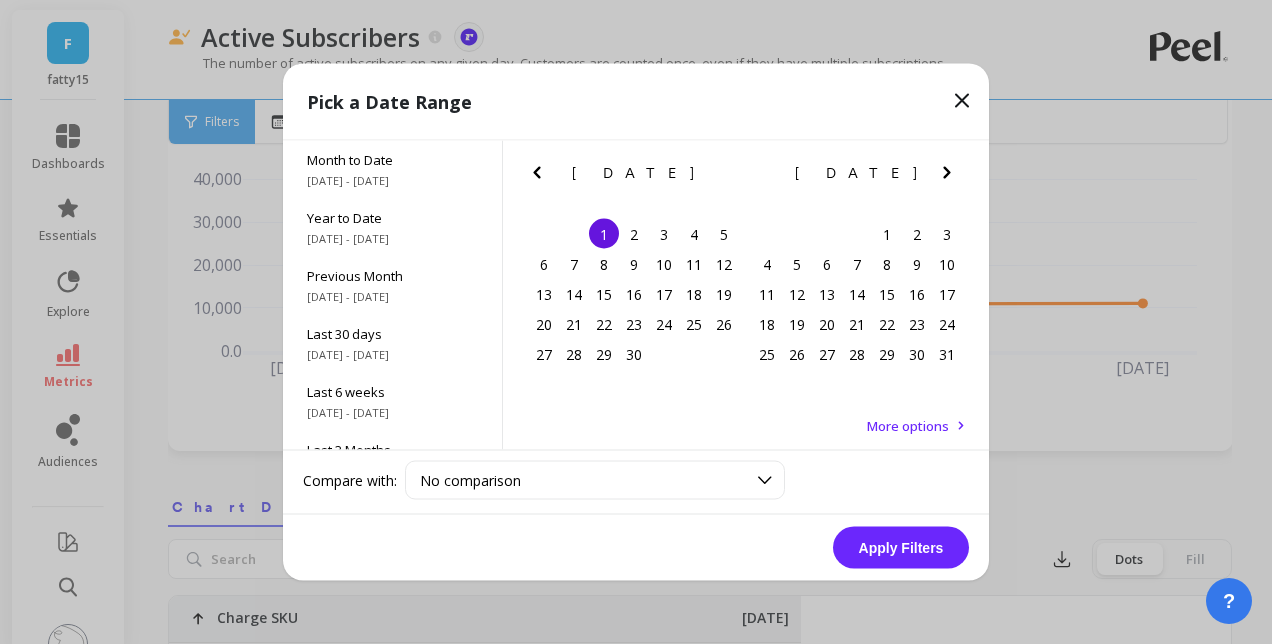 click 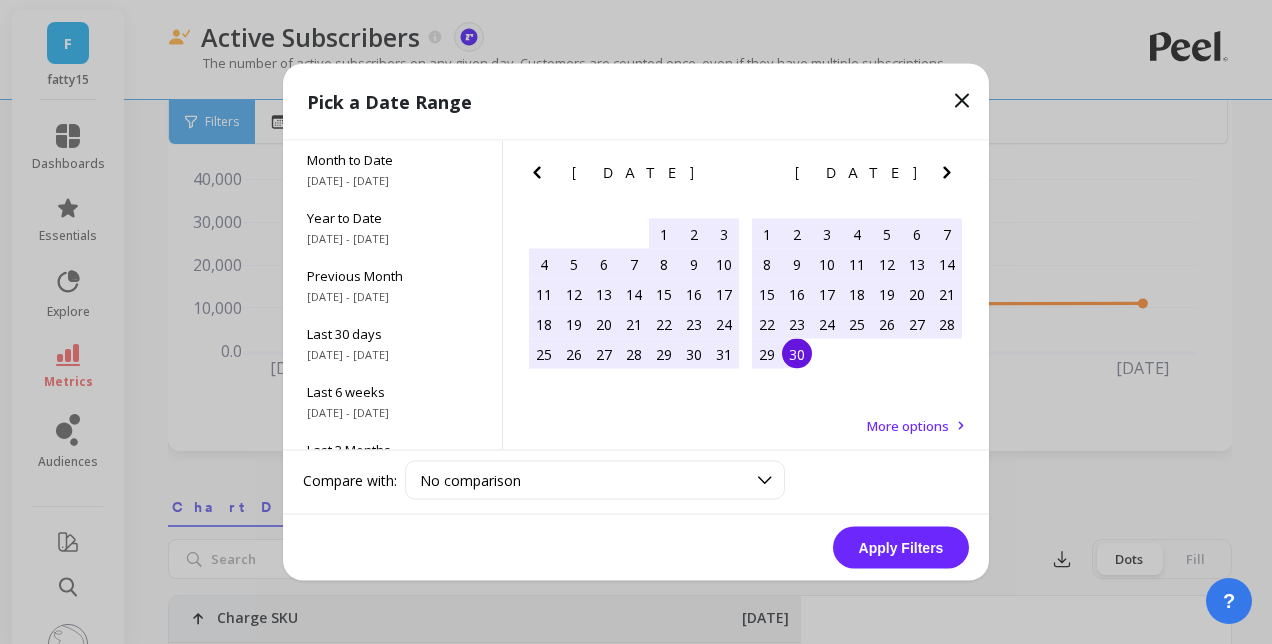 click on "30" at bounding box center [797, 354] 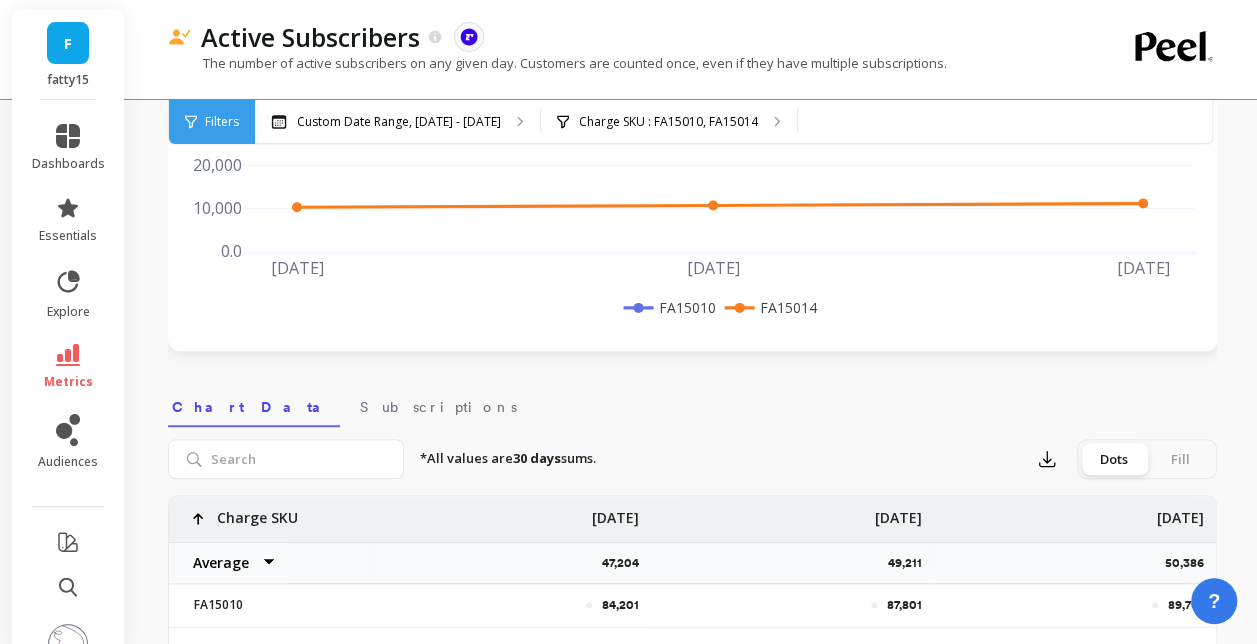 scroll, scrollTop: 500, scrollLeft: 0, axis: vertical 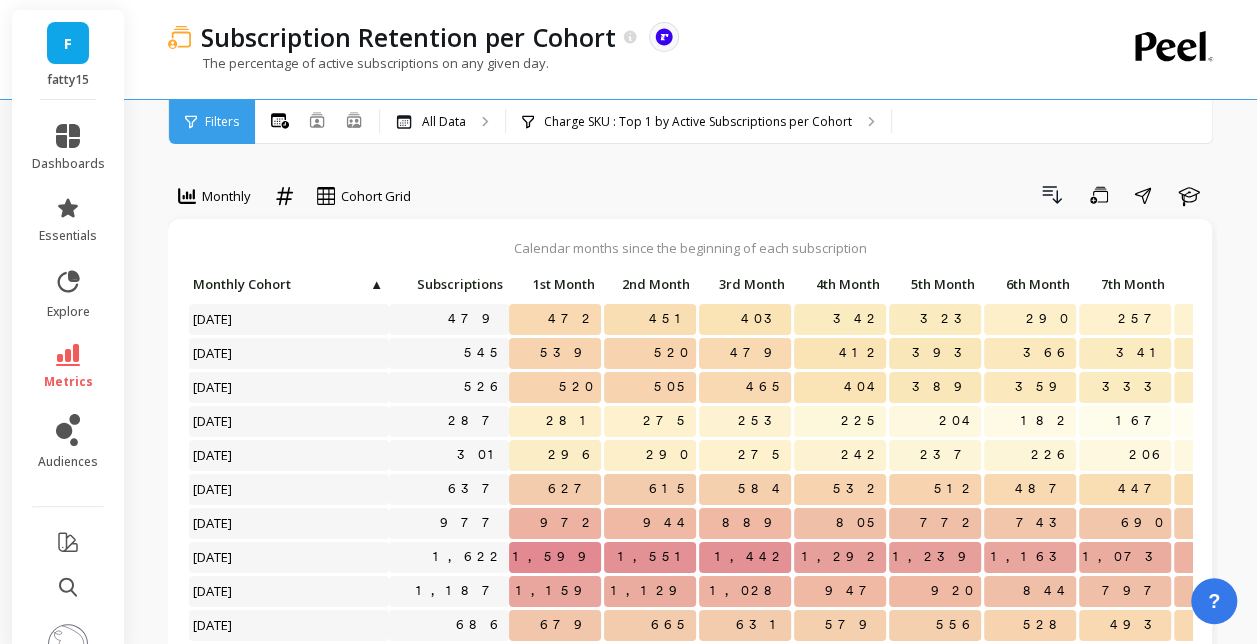 click on "Monthly Cohort Grid Drill Down
Save
Share
Learn
Calendar months since the beginning of each subscription Click to create an audience 479 472 451 403 342 323 290 257 245 233 Click to create an audience 545 539 520 479 412 393 366 341 320 300 Click to create an audience 526 520 505 465 404 389 359 333 325 305 Click to create an audience 287 281 275 253 225 204 182 167 160 148 Click to create an audience 301 296 290 275 242 237 226 206 198 188 Click to create an audience 637 627 615 584 532 512 487 447 429 418 Click to create an audience 977 972 944 889 805 772 743 690 666 634 Click to create an audience 1,622 1,599 1,551 1,442 1,292 1,239 1,163 1,073 1,040 983 Click to create an audience 1,187 1,159 1,129 1,028 947 920 844 797 770 729 Click to create an audience 686 679 665 631 579 556 528 493 479 451 Click to create an audience 617 605 587 560 502 487 460 437 418 402 Click to create an audience 516 506 497 458 417 398 377 355 342 324 Click to create an audience 403 398 395 371 342 331" at bounding box center (692, 852) 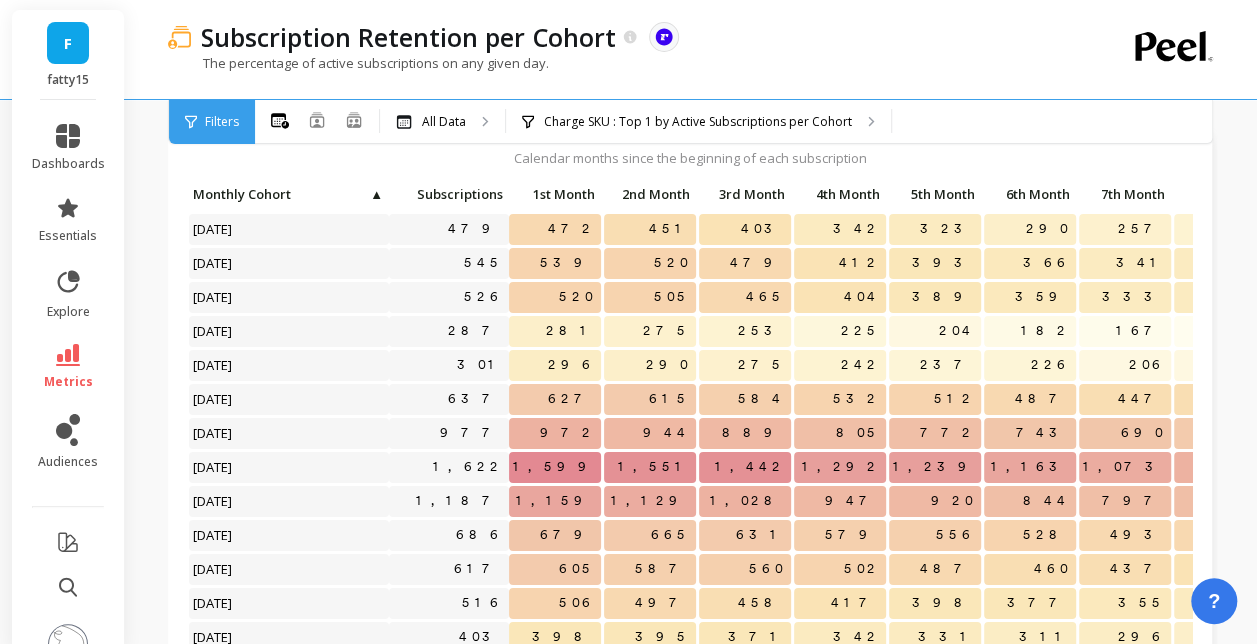 scroll, scrollTop: 86, scrollLeft: 0, axis: vertical 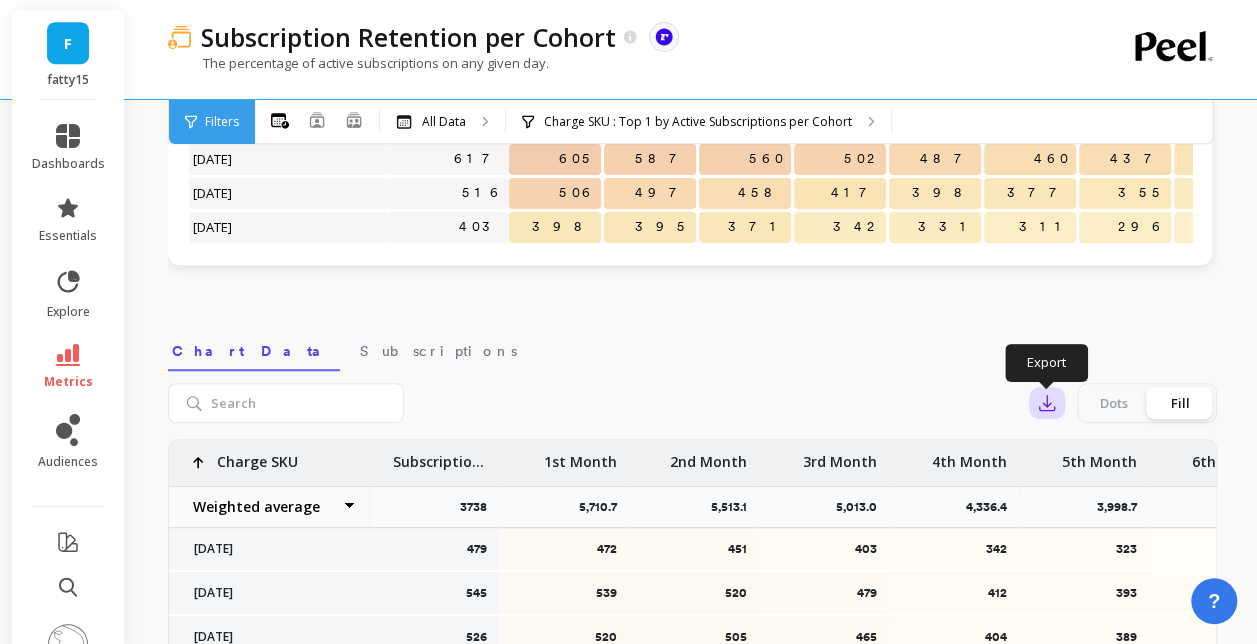 click 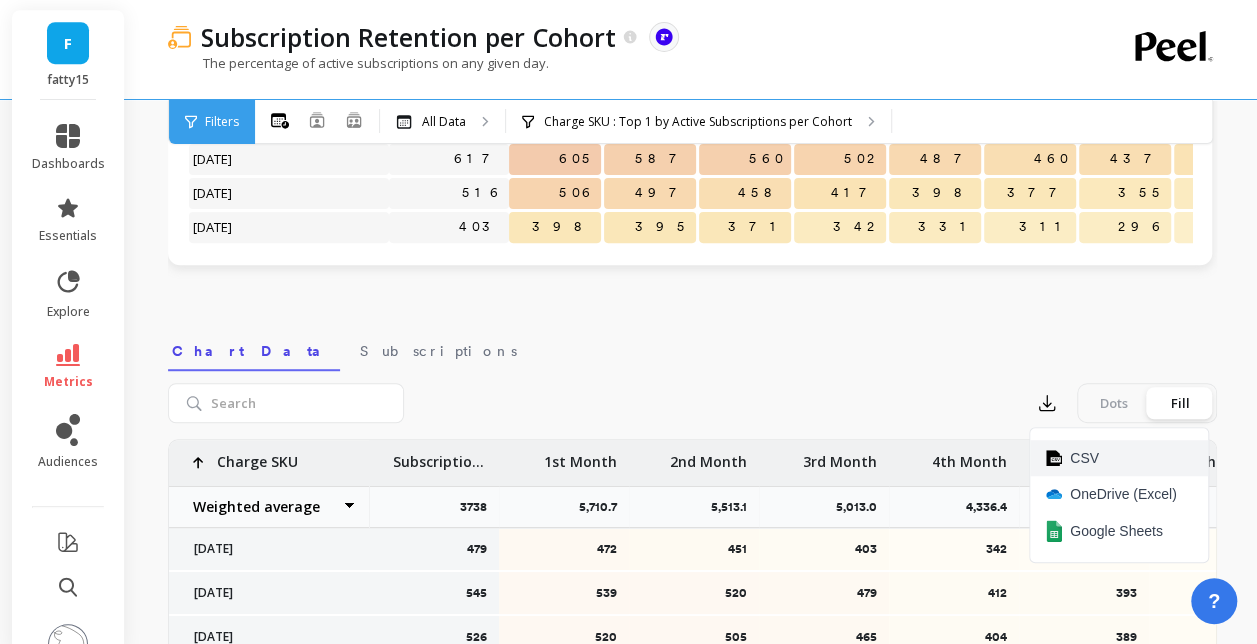 click on "CSV" at bounding box center [1119, 458] 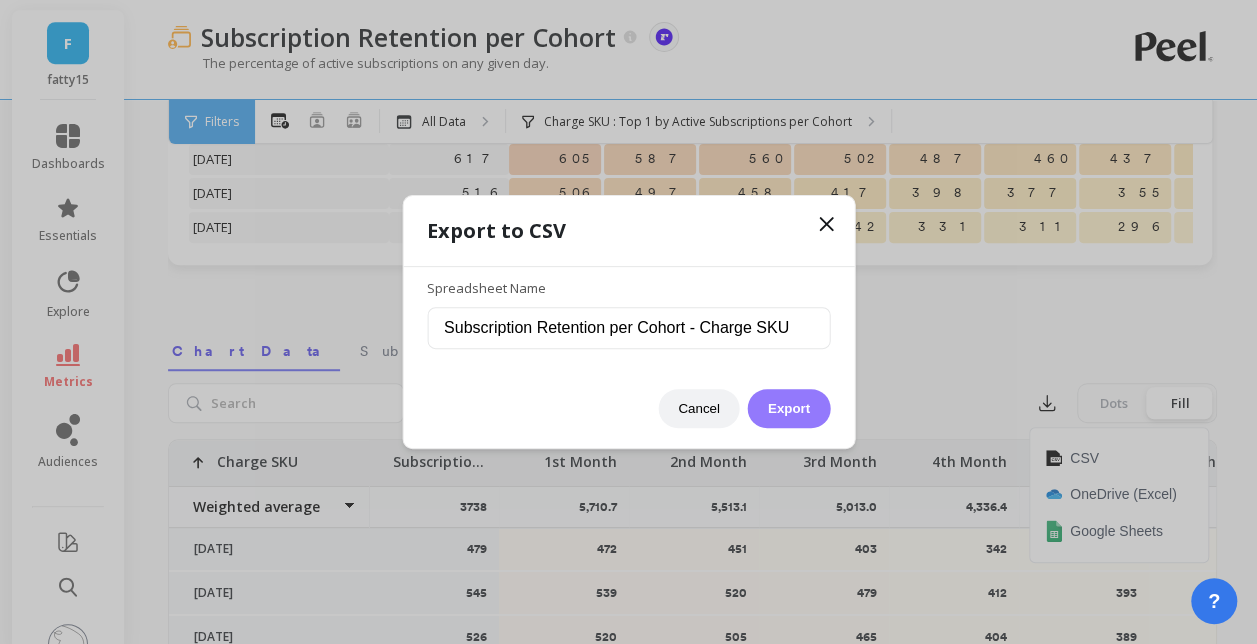 click on "Export" at bounding box center [789, 408] 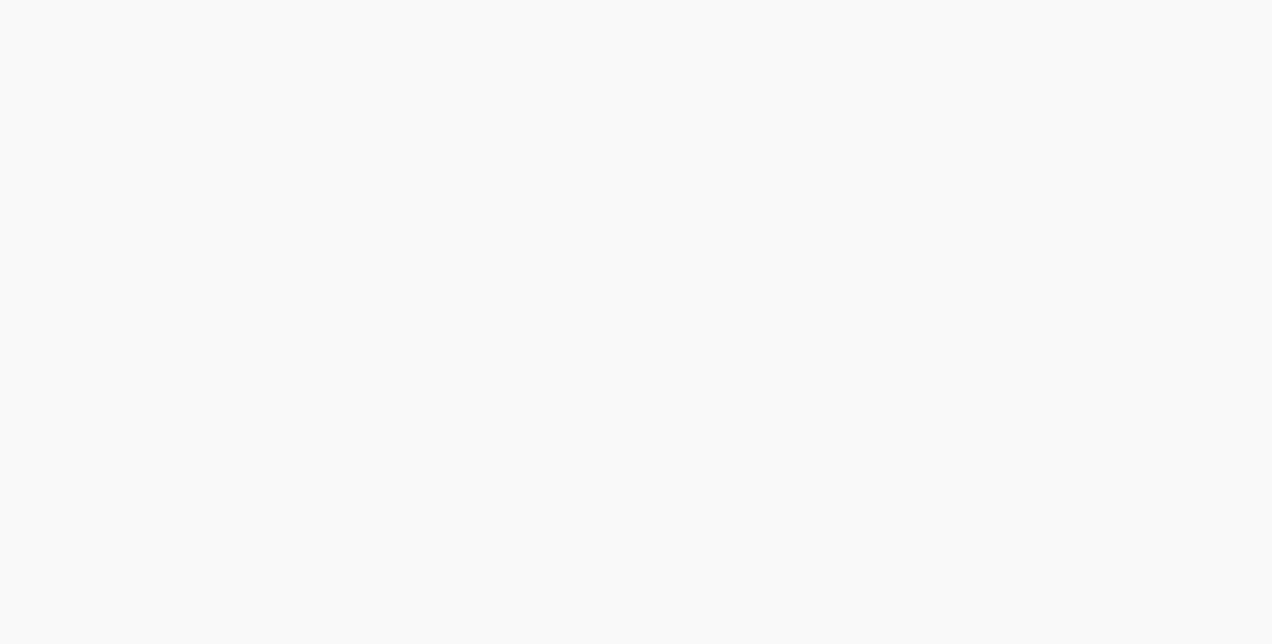 scroll, scrollTop: 0, scrollLeft: 0, axis: both 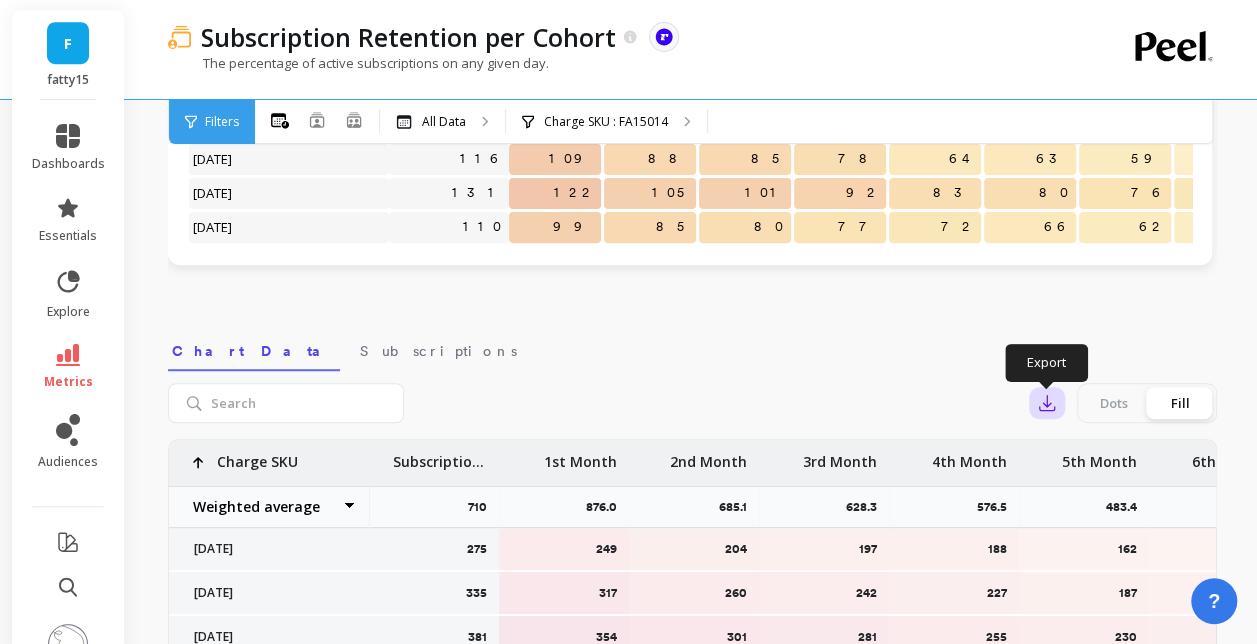 click 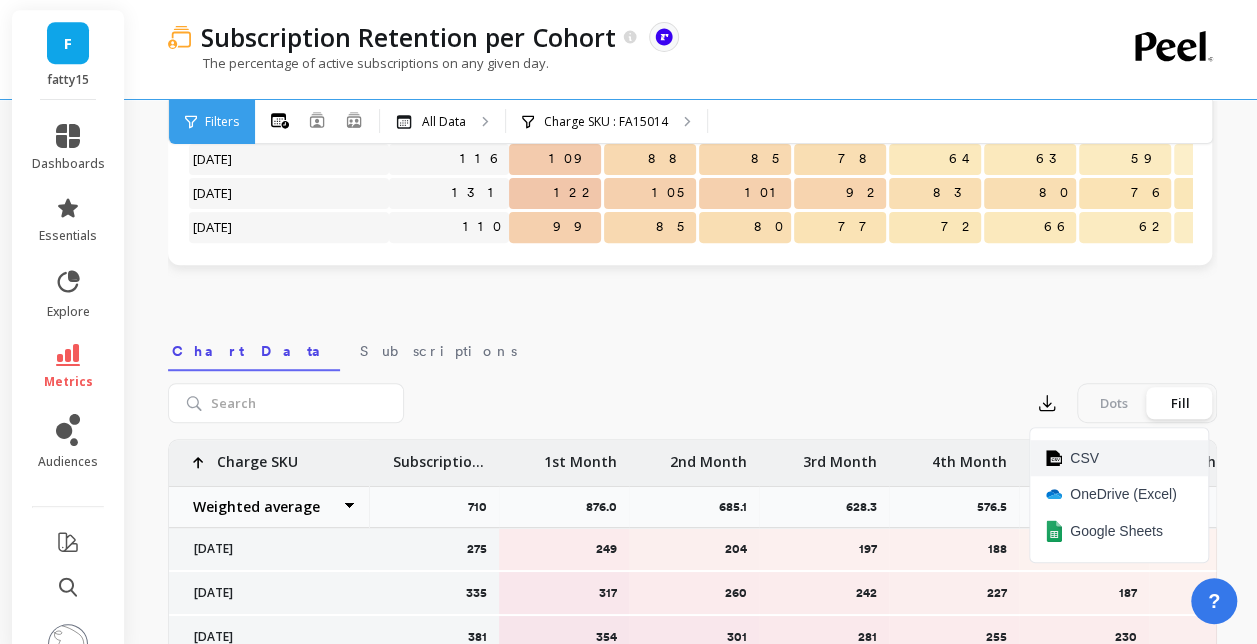 click on "CSV" at bounding box center (1119, 458) 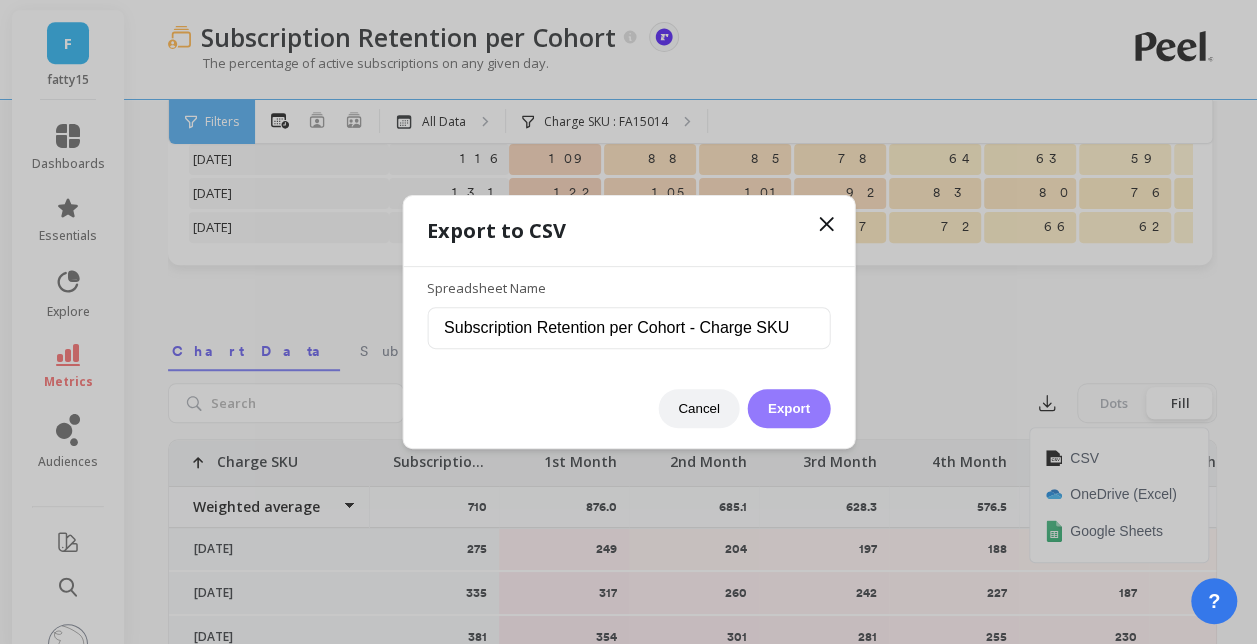 click on "Export" at bounding box center [789, 408] 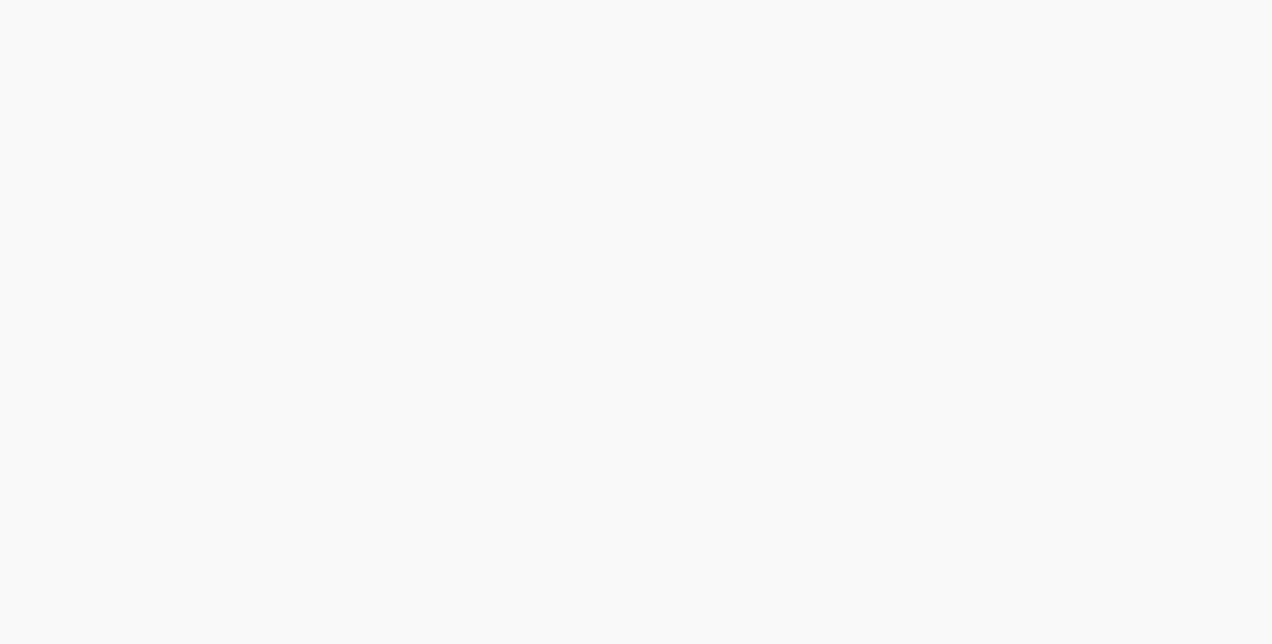 scroll, scrollTop: 0, scrollLeft: 0, axis: both 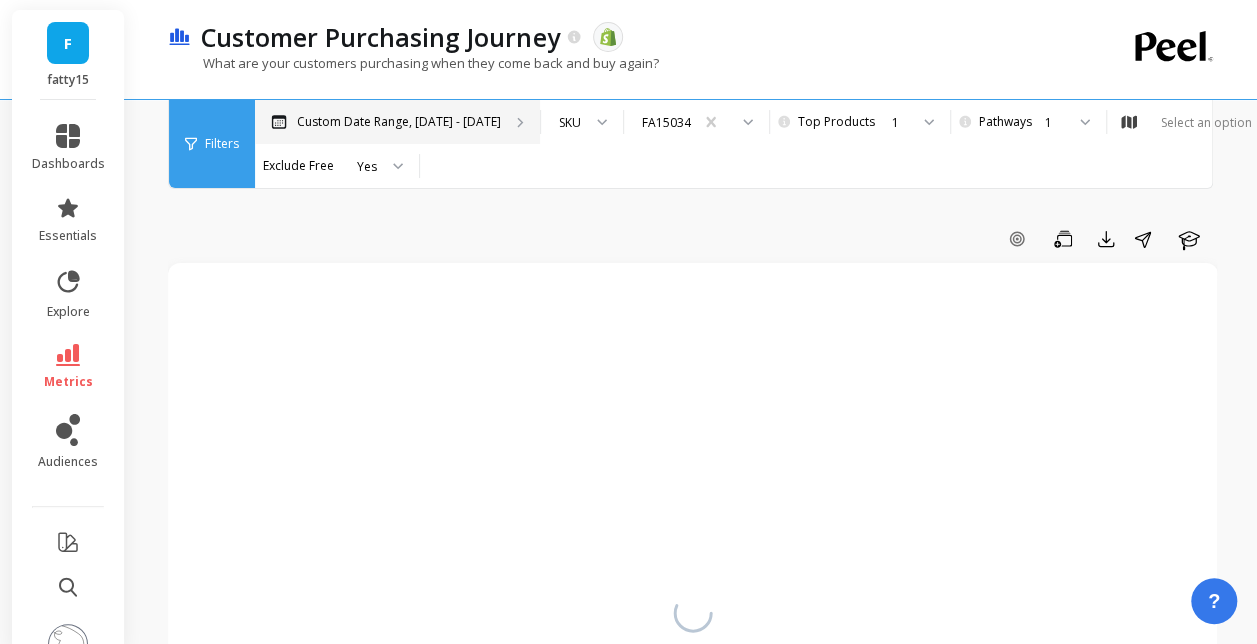 click 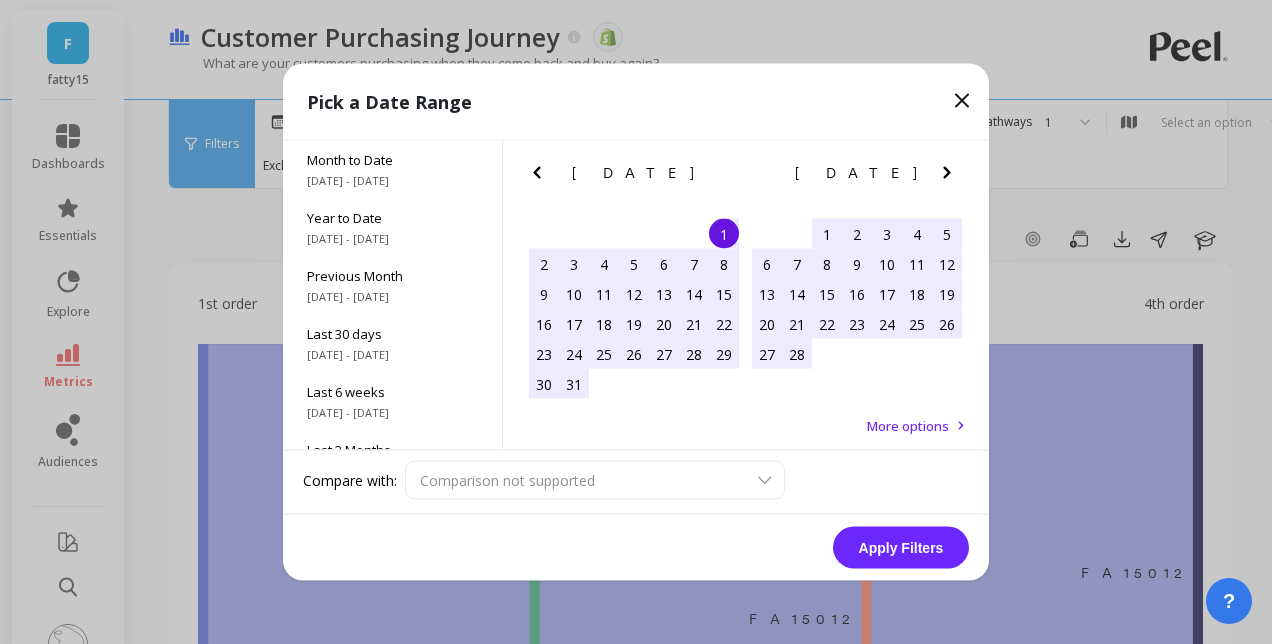 click 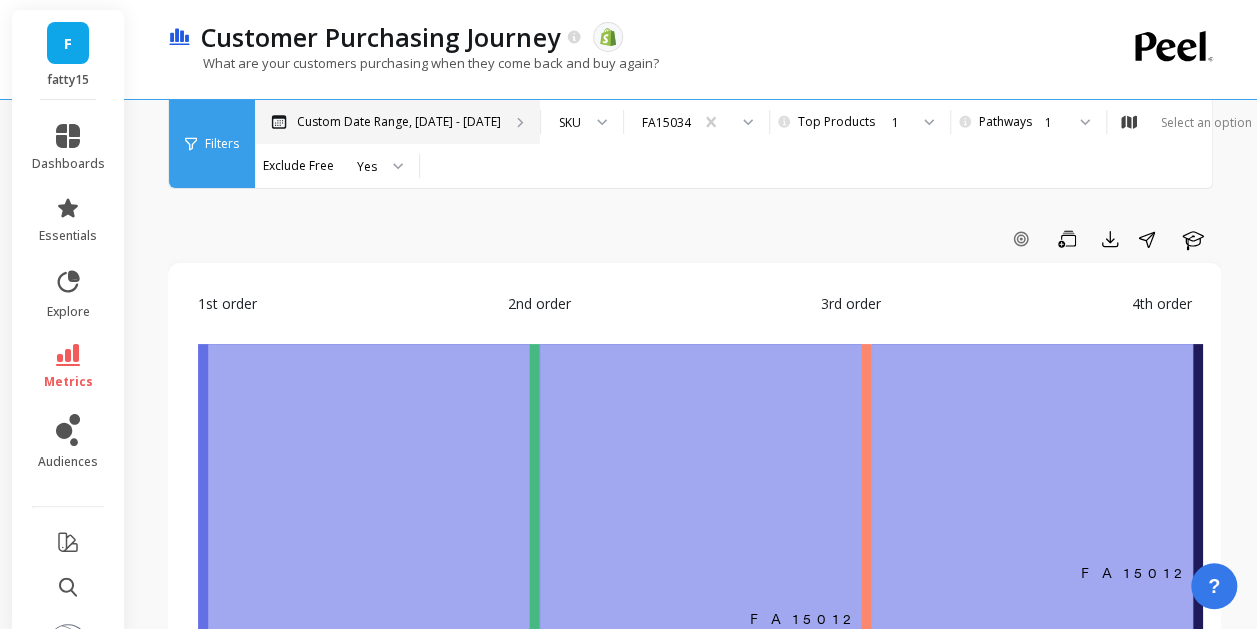 click on "Custom Date Range,  [DATE] - [DATE]" at bounding box center [399, 122] 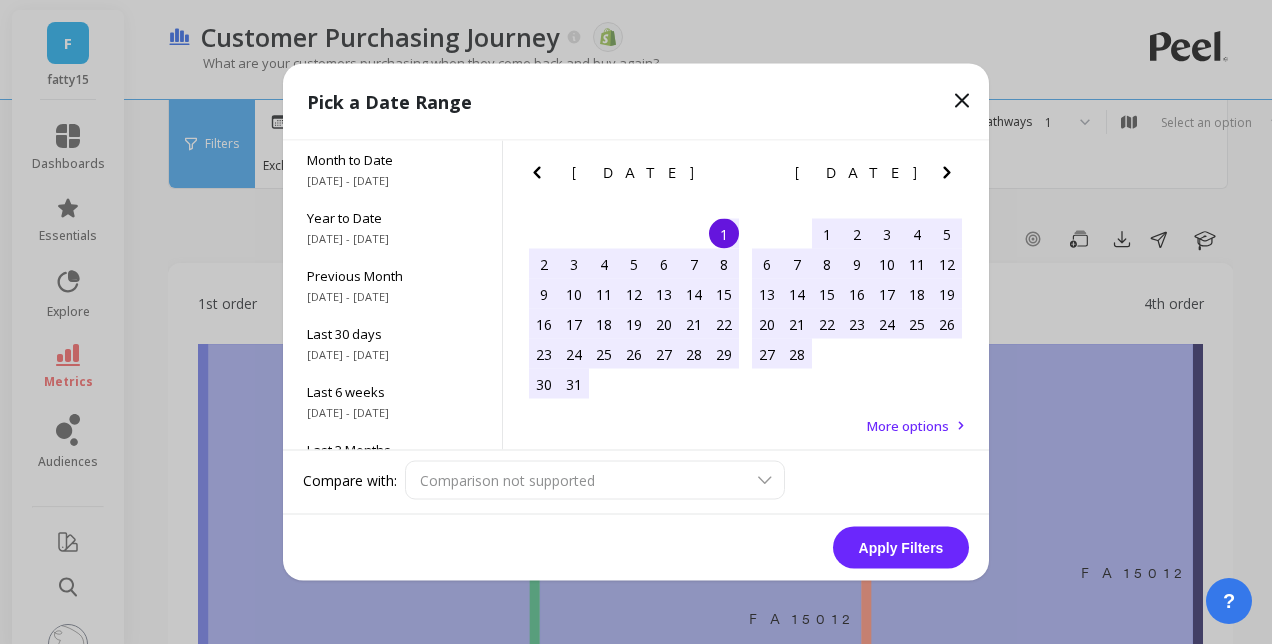 click 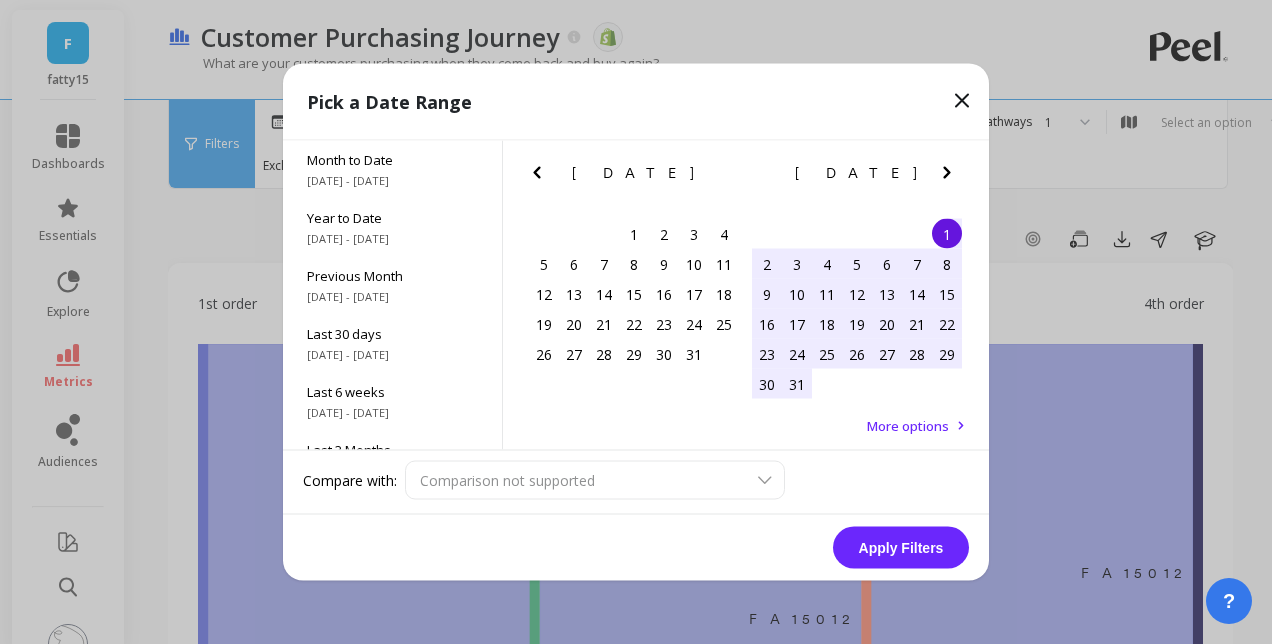 click 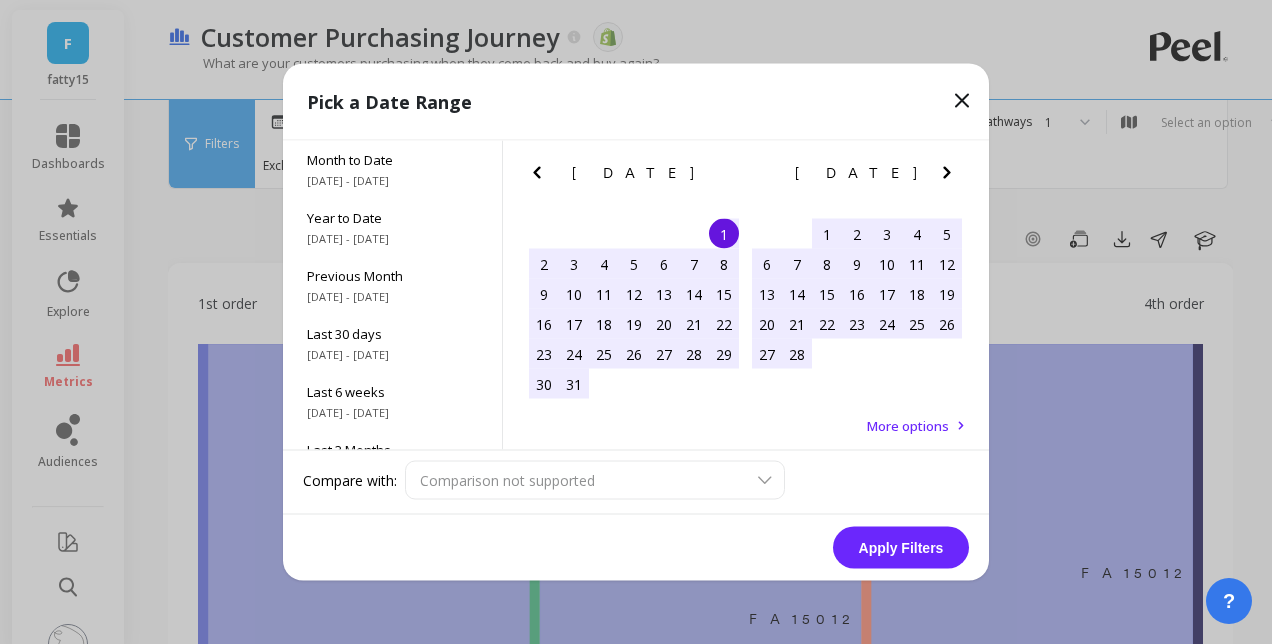 click on "1" at bounding box center (724, 234) 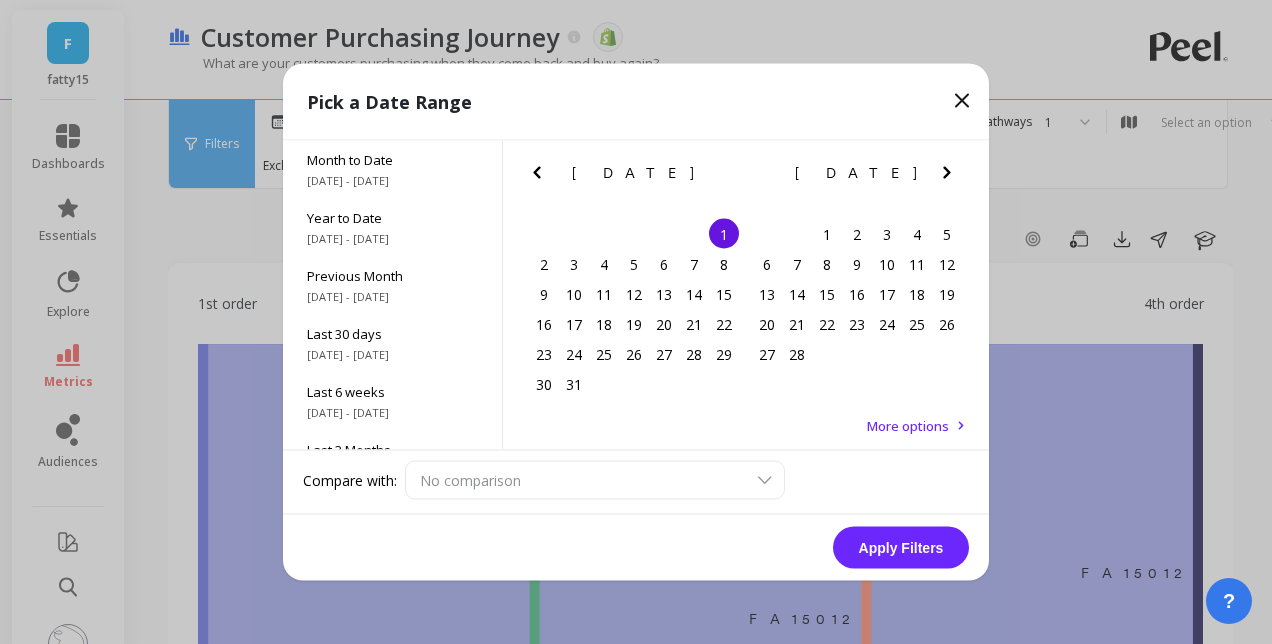 click 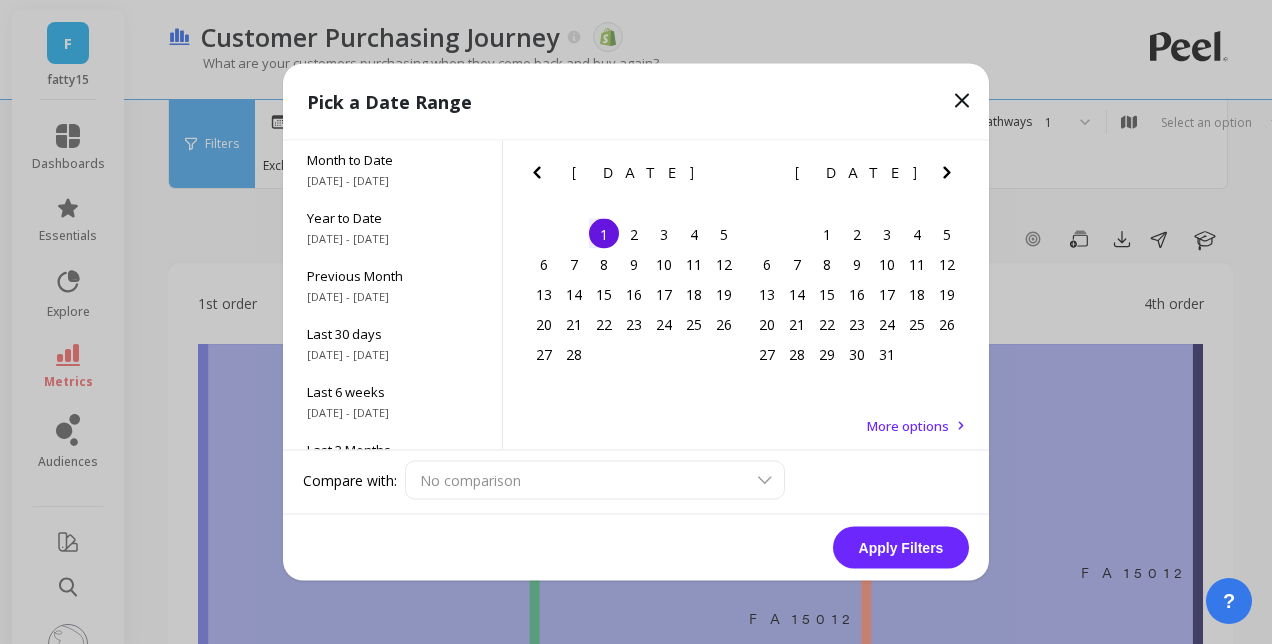 click 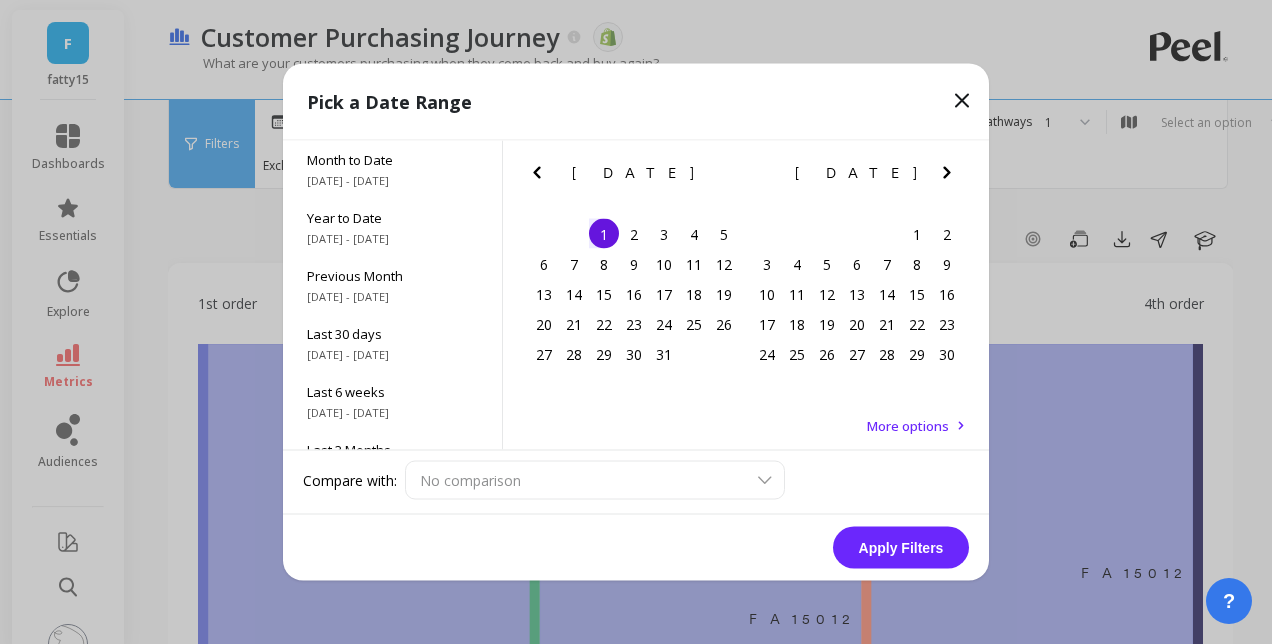 click 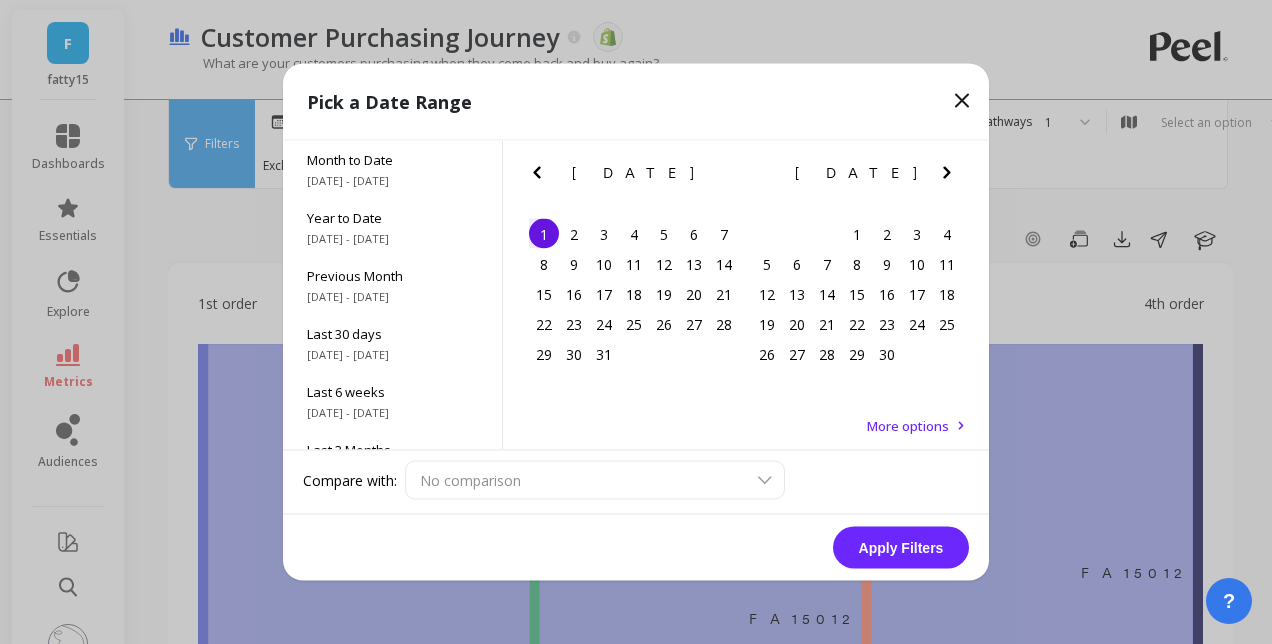 click 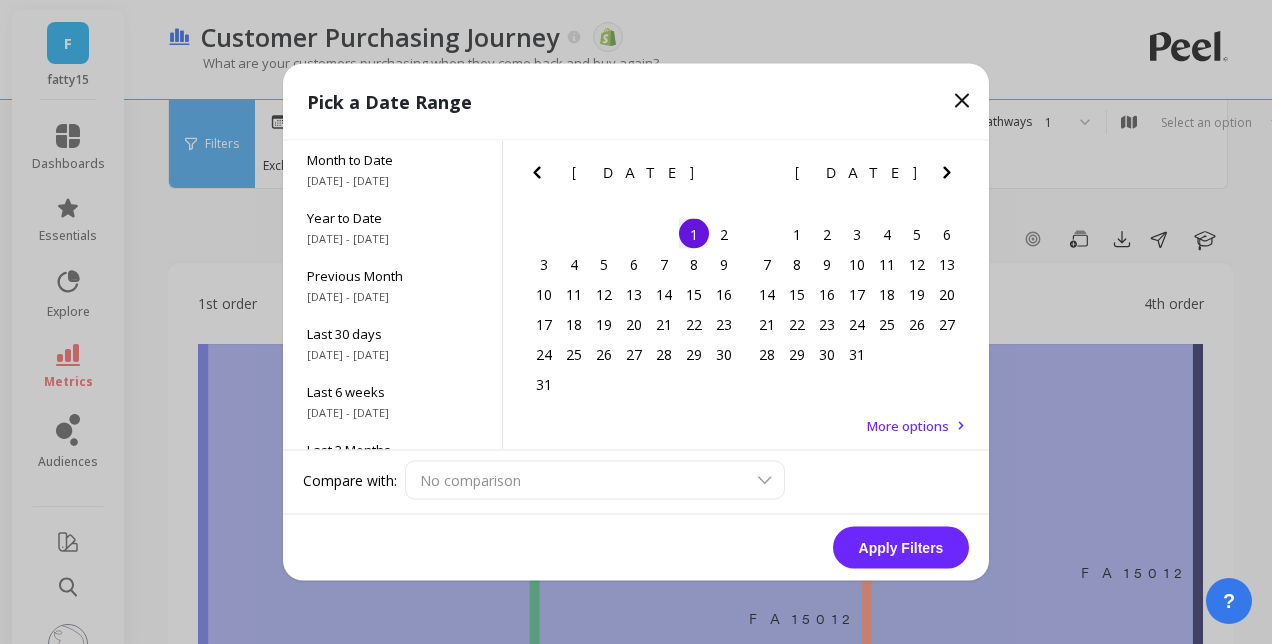 click 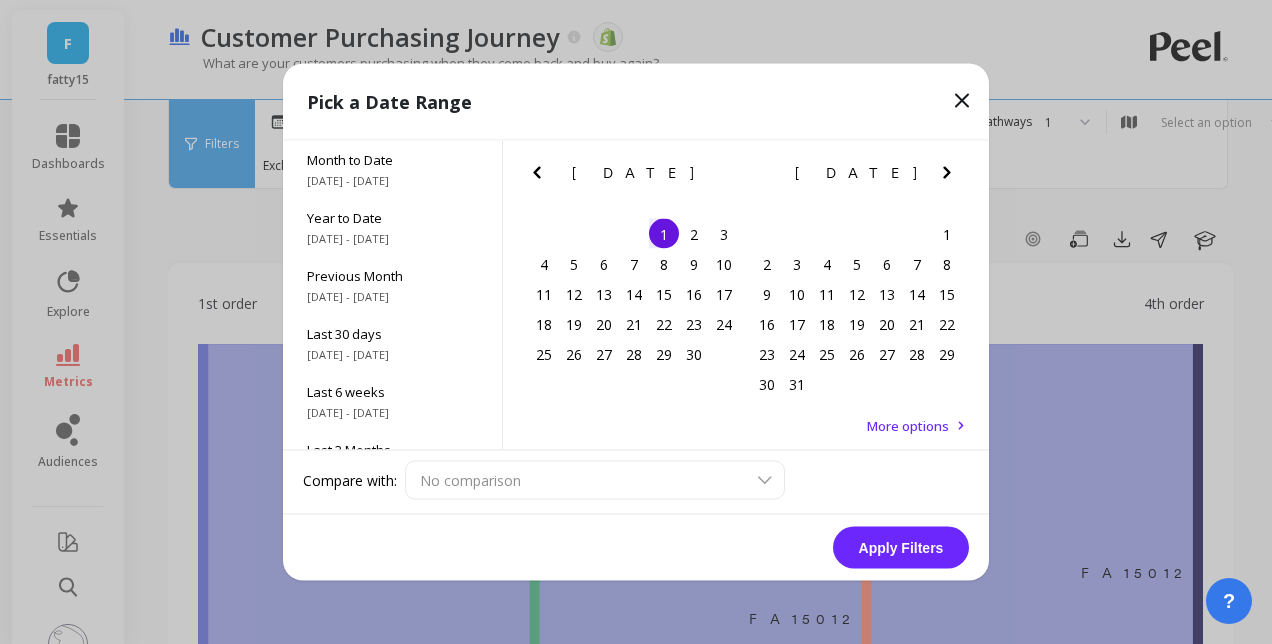 click 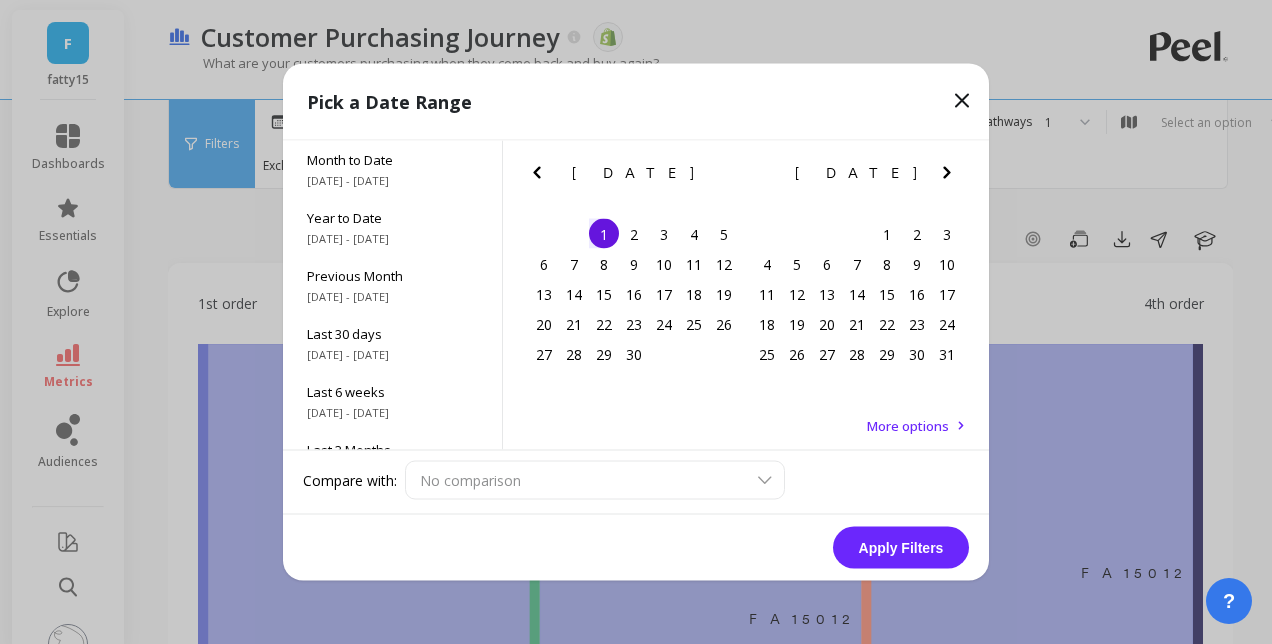 click 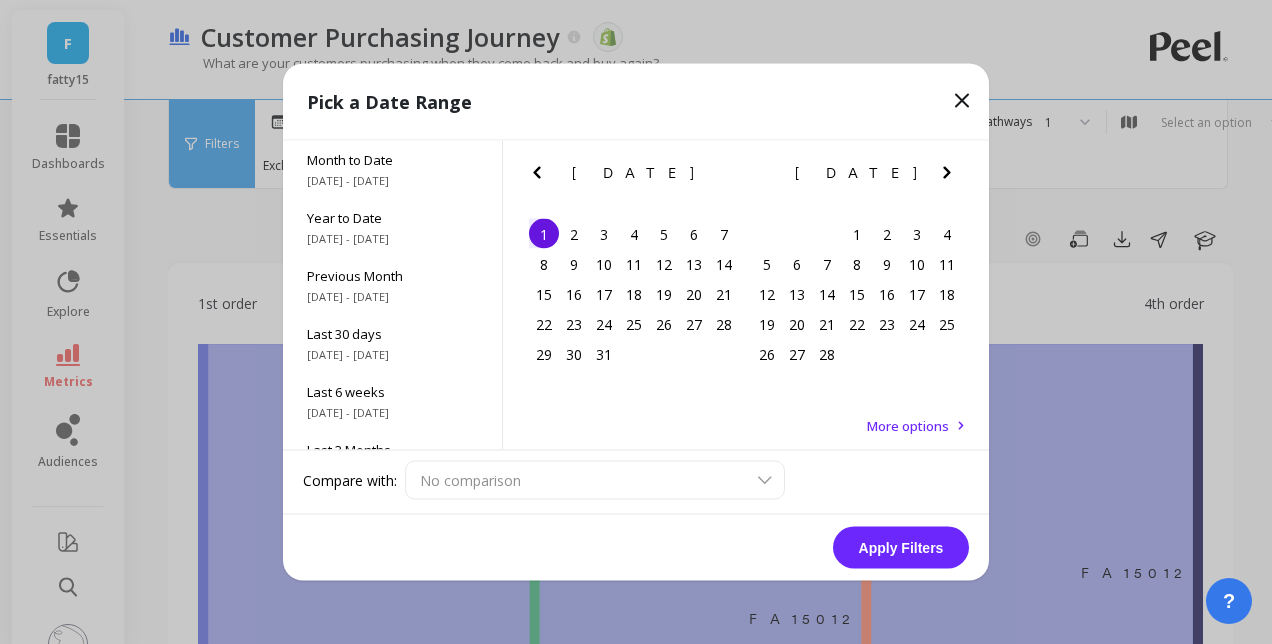 click 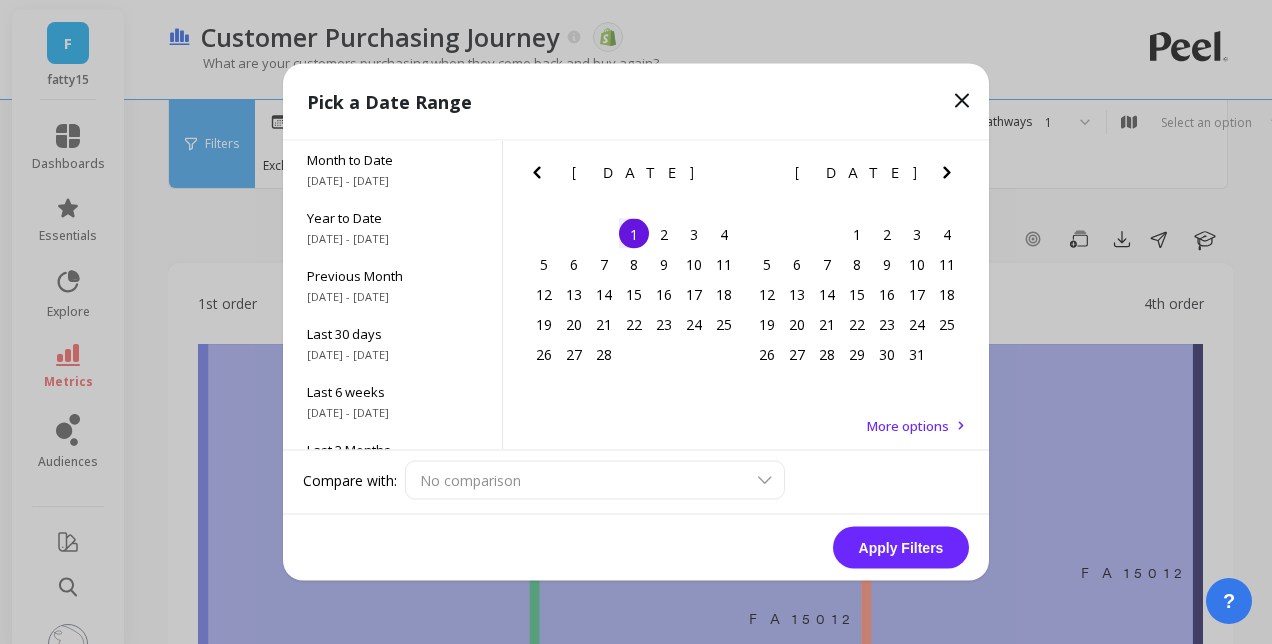 click 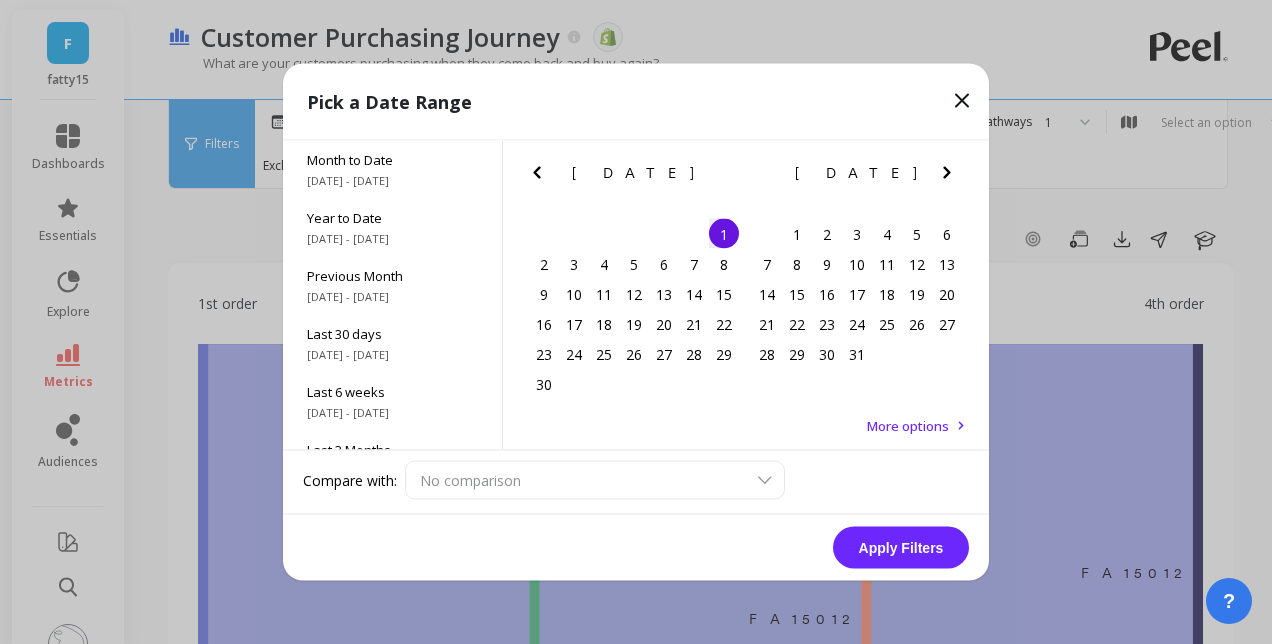 click 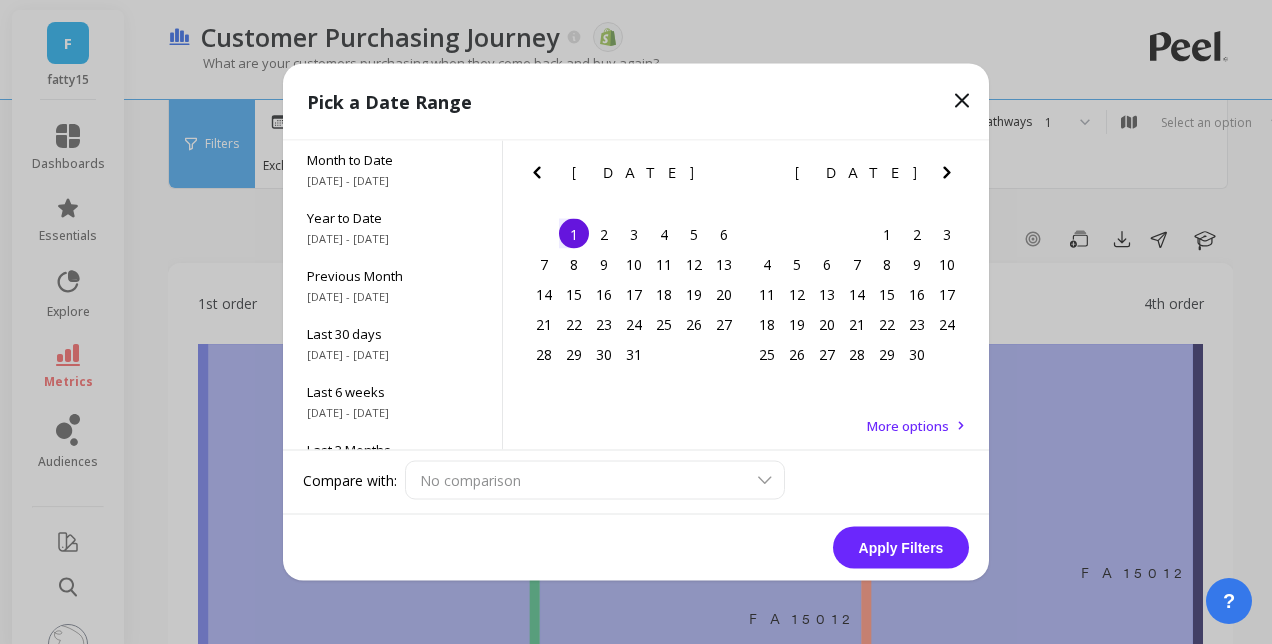 click 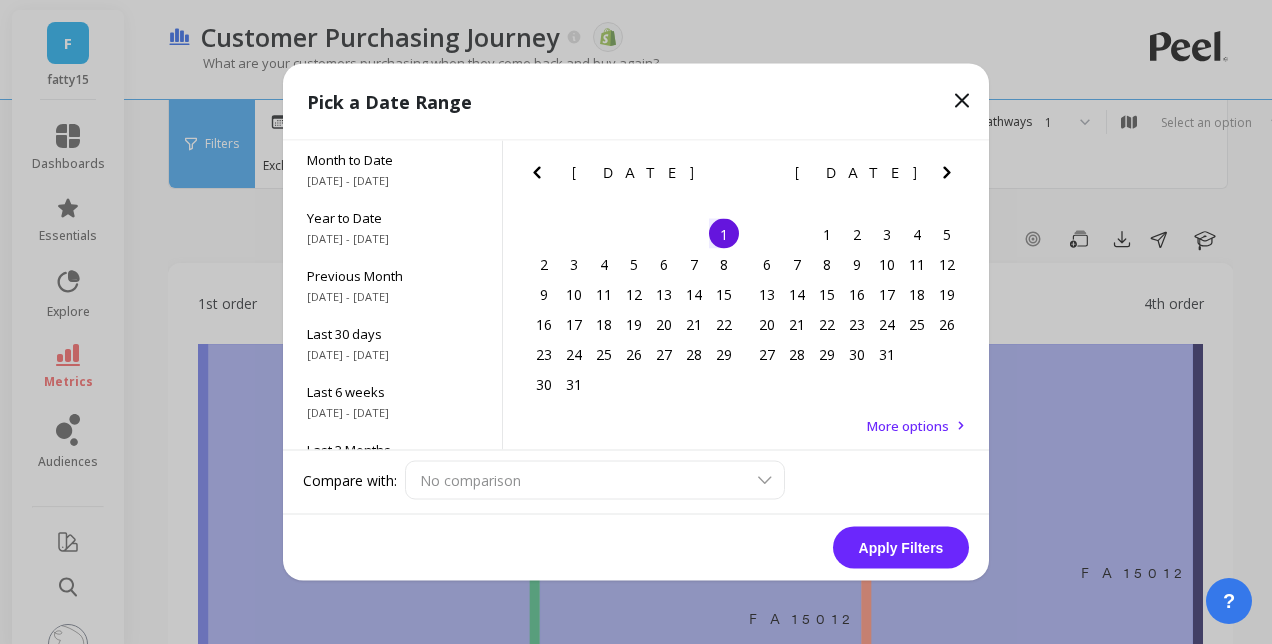 click 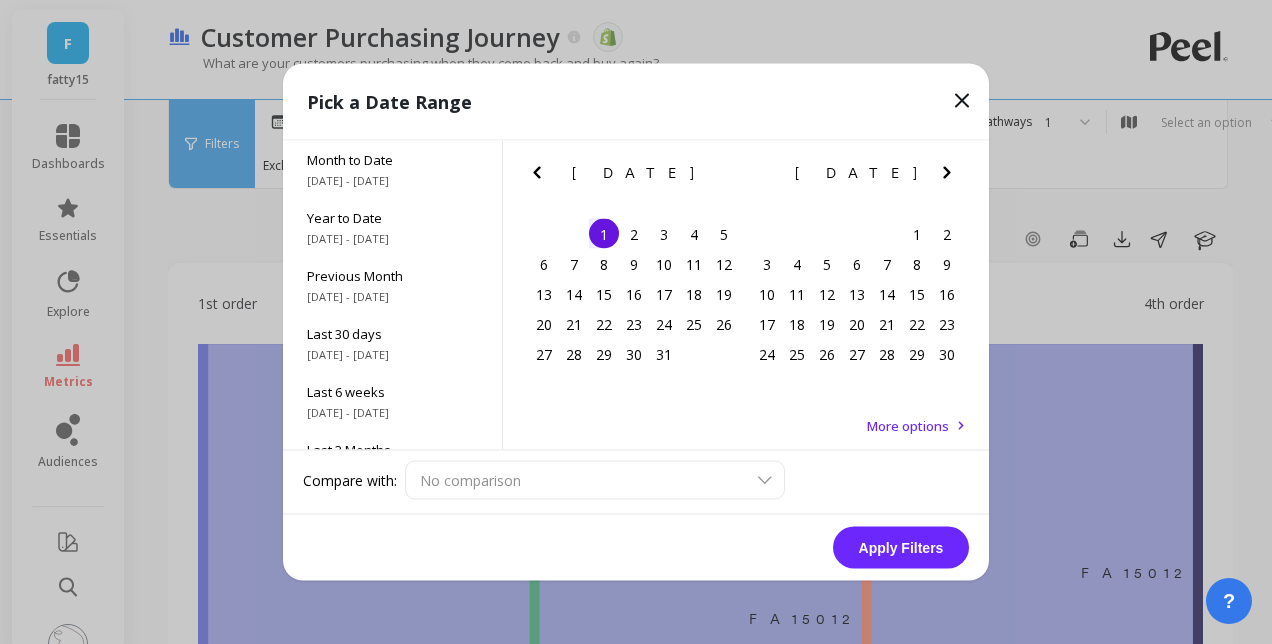 click 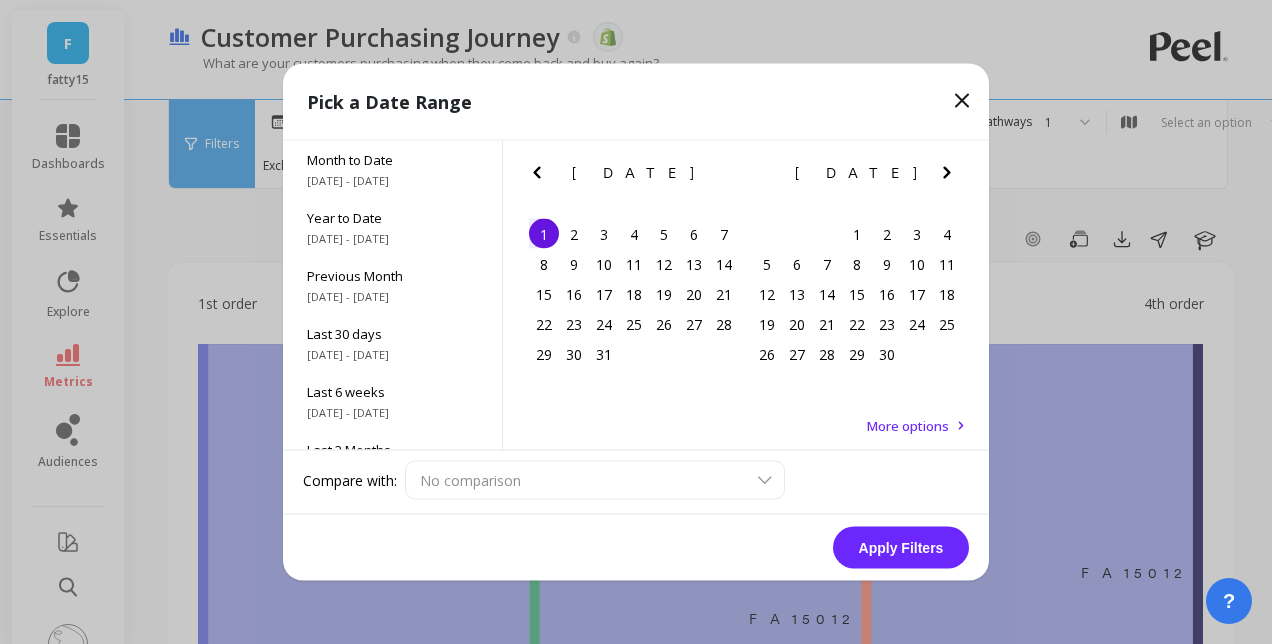 click 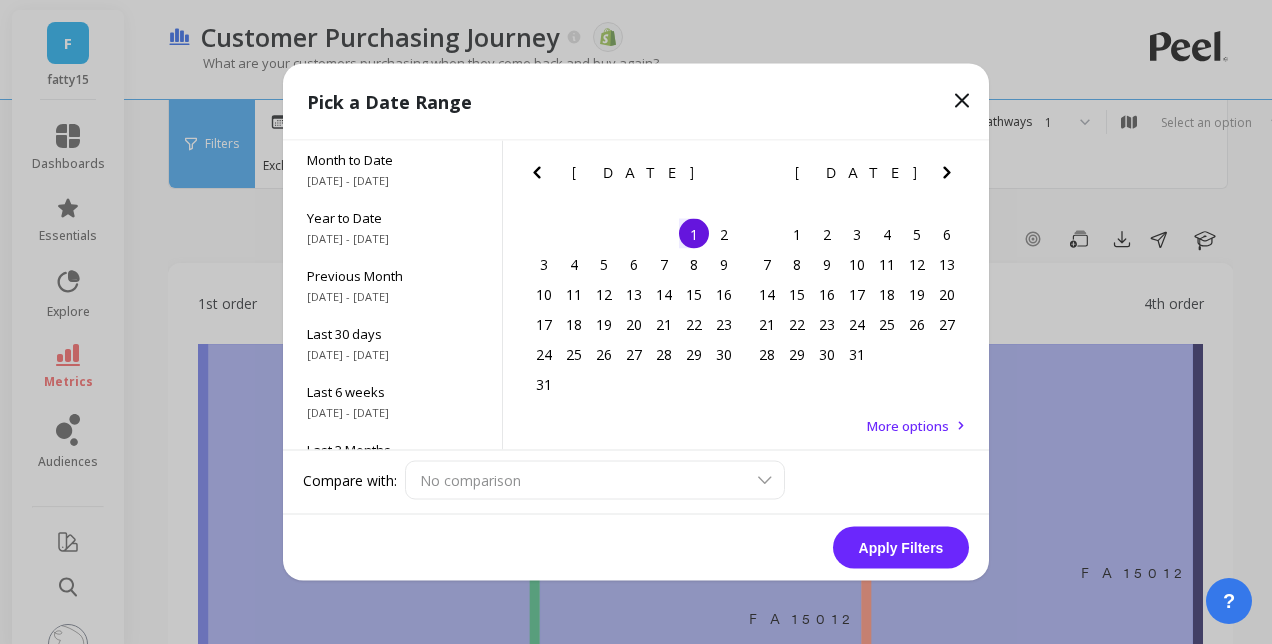 click 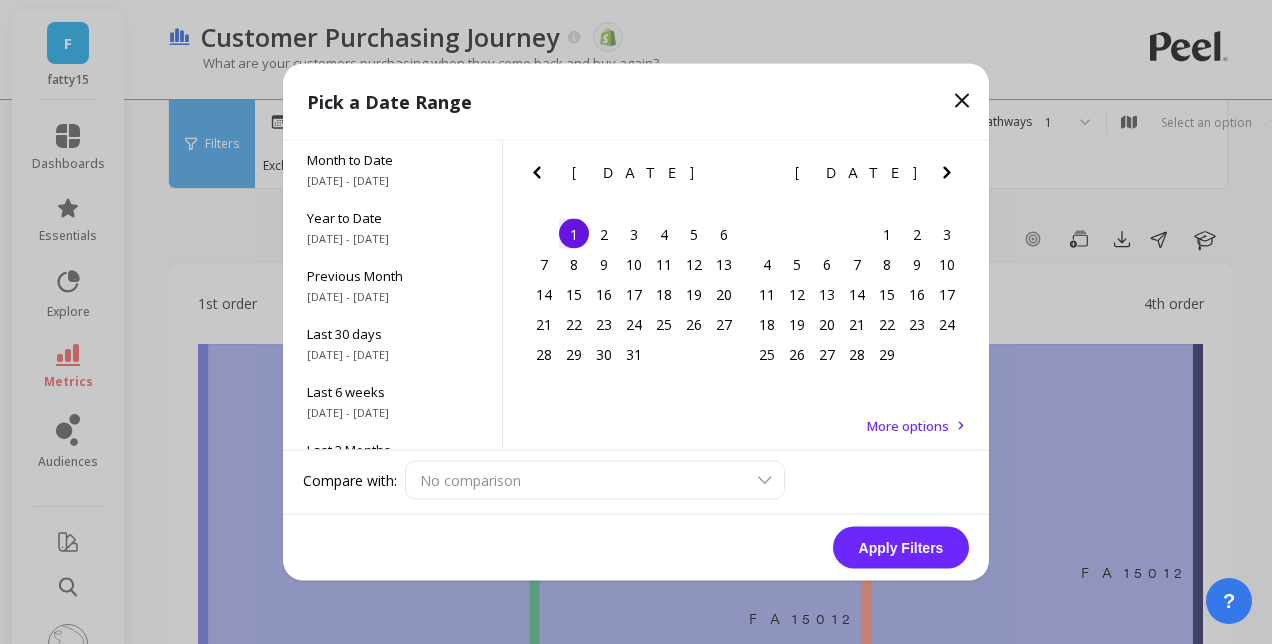 click 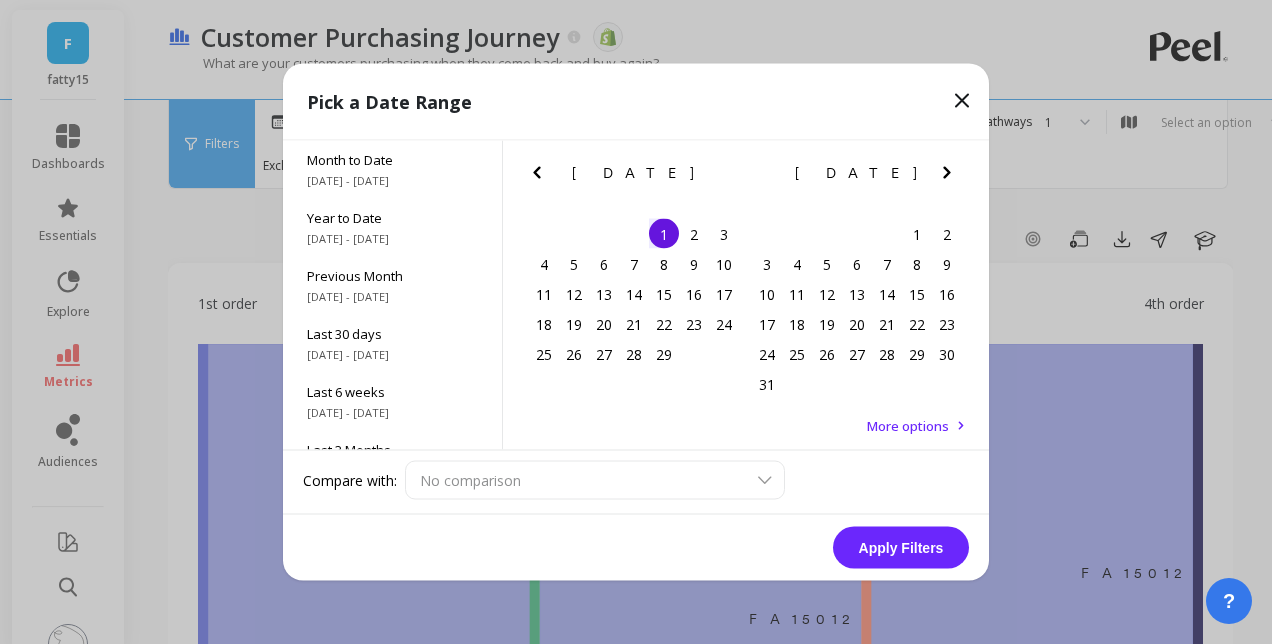 click 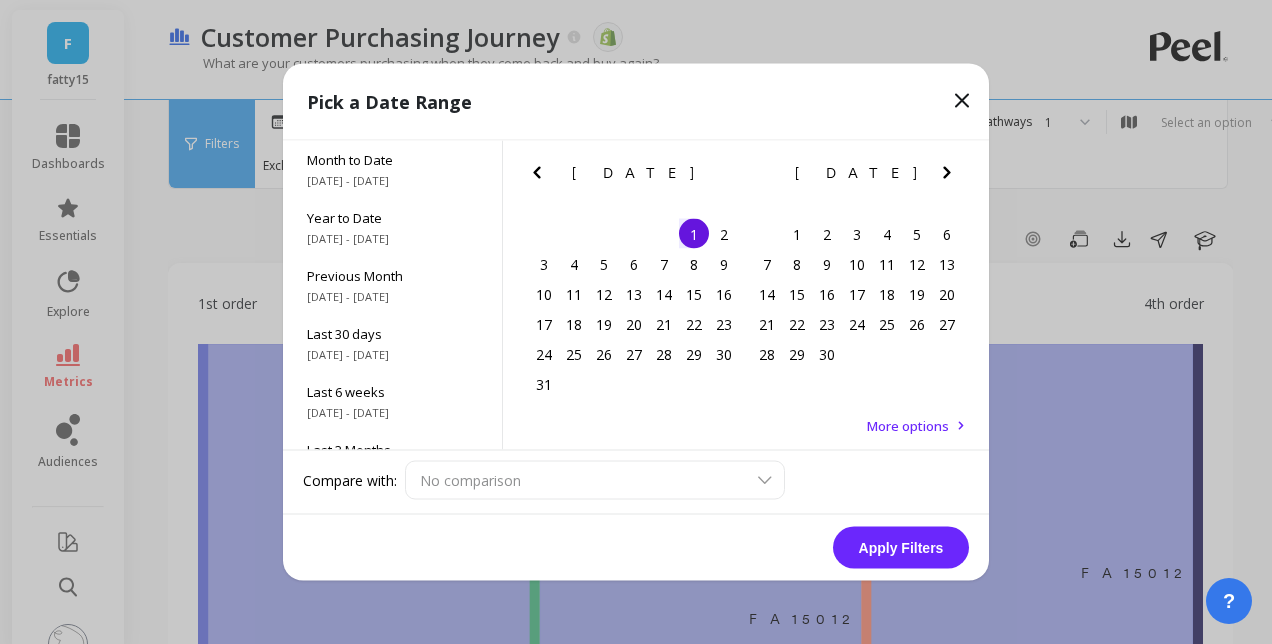 click 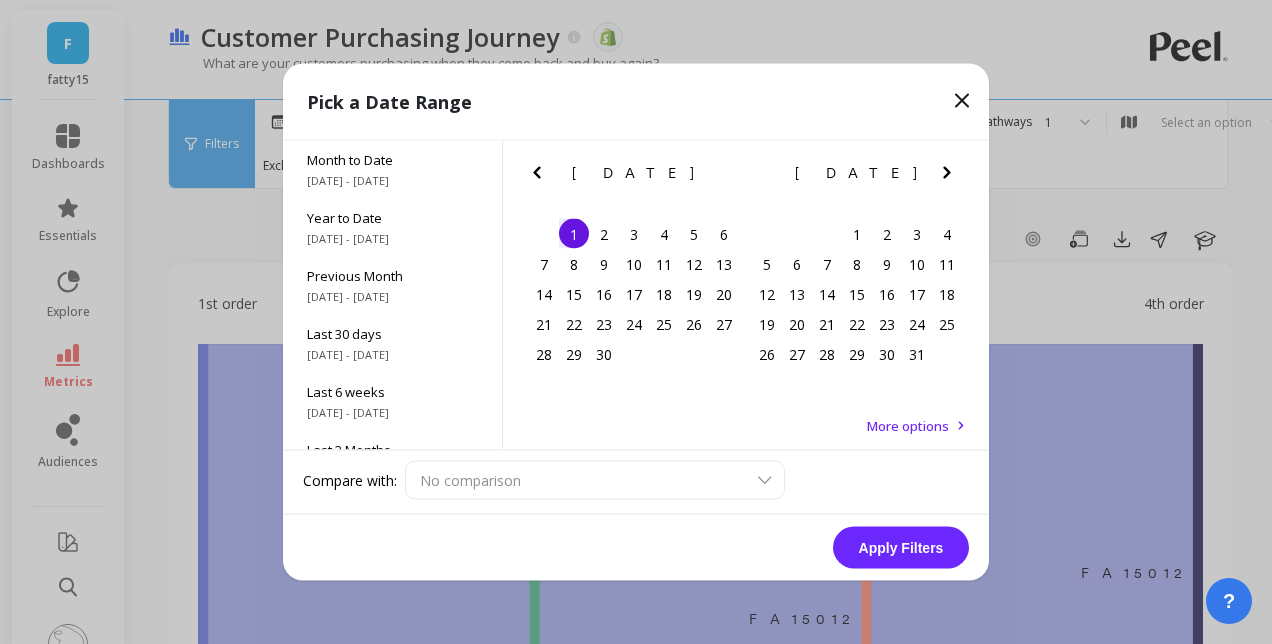 click 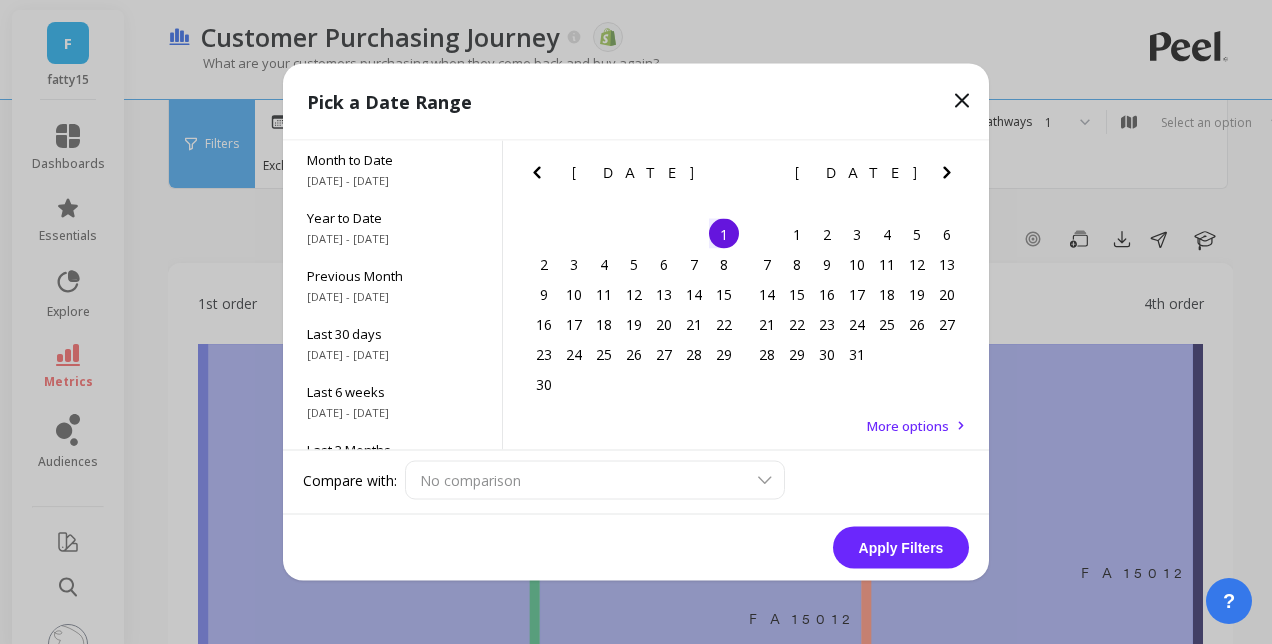 click 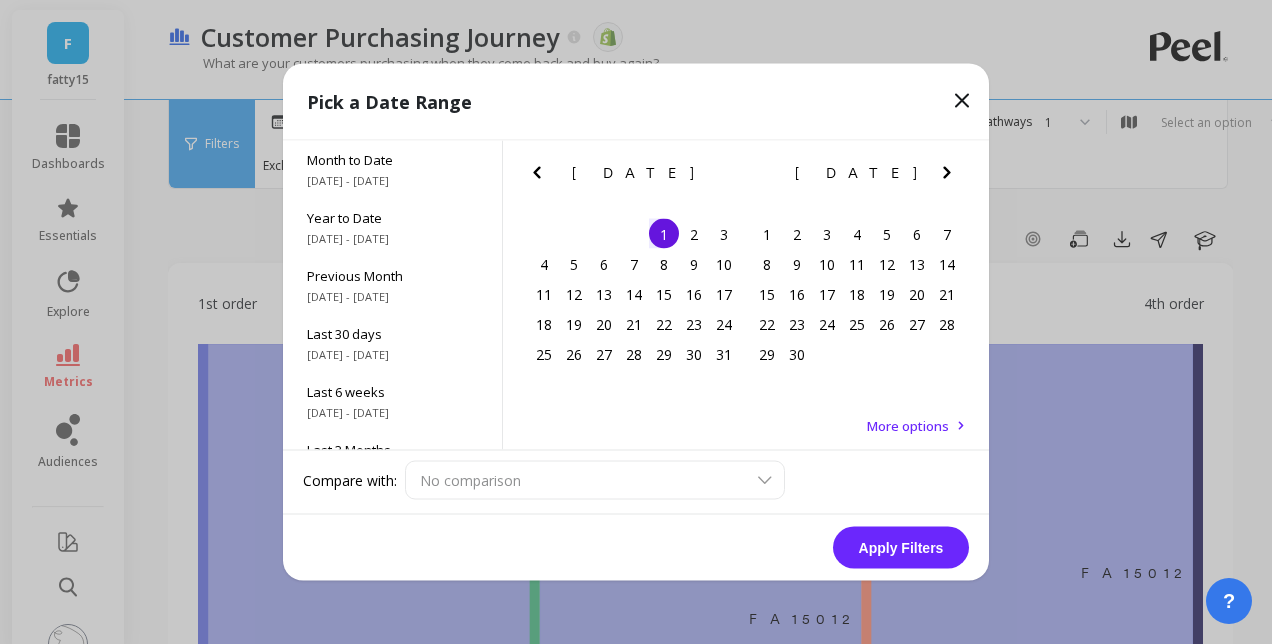 click 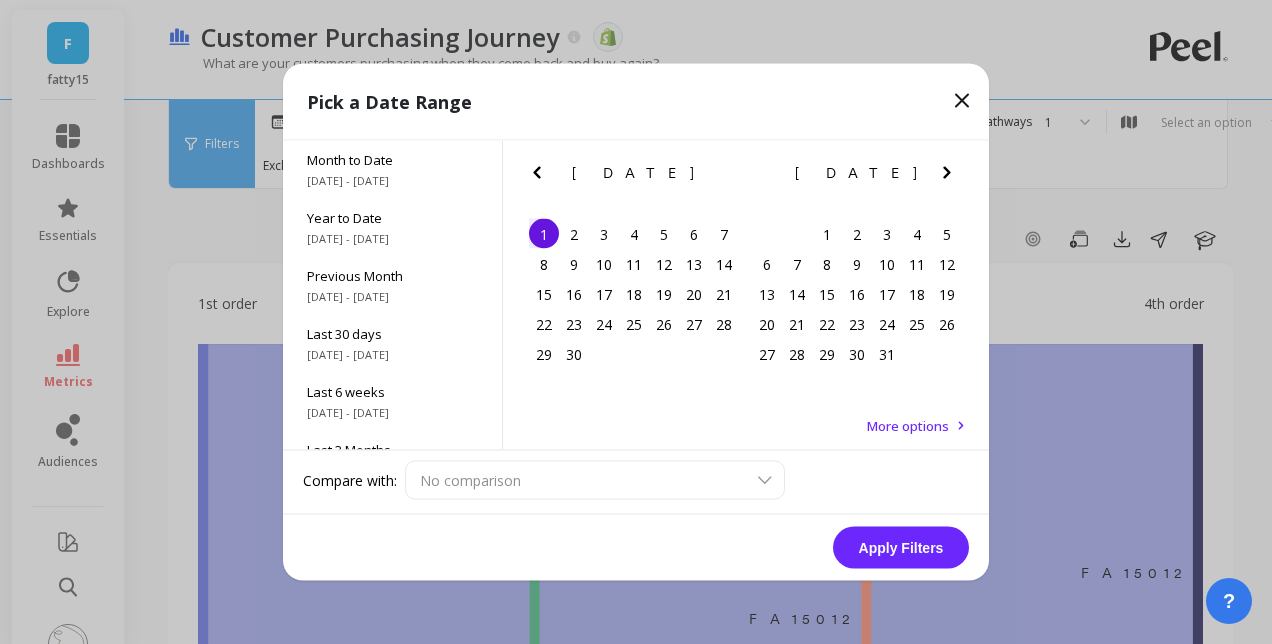 click 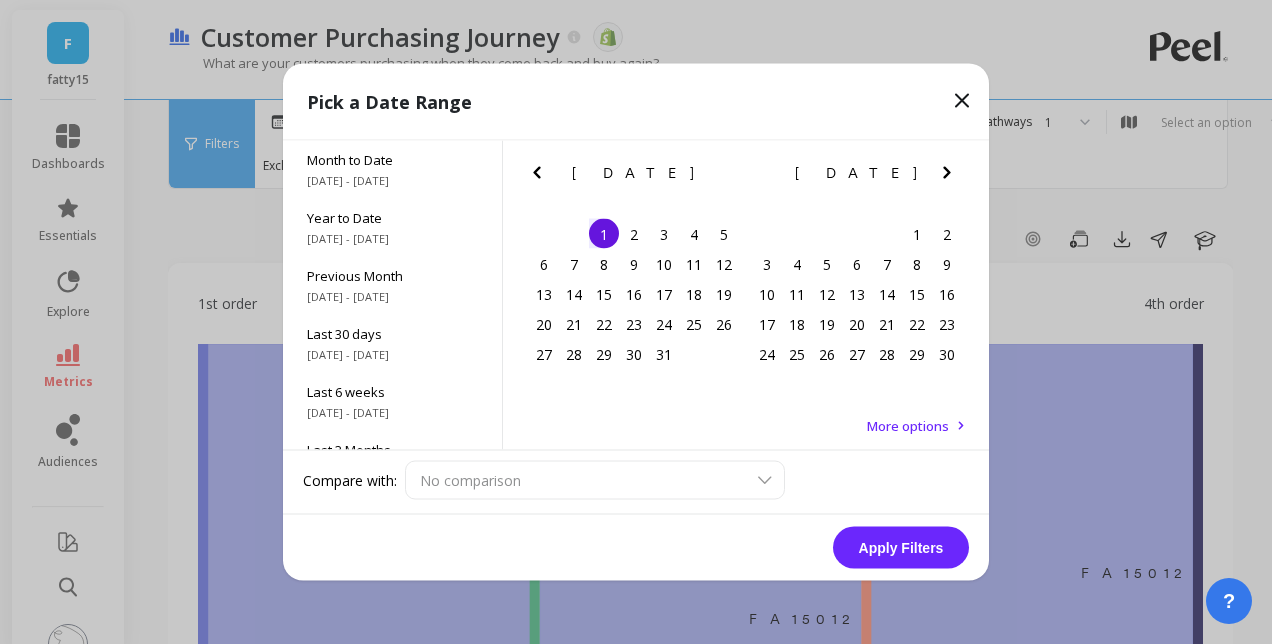 click 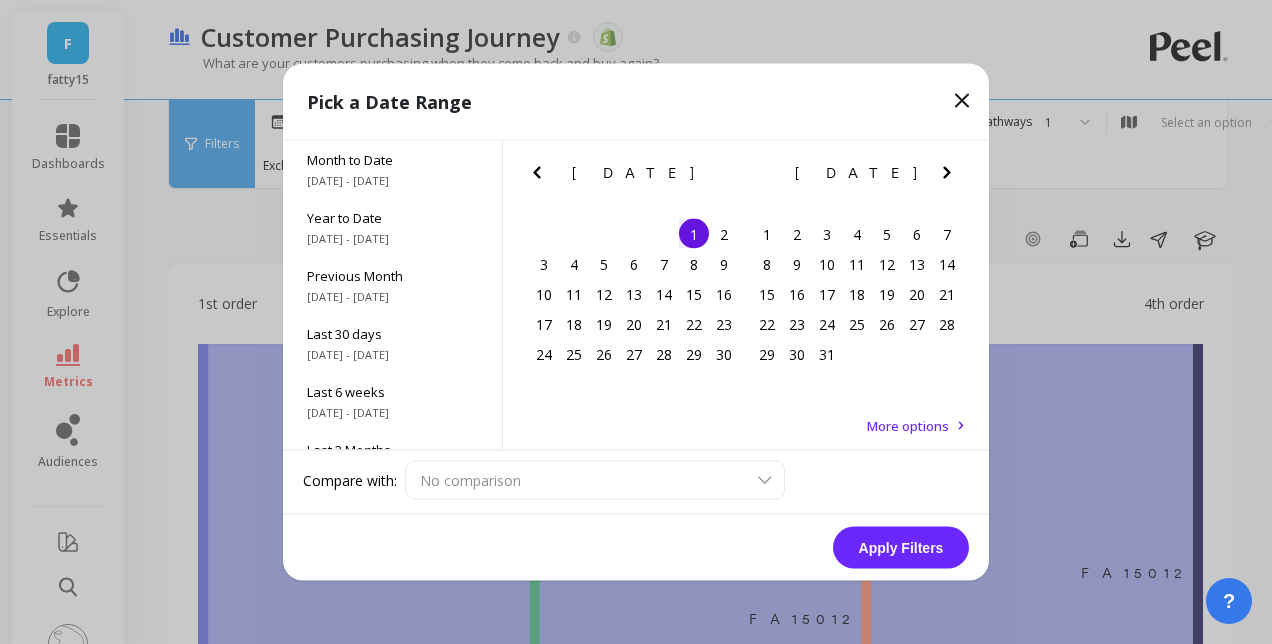 click 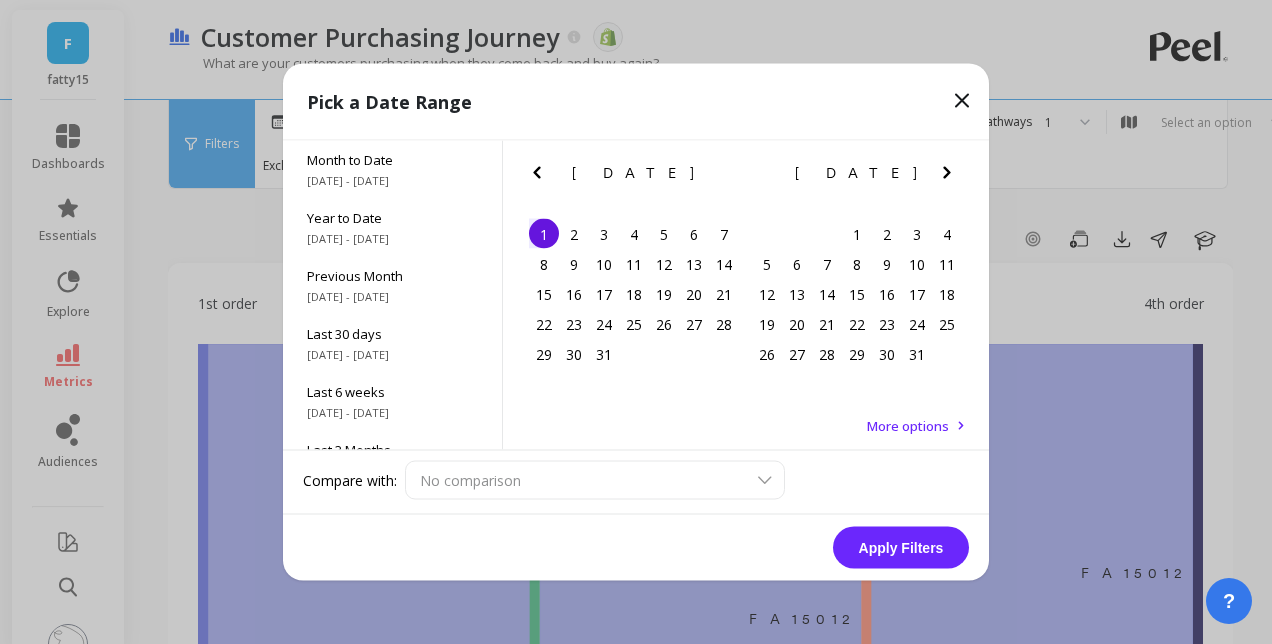 click 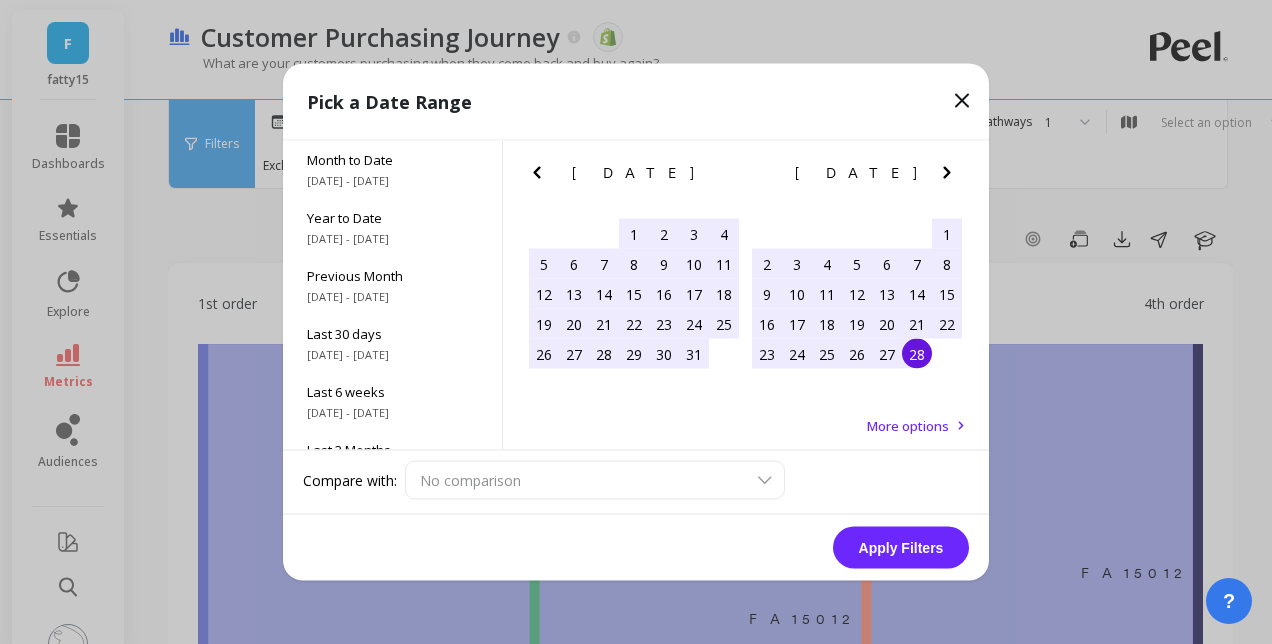 click on "28" at bounding box center (917, 354) 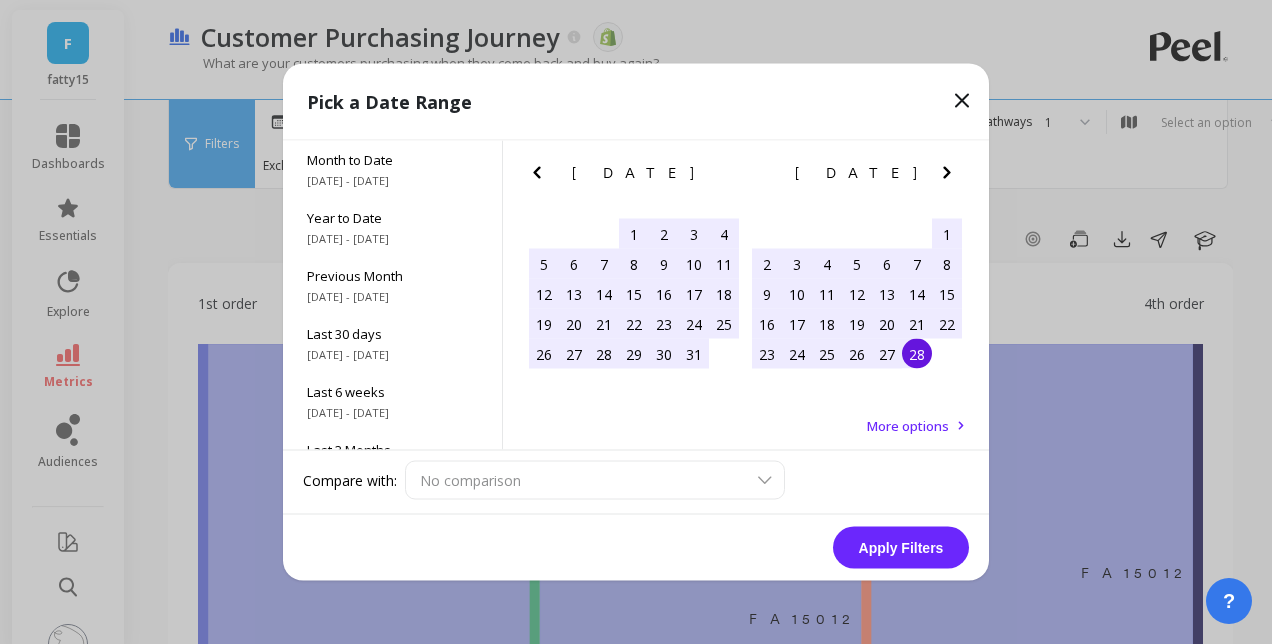 click on "Apply Filters" at bounding box center [901, 548] 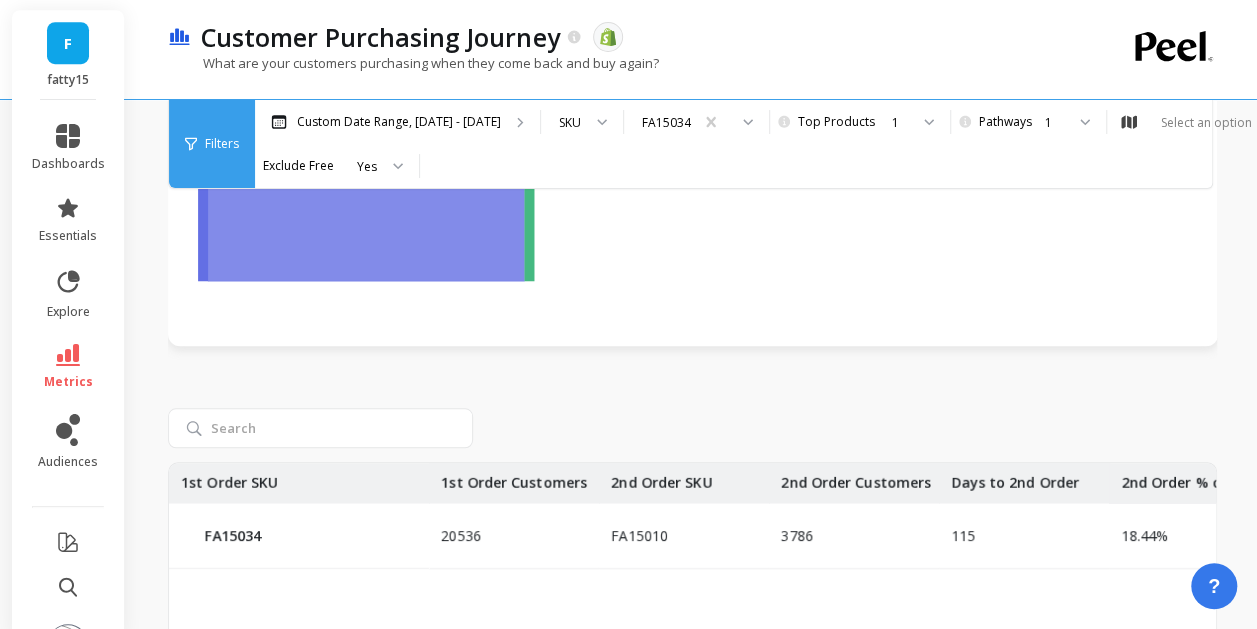 scroll, scrollTop: 900, scrollLeft: 0, axis: vertical 